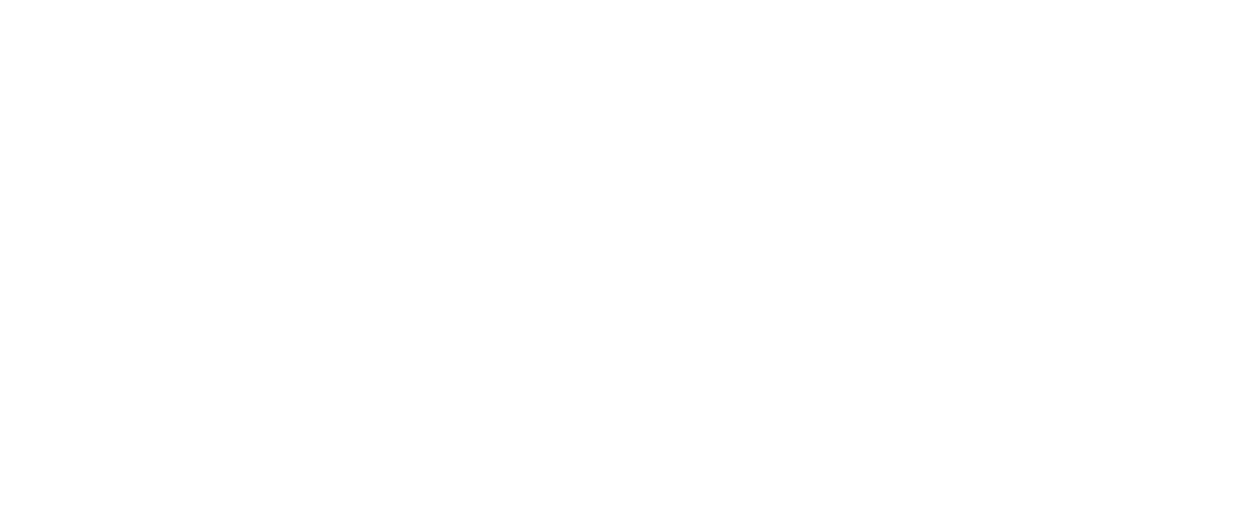 scroll, scrollTop: 0, scrollLeft: 0, axis: both 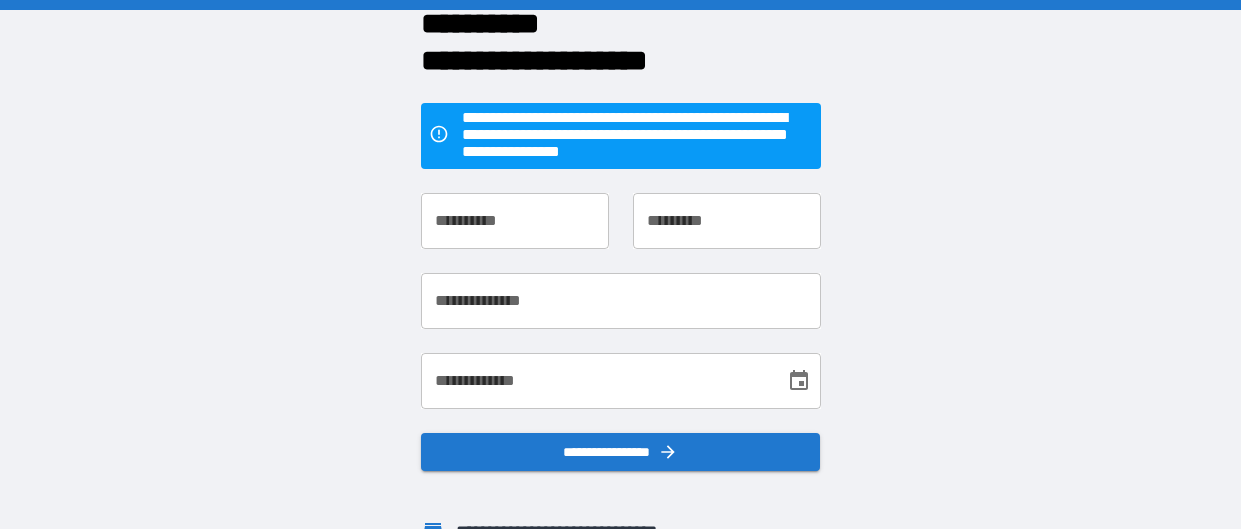 click on "**********" at bounding box center [515, 221] 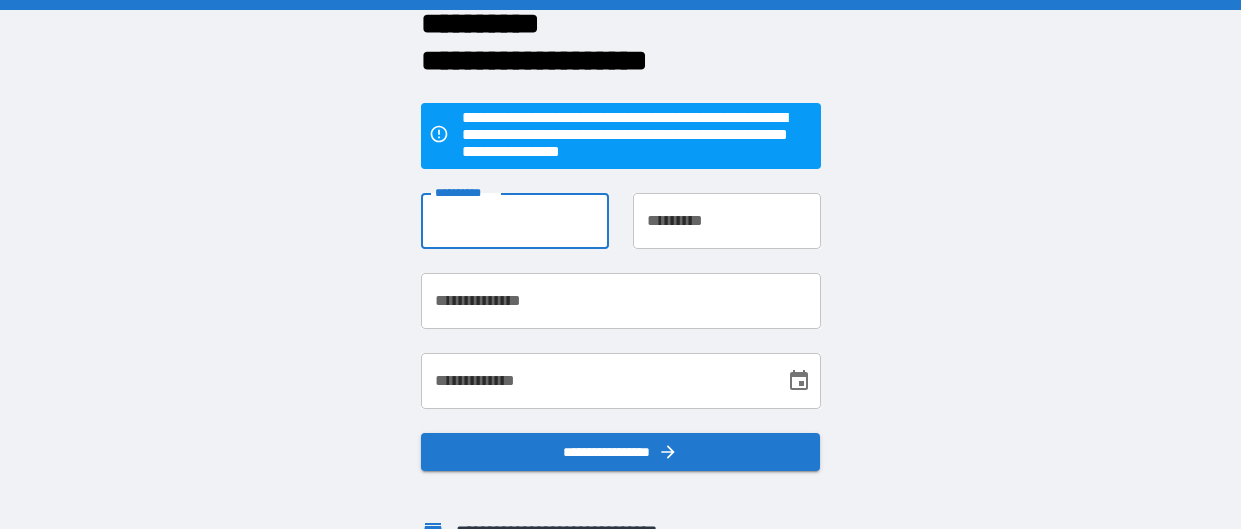 type on "***" 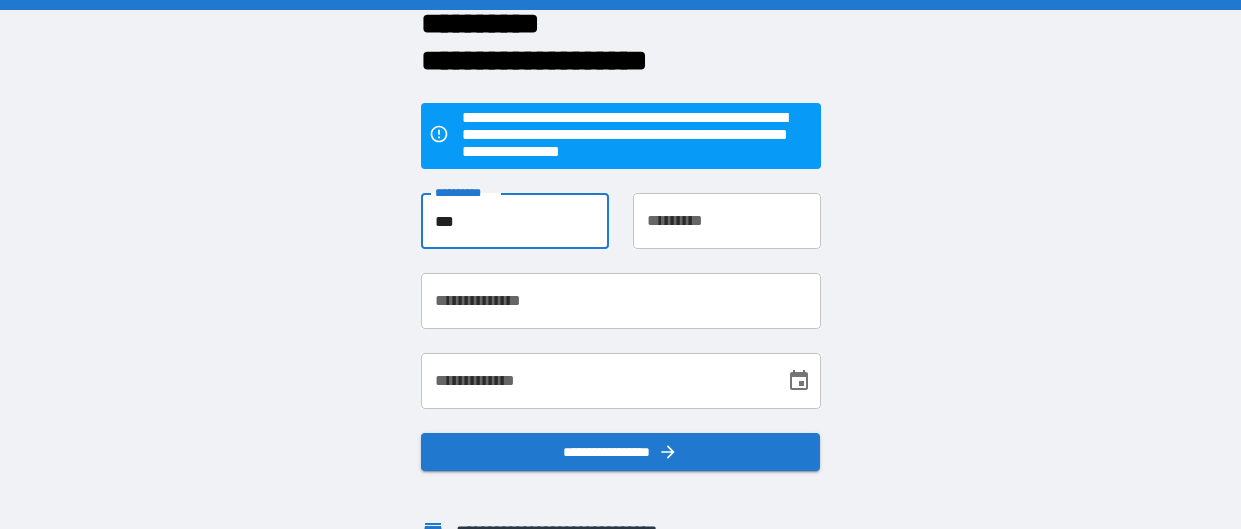 type on "*******" 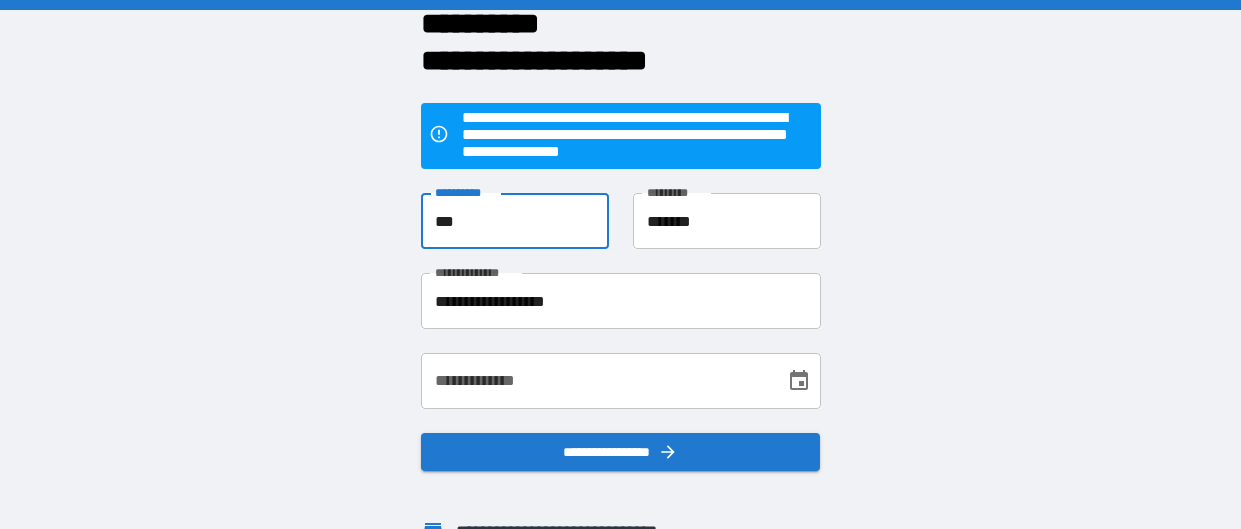 click on "**********" at bounding box center (621, 301) 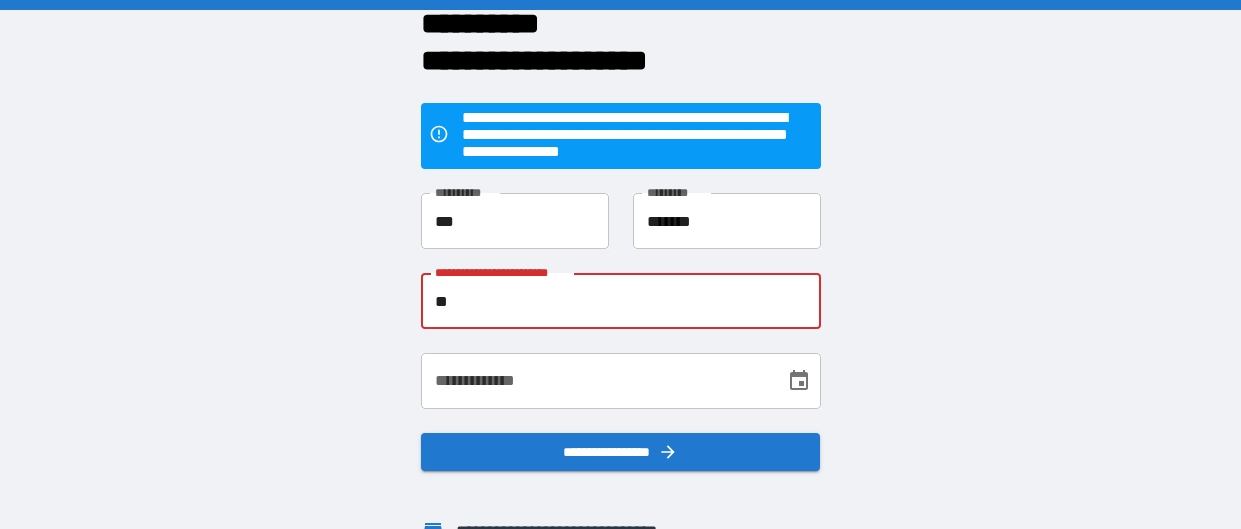 type on "*" 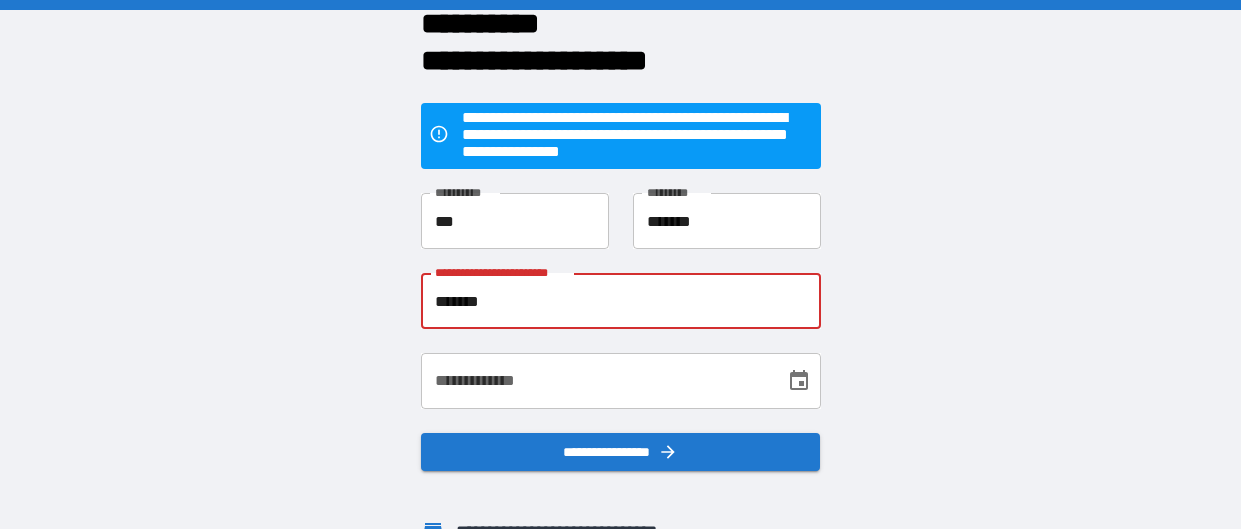 type on "**********" 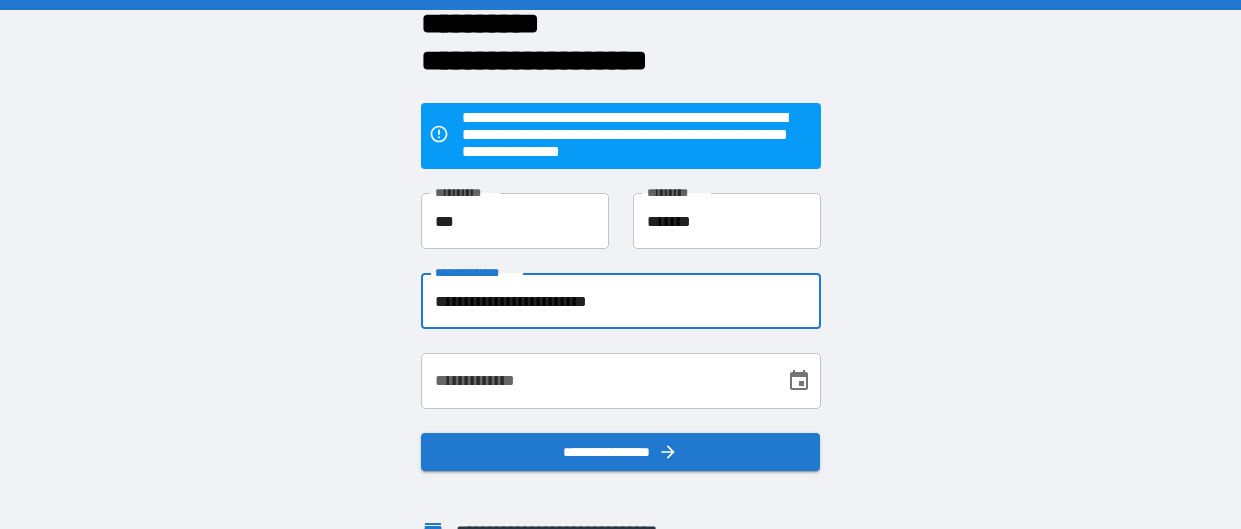 click on "**********" at bounding box center [596, 381] 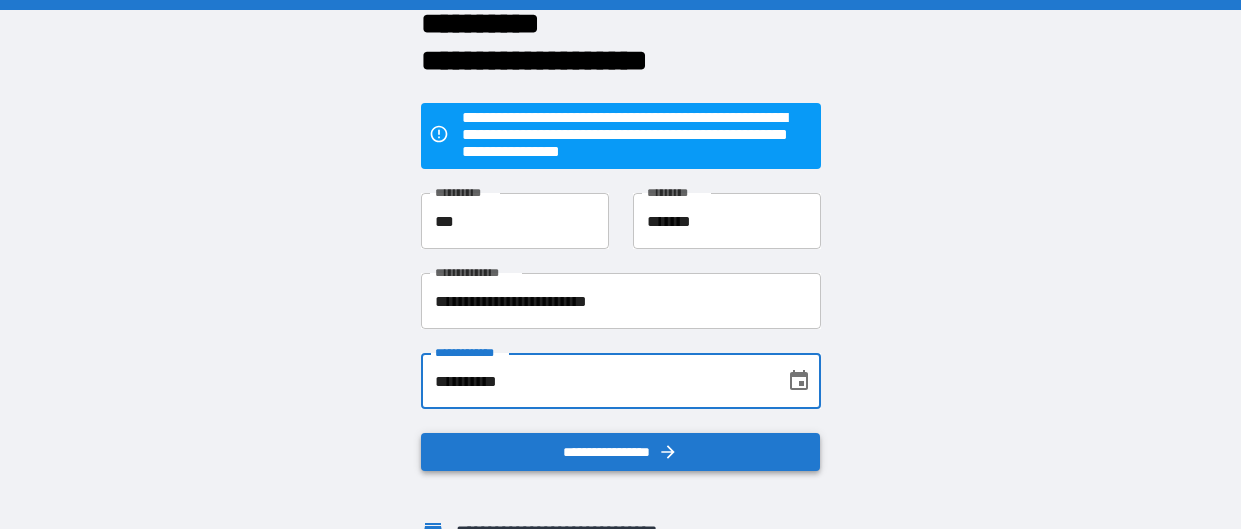 type on "**********" 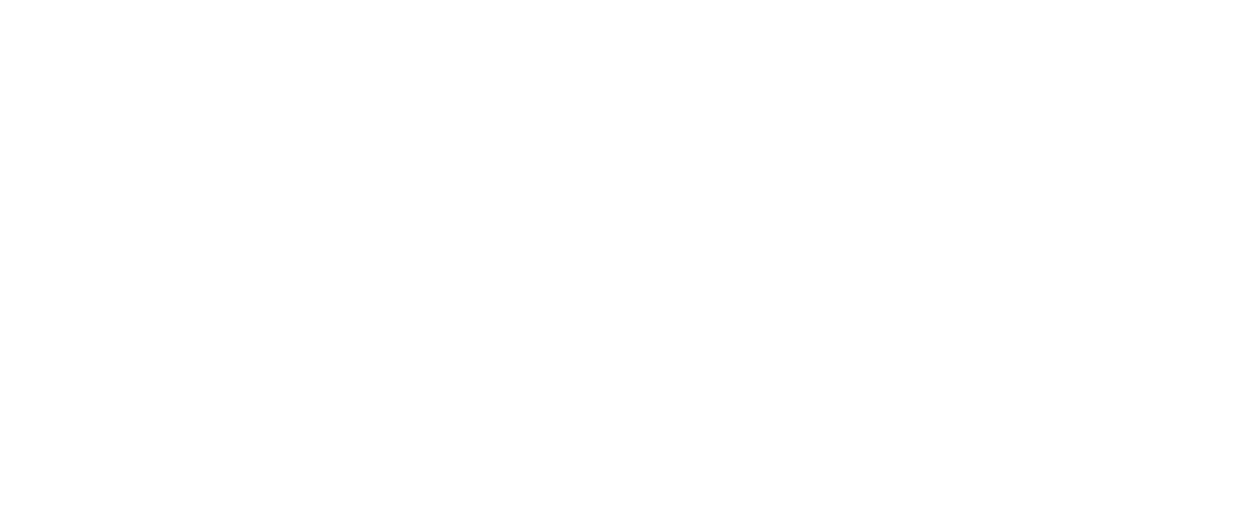 scroll, scrollTop: 0, scrollLeft: 0, axis: both 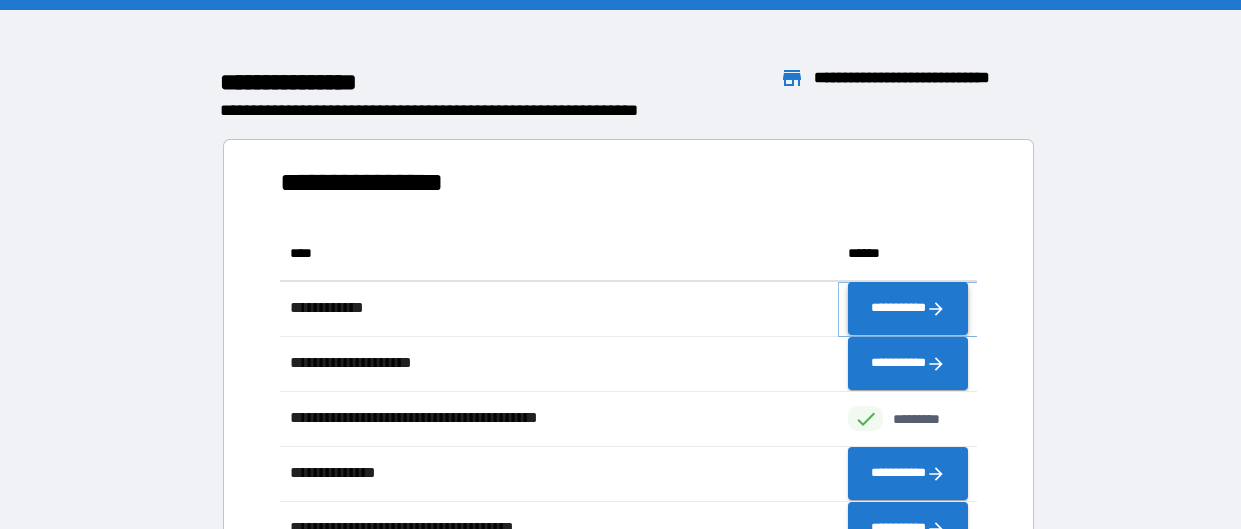 click on "**********" at bounding box center (908, 308) 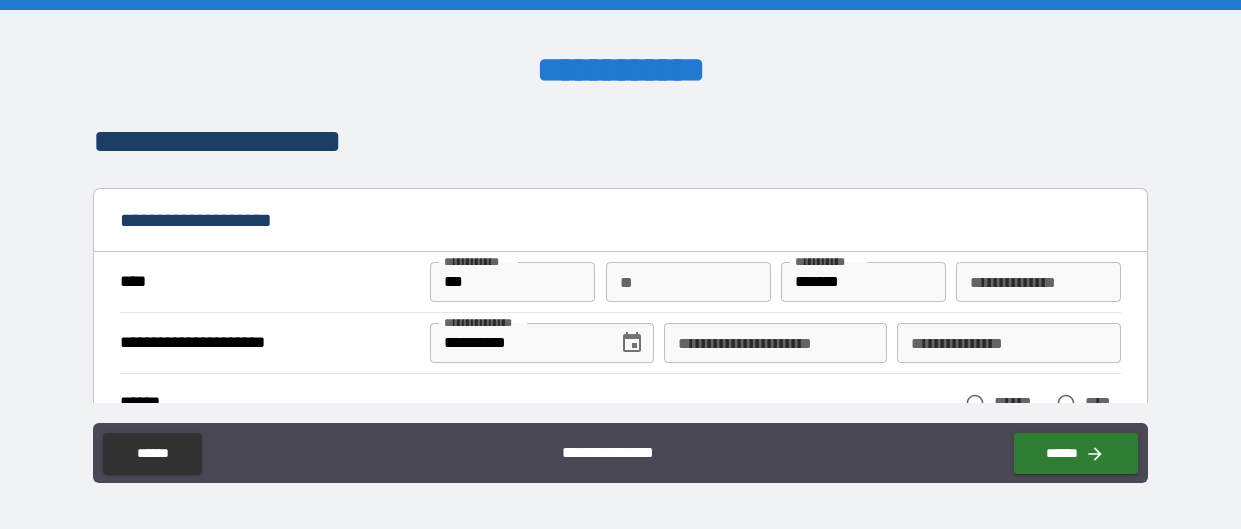 click on "**********" at bounding box center [775, 343] 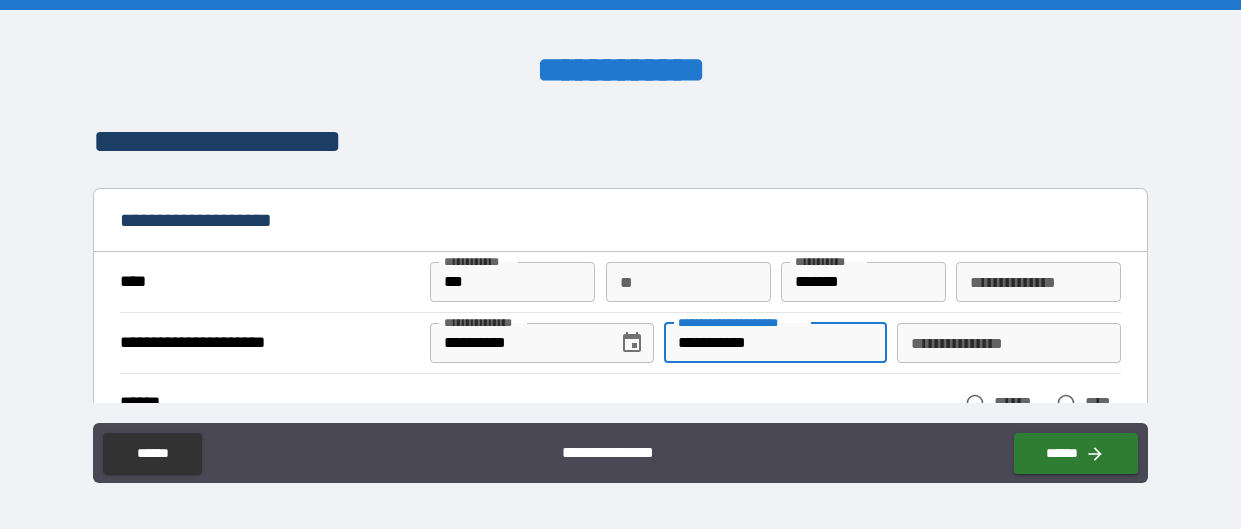 type on "**********" 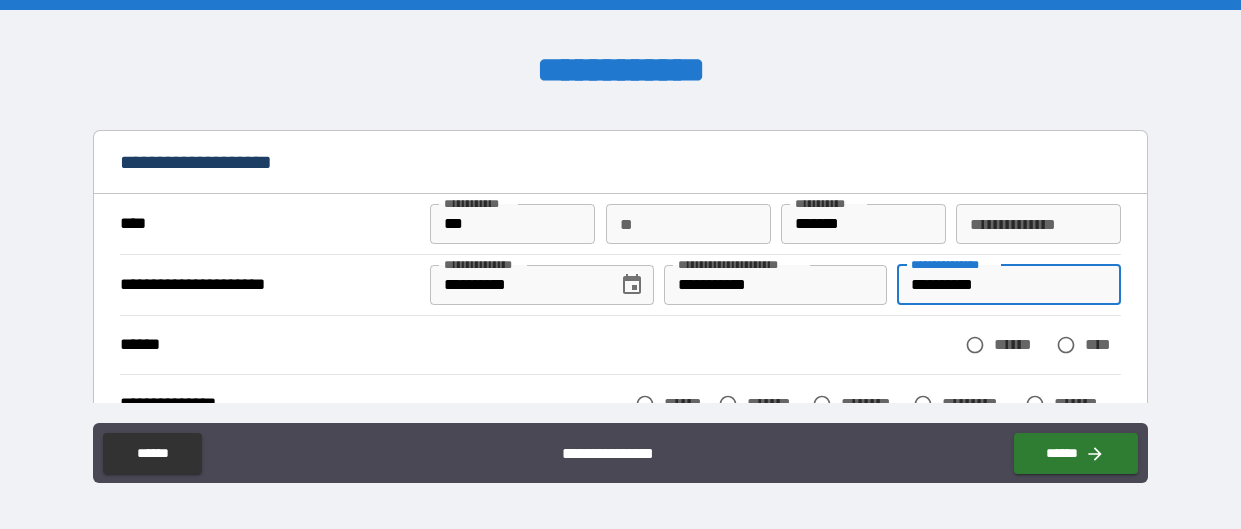 scroll, scrollTop: 67, scrollLeft: 0, axis: vertical 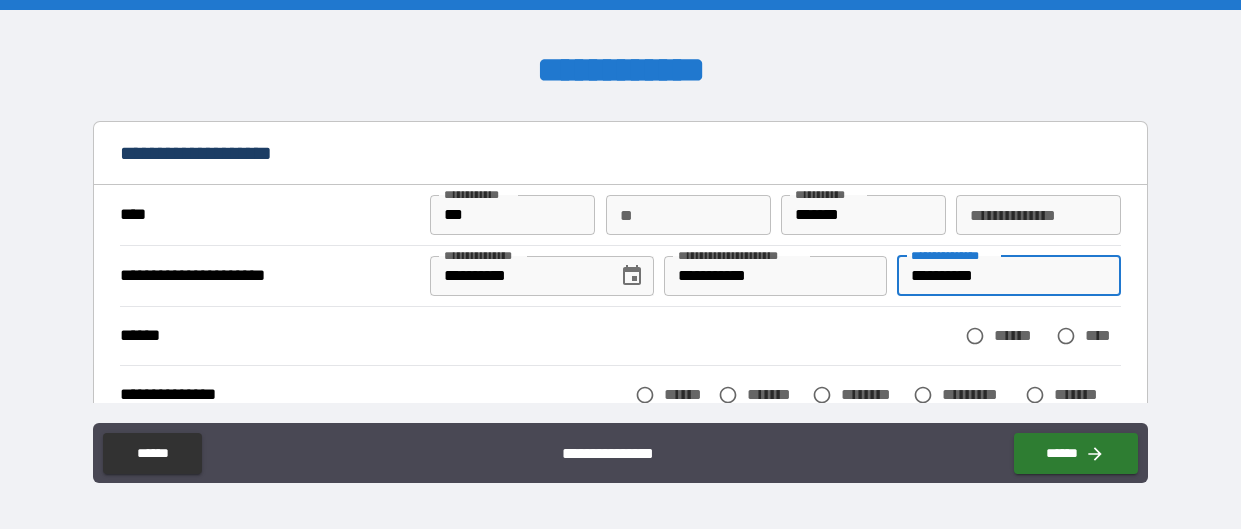 type on "**********" 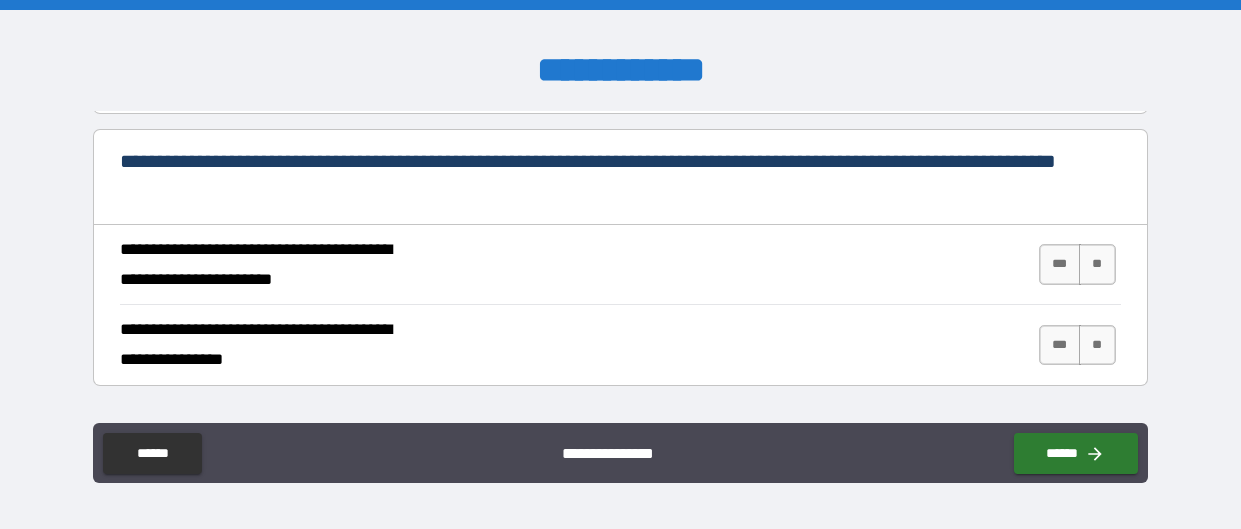 scroll, scrollTop: 745, scrollLeft: 0, axis: vertical 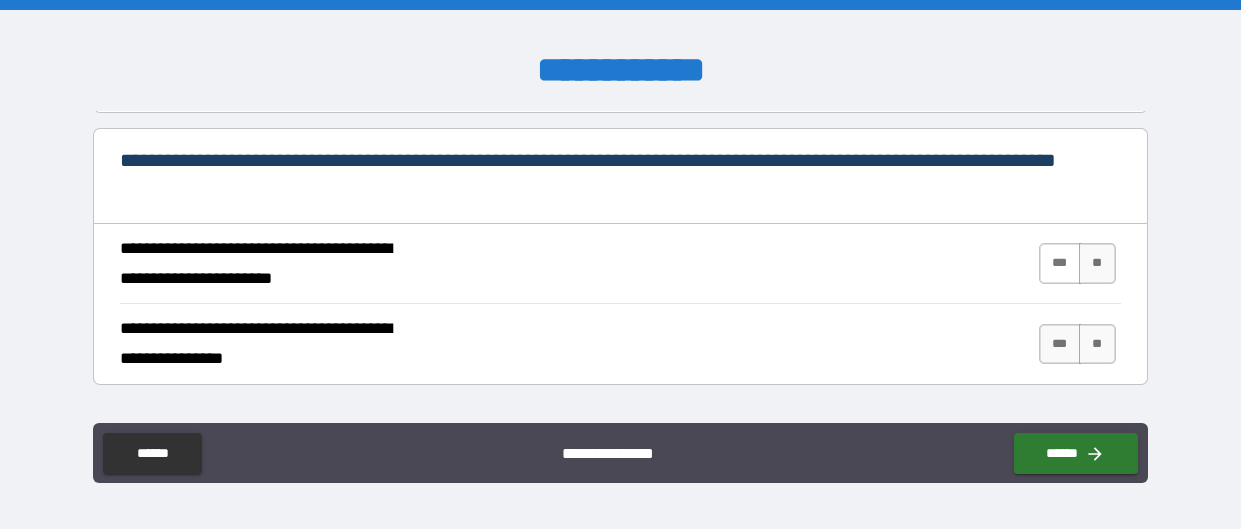 click on "***" at bounding box center (1060, 263) 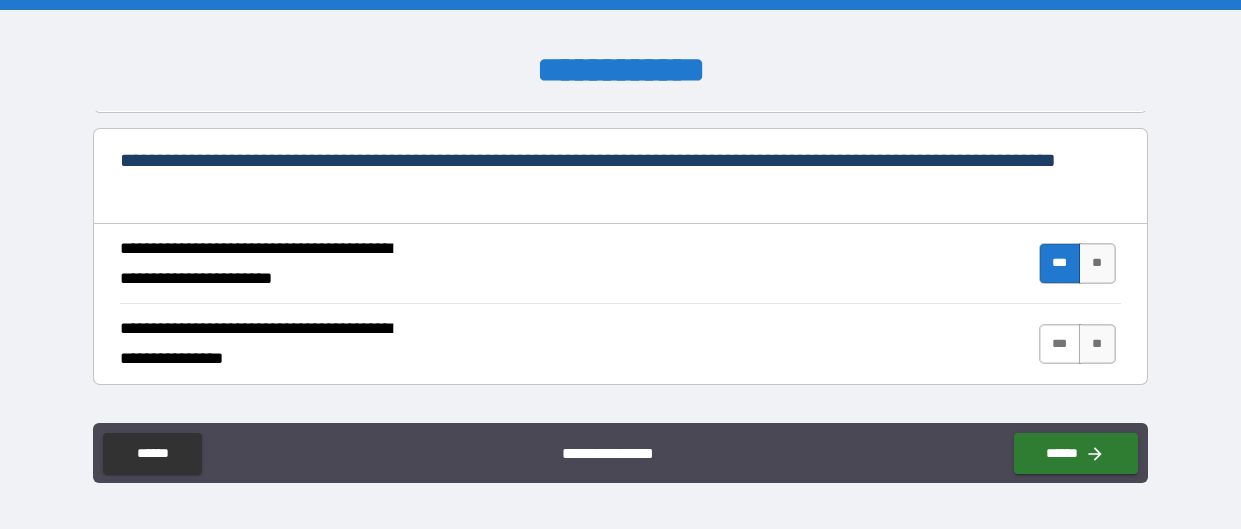 click on "***" at bounding box center (1060, 344) 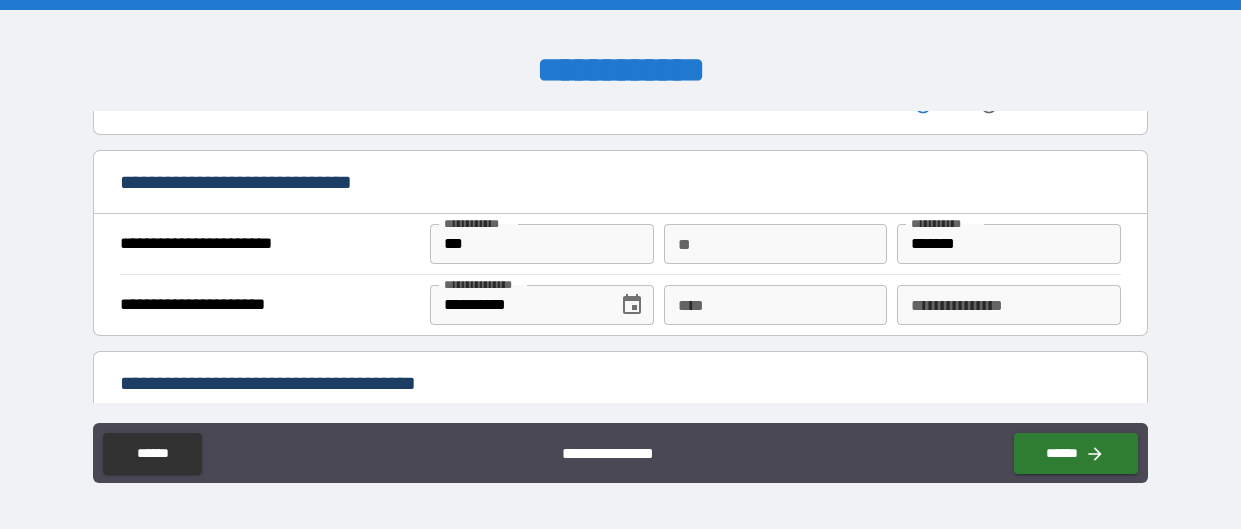scroll, scrollTop: 1233, scrollLeft: 0, axis: vertical 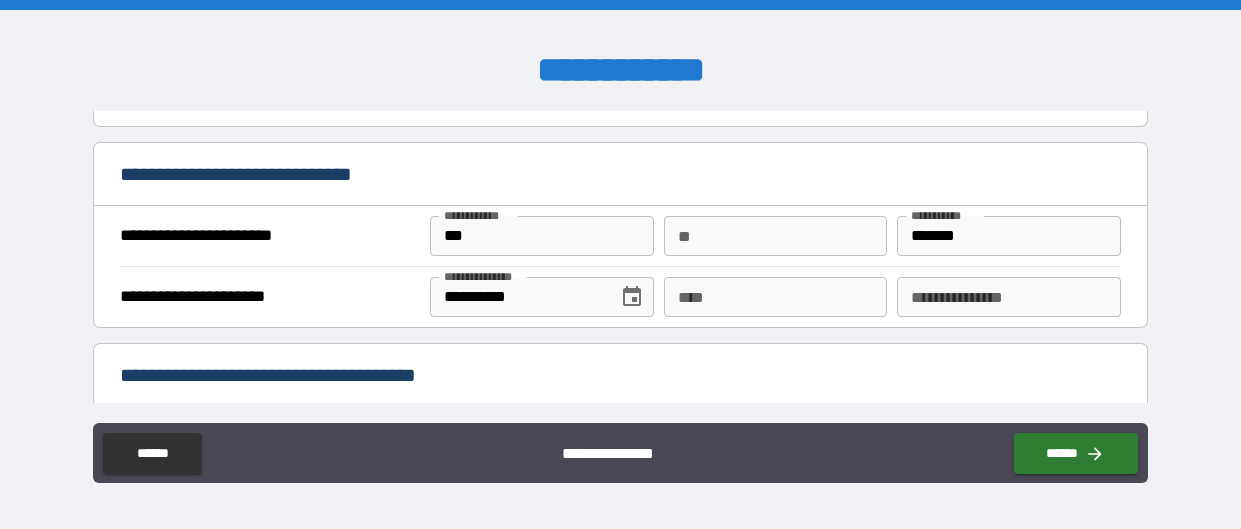 click on "****" at bounding box center (775, 297) 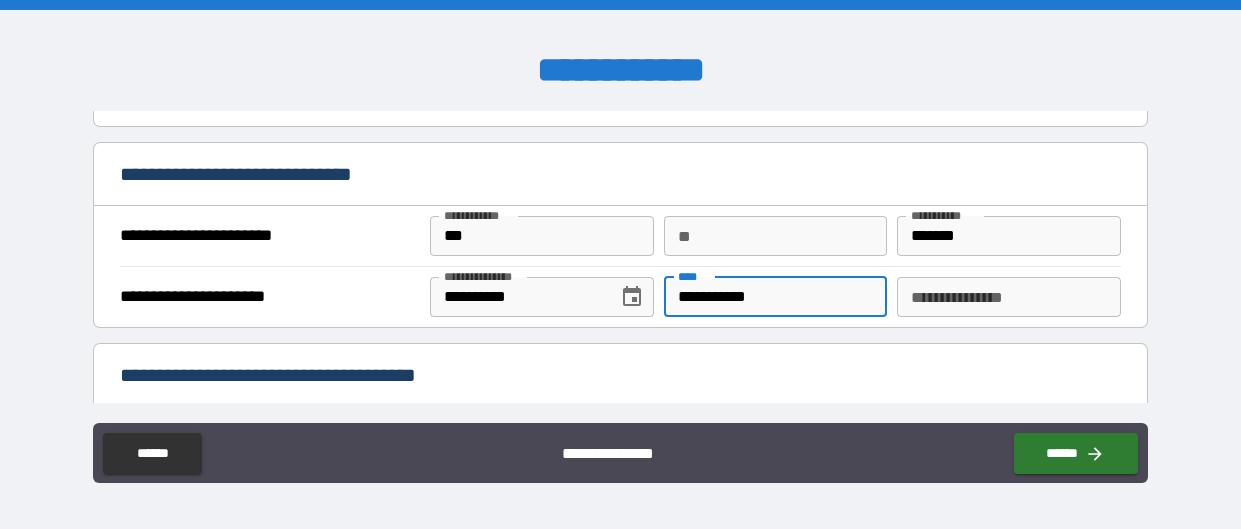type on "**********" 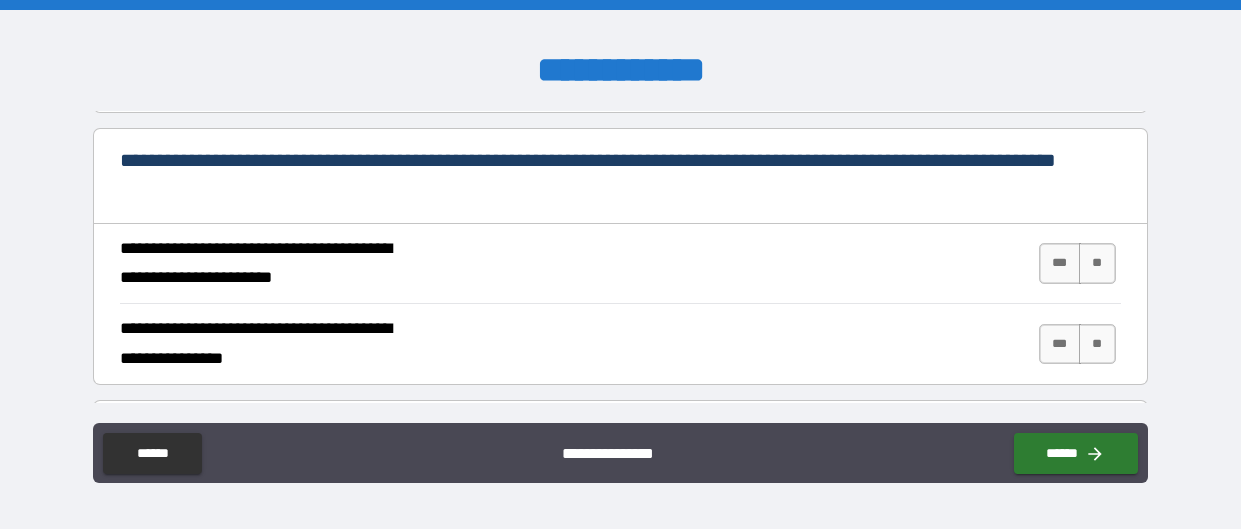 scroll, scrollTop: 1820, scrollLeft: 0, axis: vertical 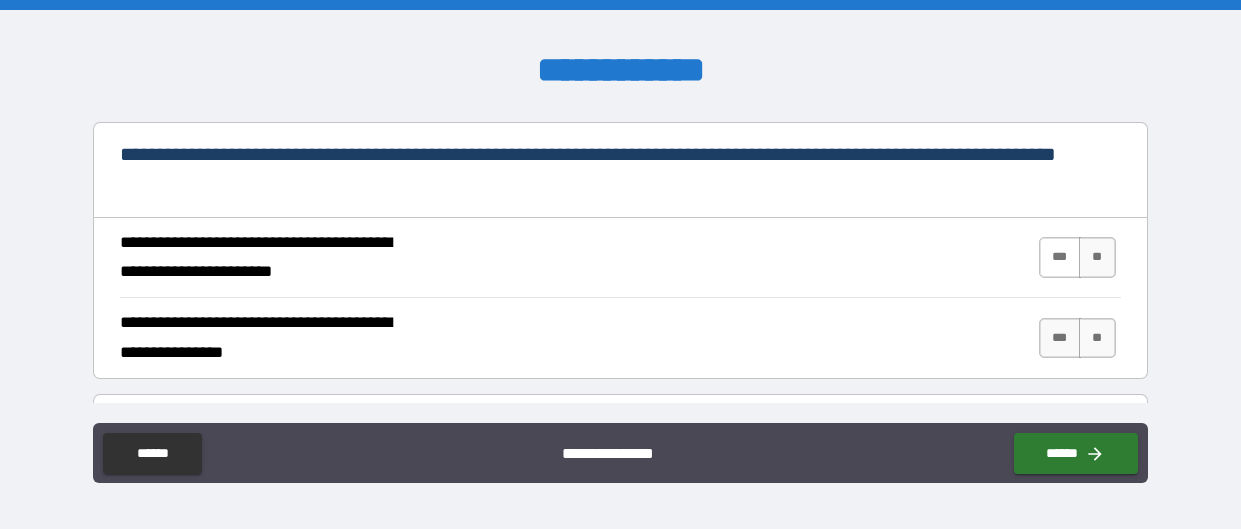 type on "**********" 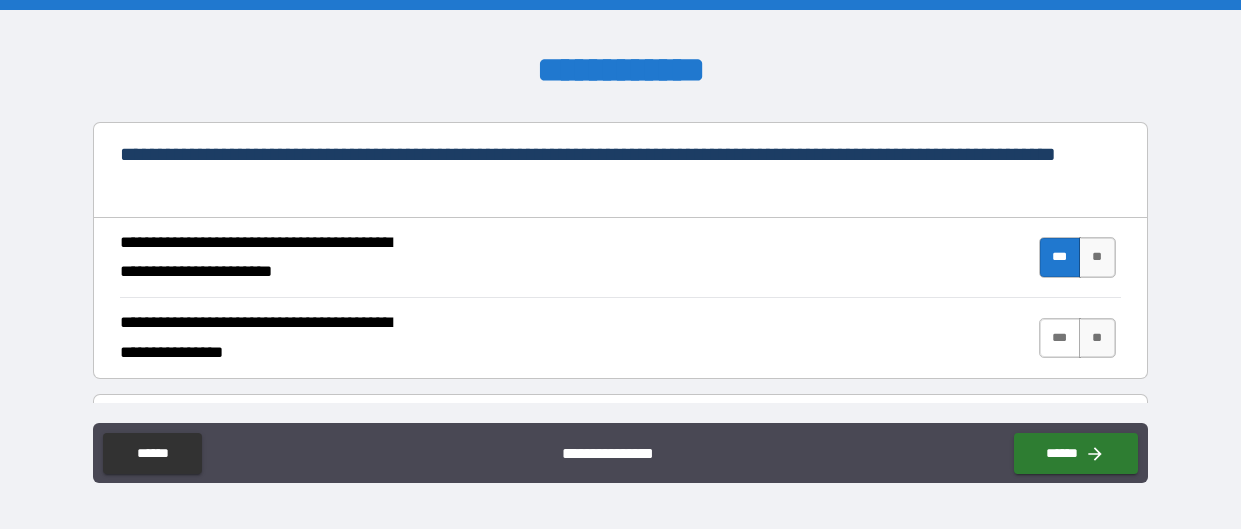 click on "***" at bounding box center [1060, 338] 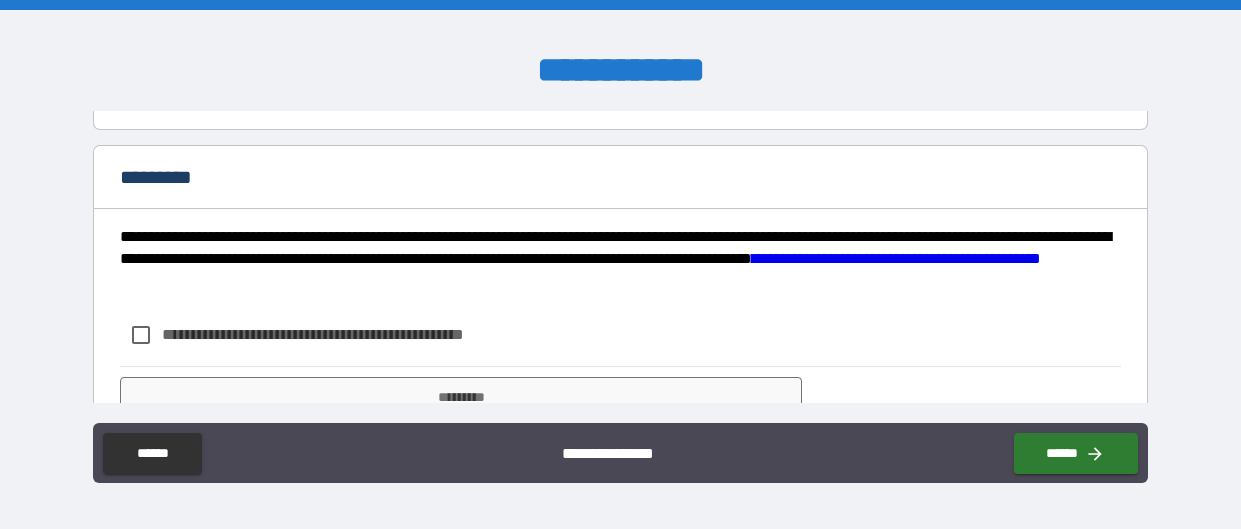scroll, scrollTop: 2072, scrollLeft: 0, axis: vertical 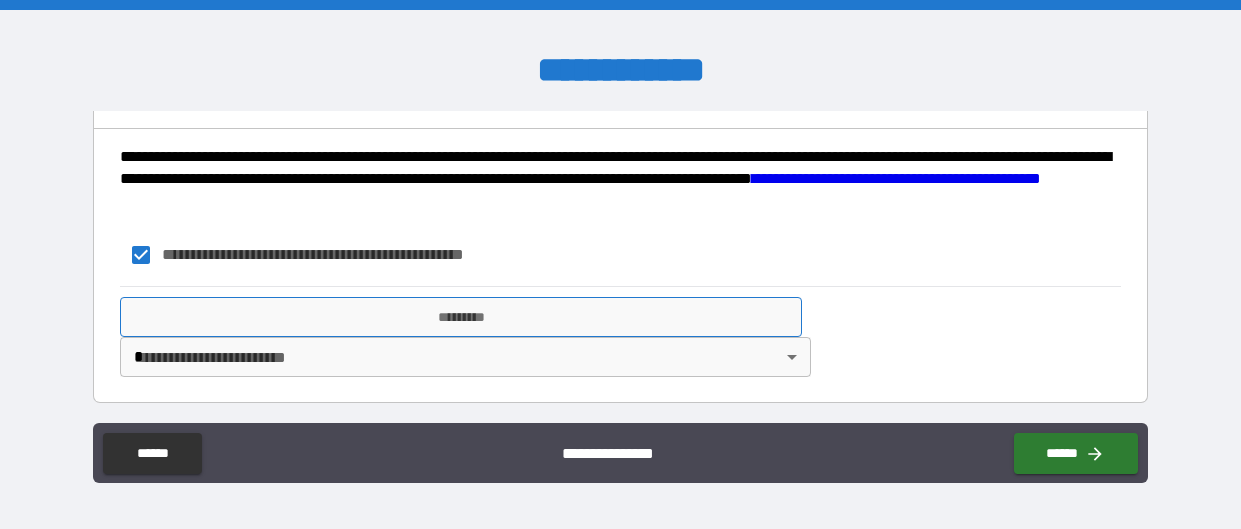 click on "*********" at bounding box center (461, 317) 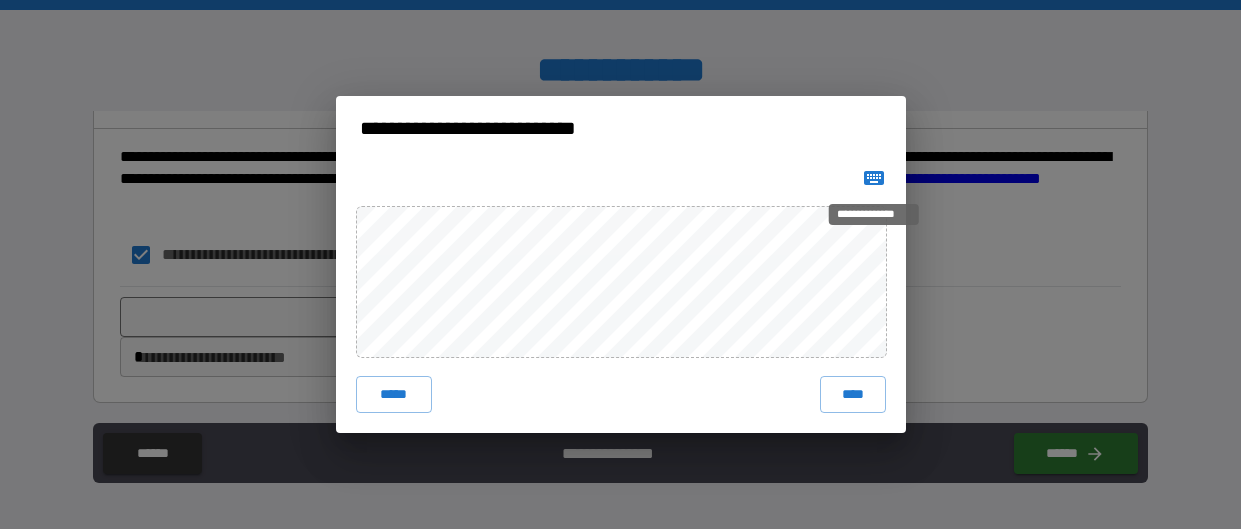 click 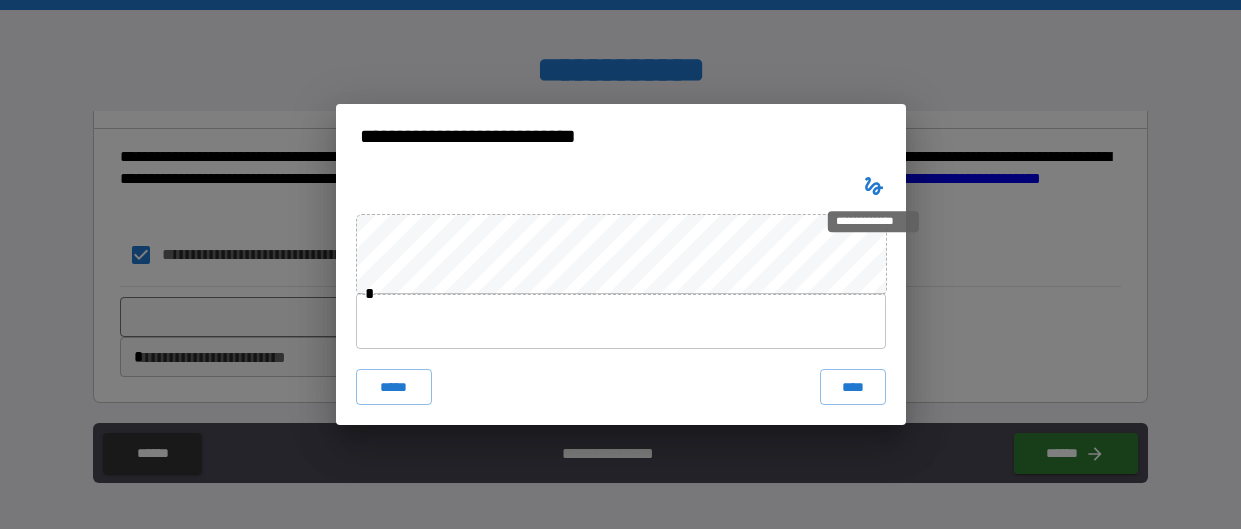 click 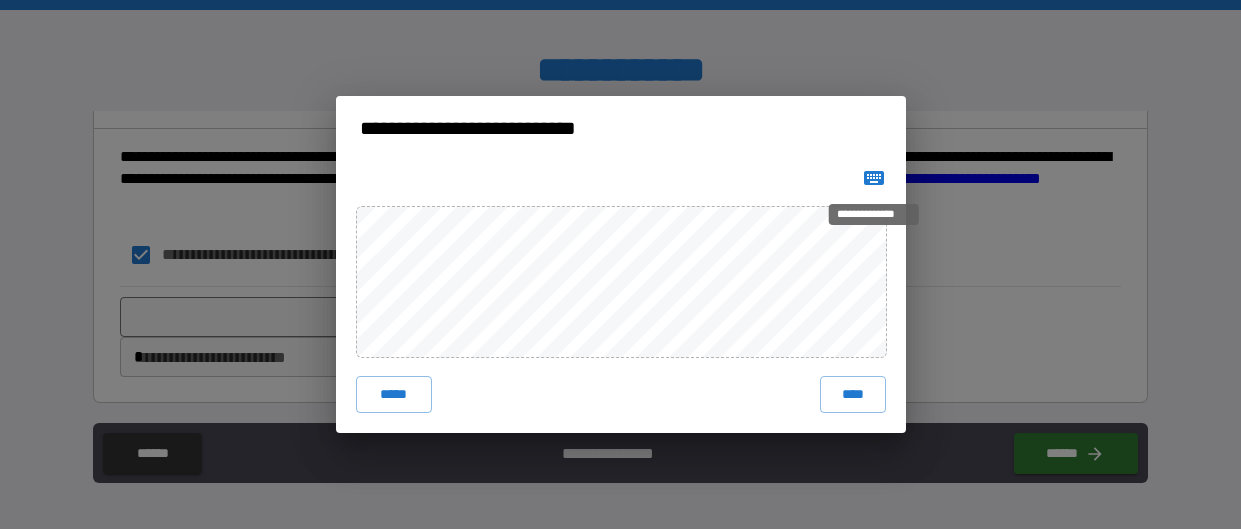 click 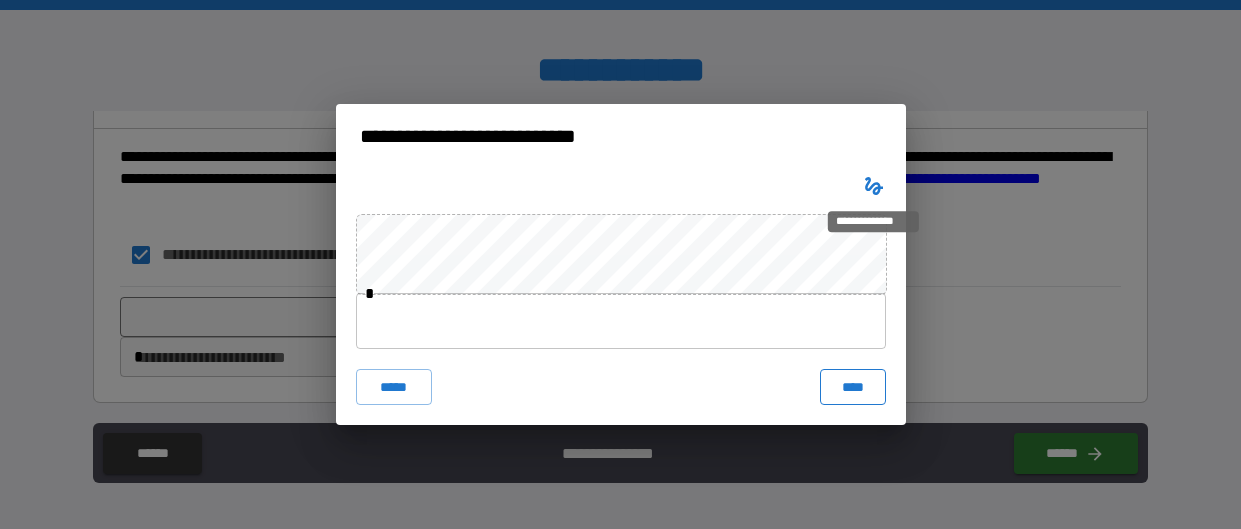 click on "****" at bounding box center [852, 387] 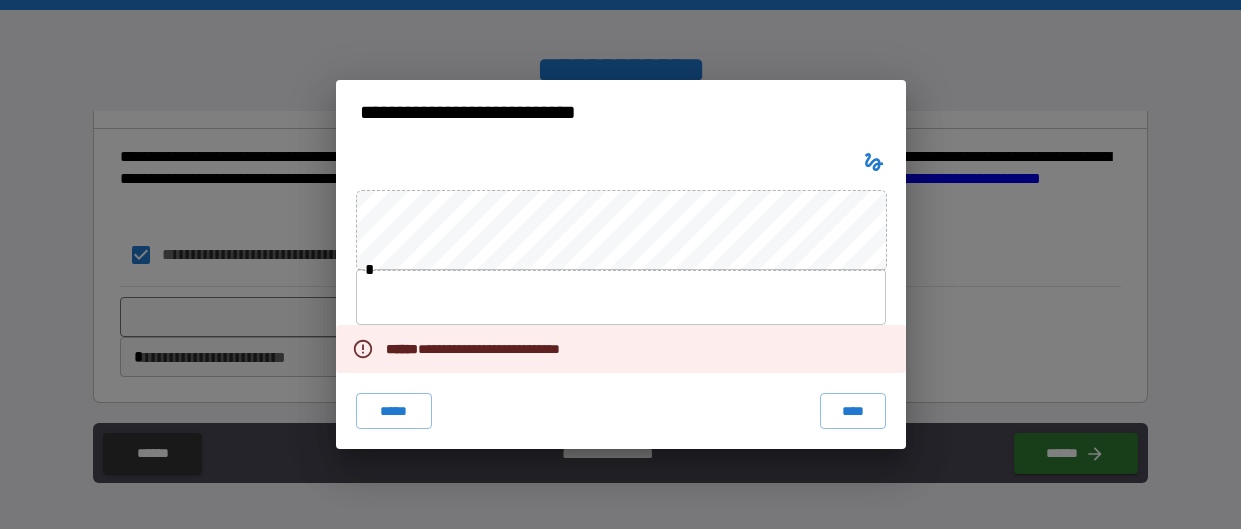 click at bounding box center (621, 297) 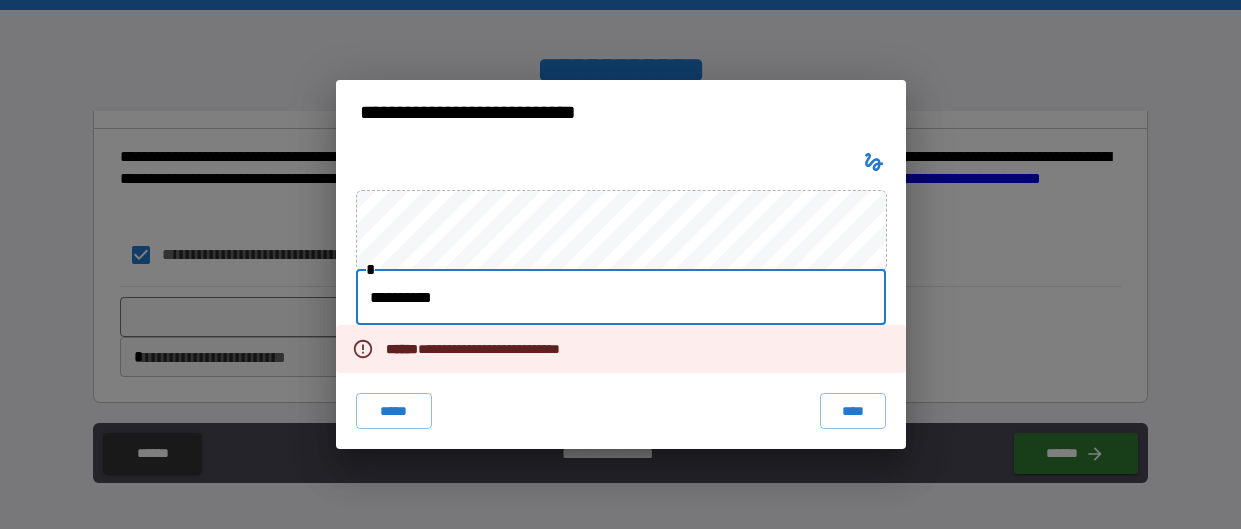 type on "**********" 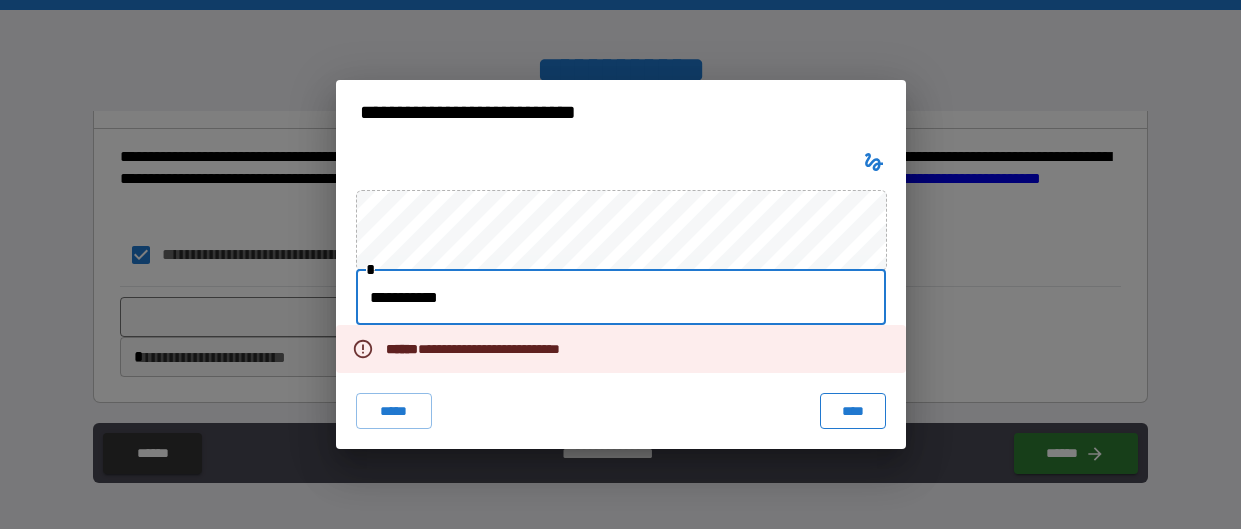 click on "****" at bounding box center (852, 411) 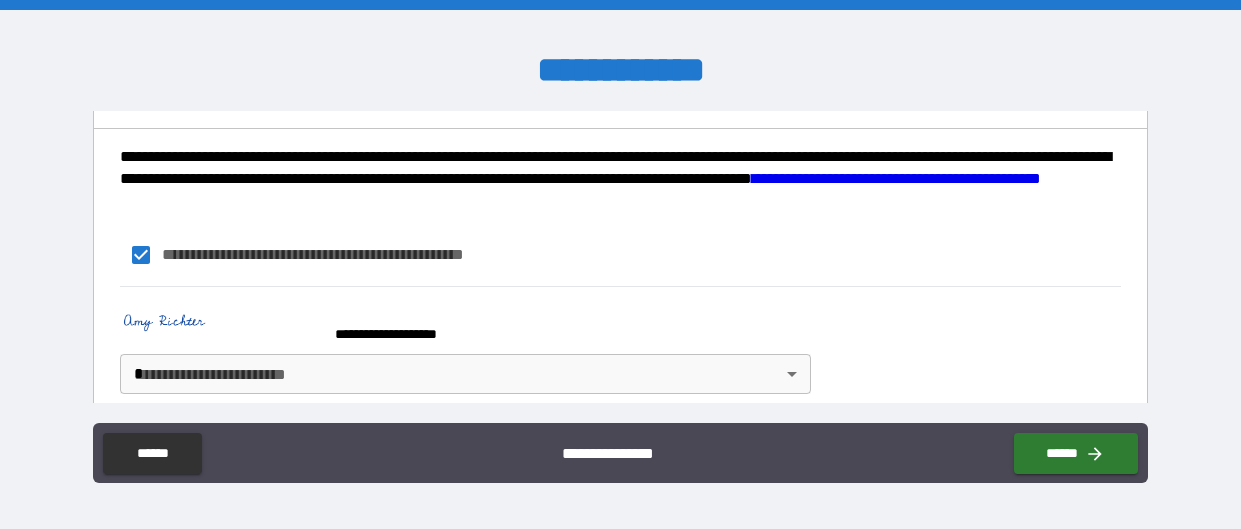 scroll, scrollTop: 2166, scrollLeft: 0, axis: vertical 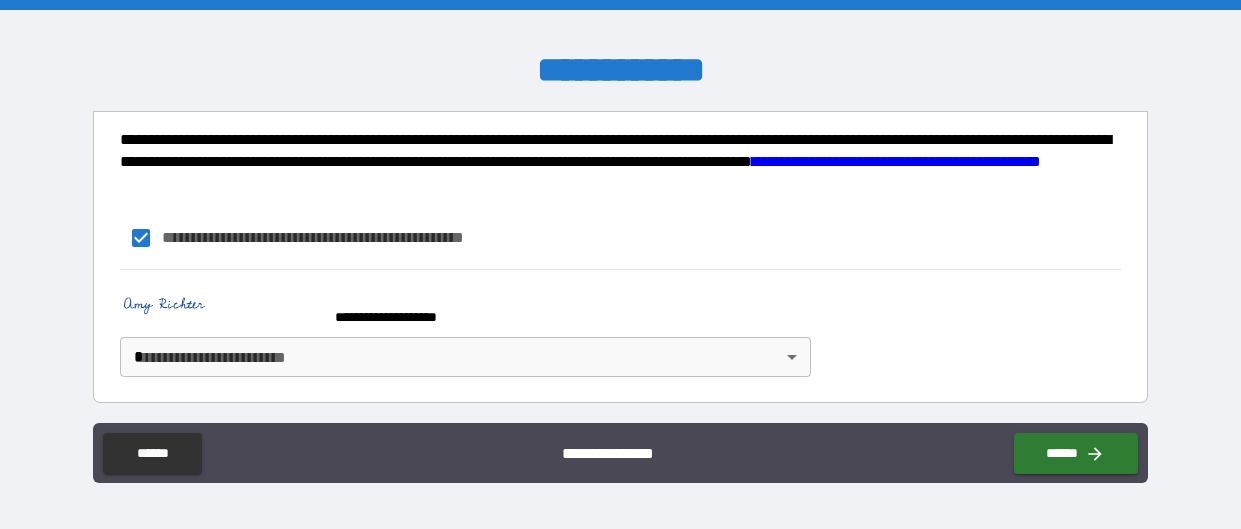 click on "**********" at bounding box center (620, 264) 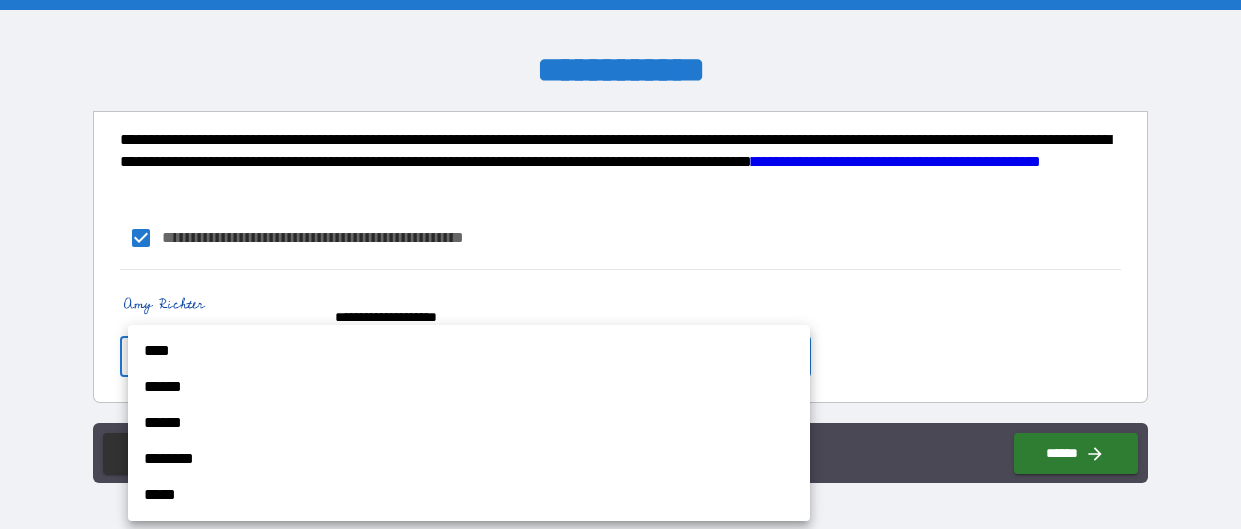 click on "****" at bounding box center (469, 351) 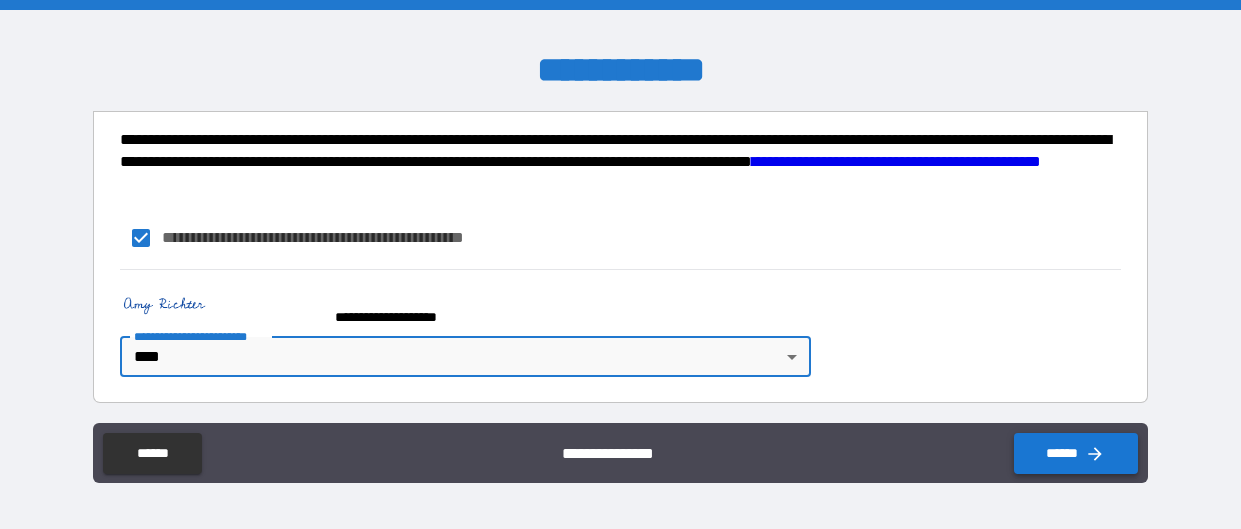 click 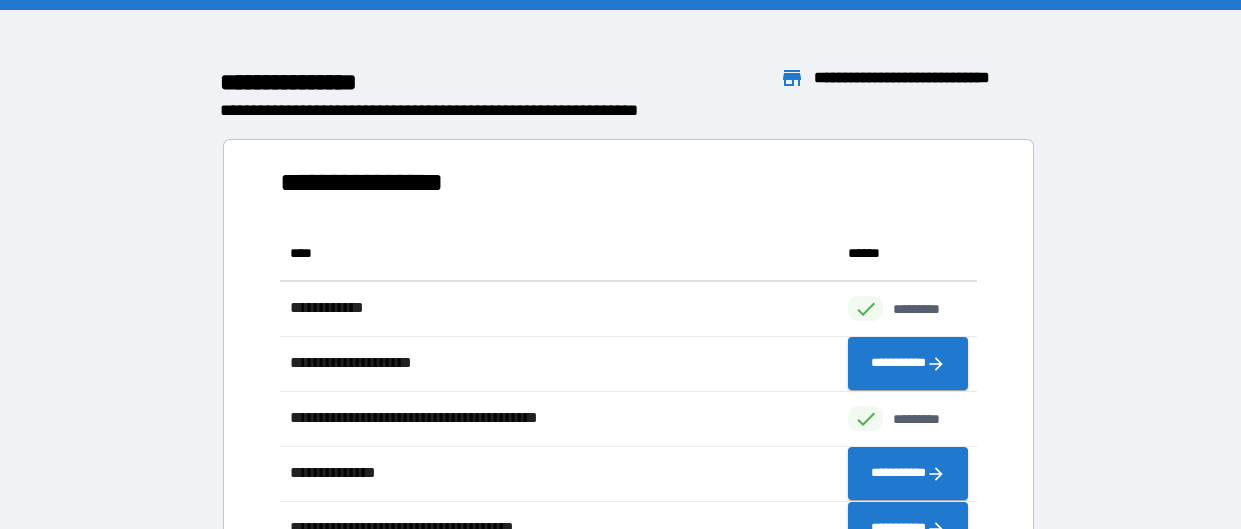 scroll, scrollTop: 1, scrollLeft: 0, axis: vertical 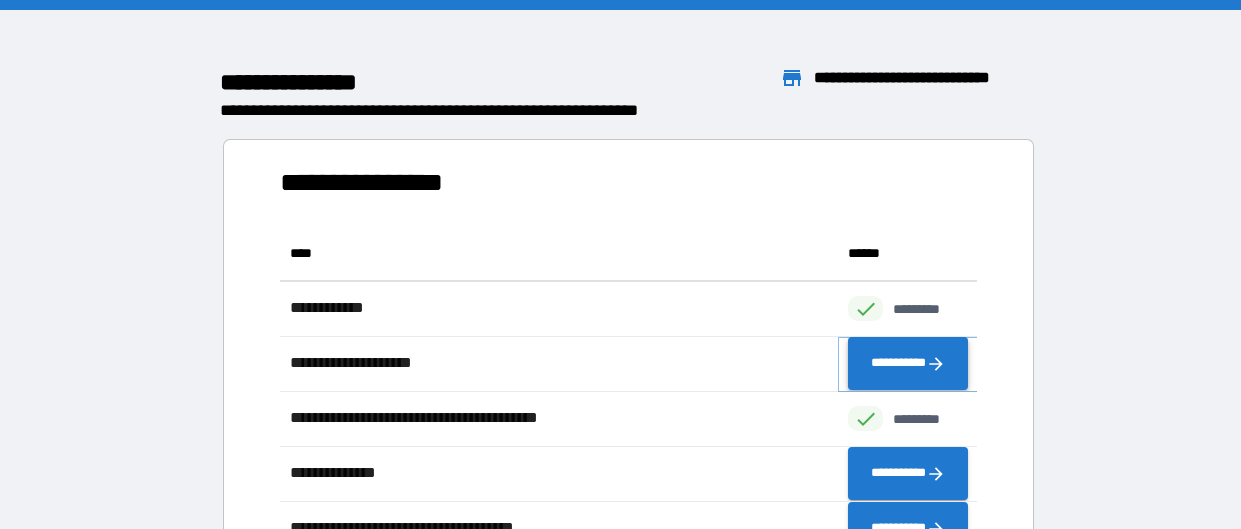click on "**********" at bounding box center (908, 363) 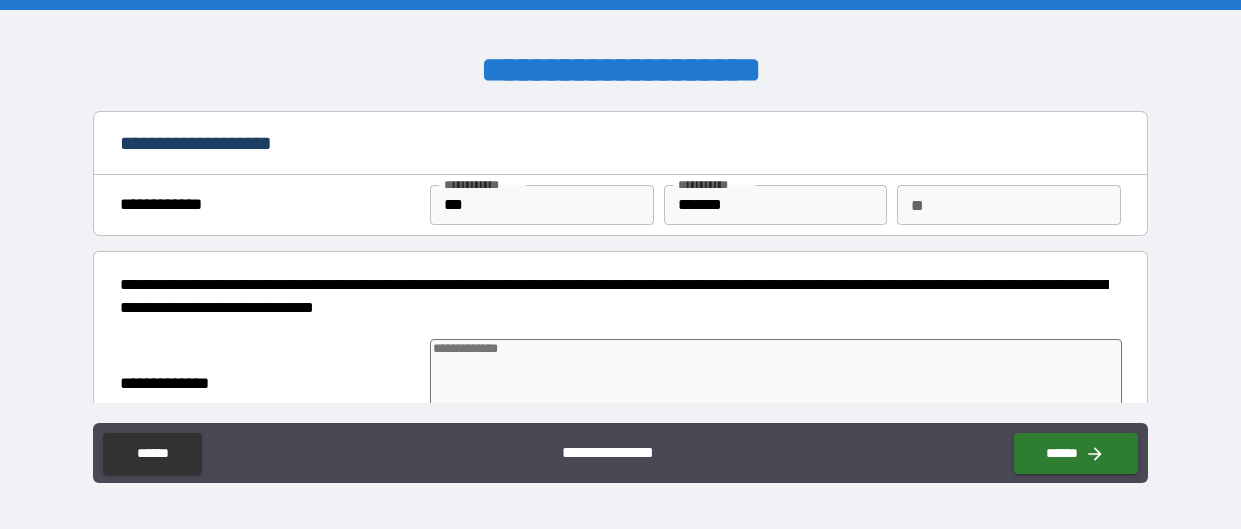 type on "*" 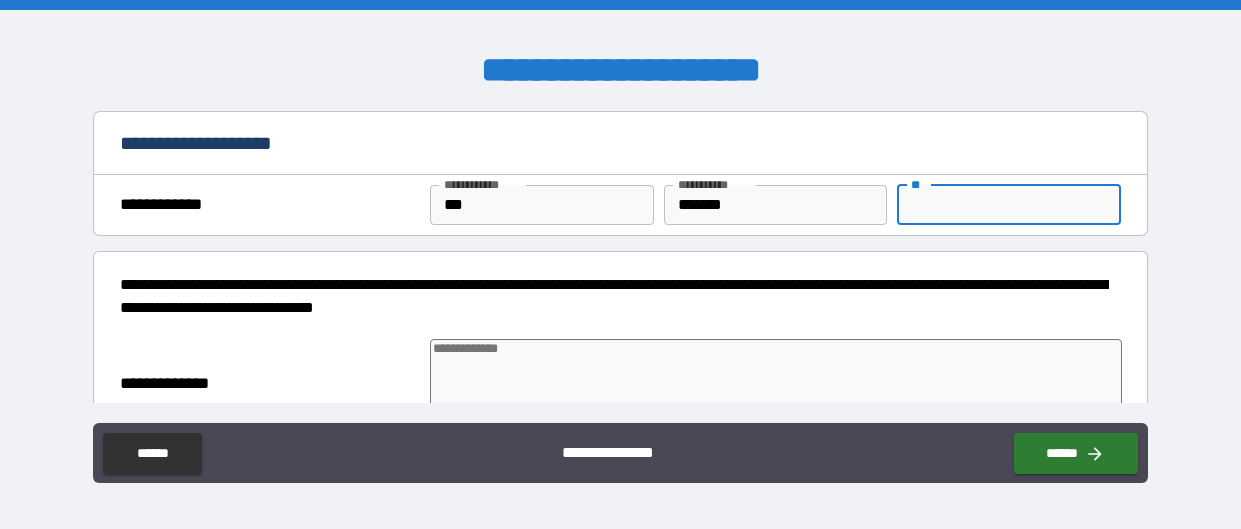 type on "*" 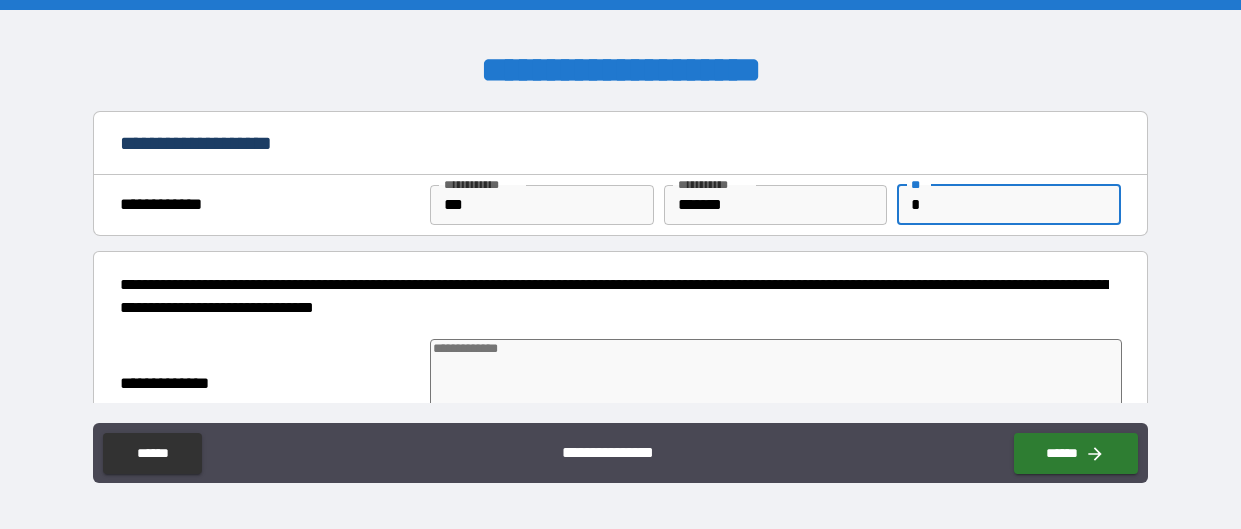 type on "*" 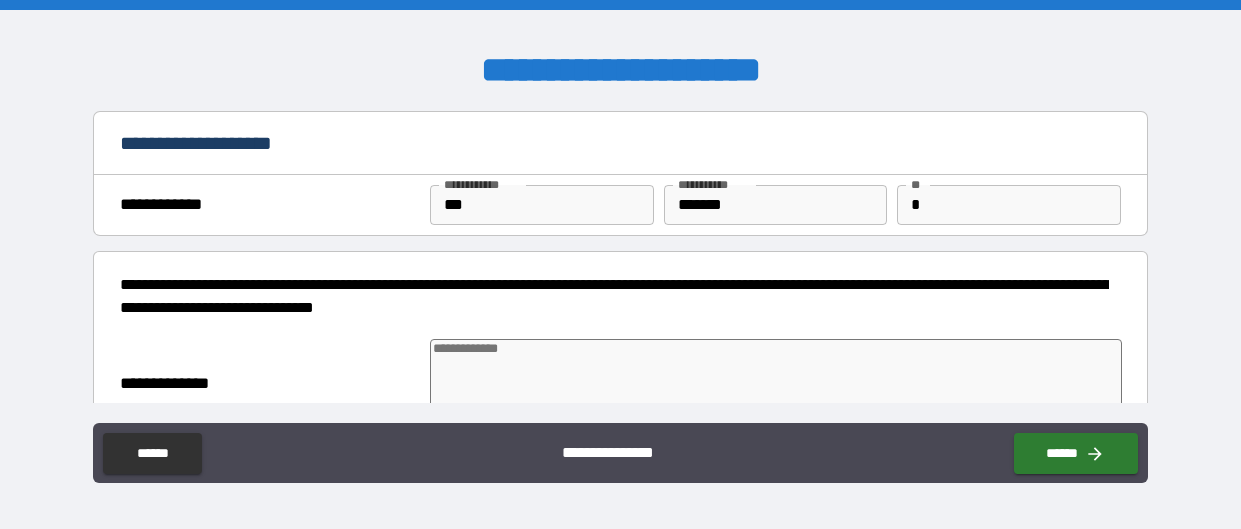 type on "*" 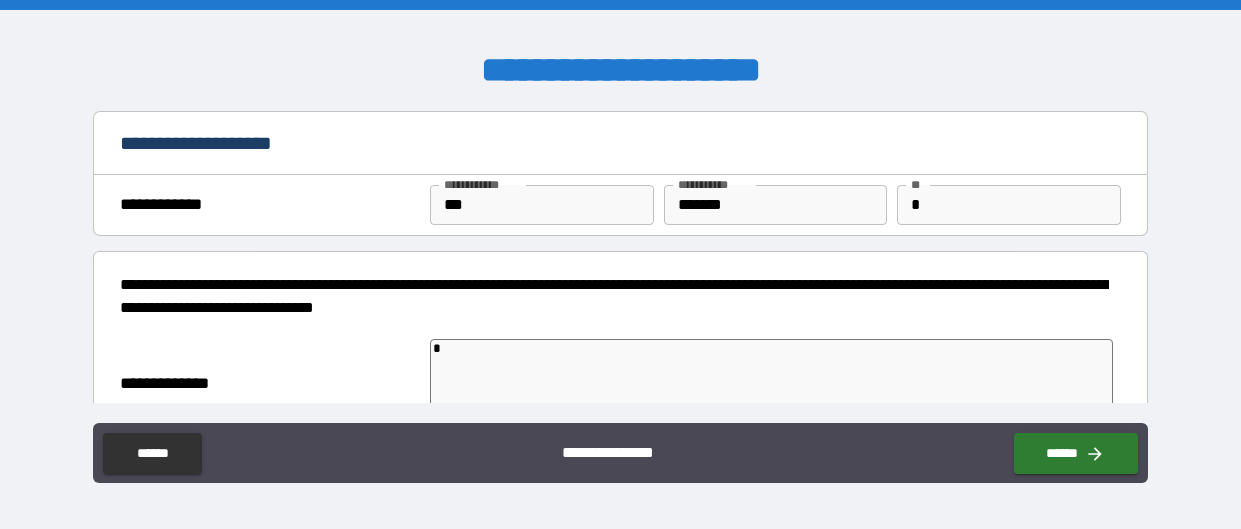type on "*" 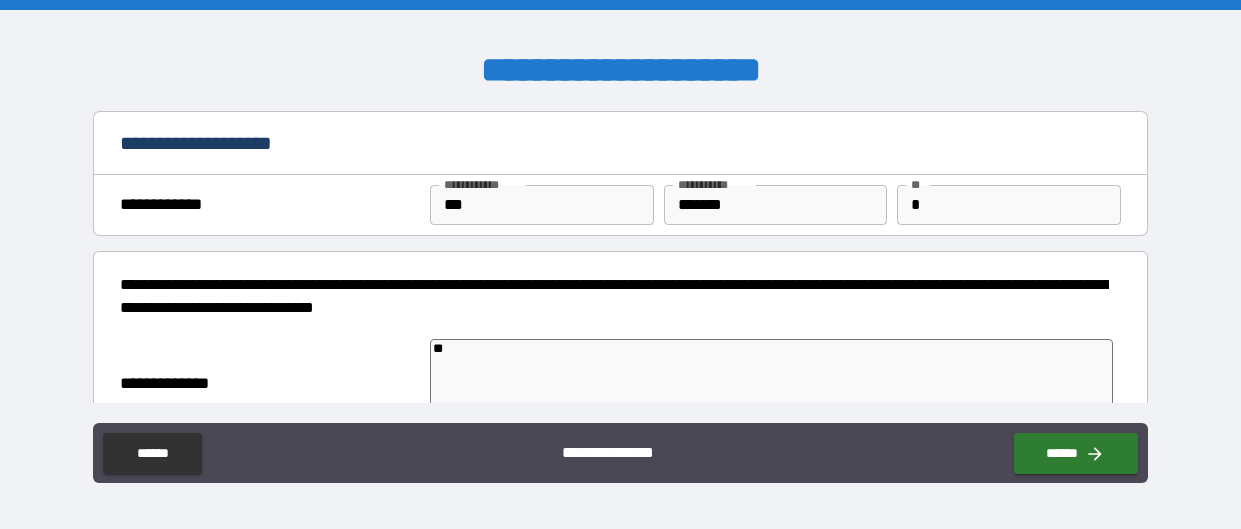 type on "*" 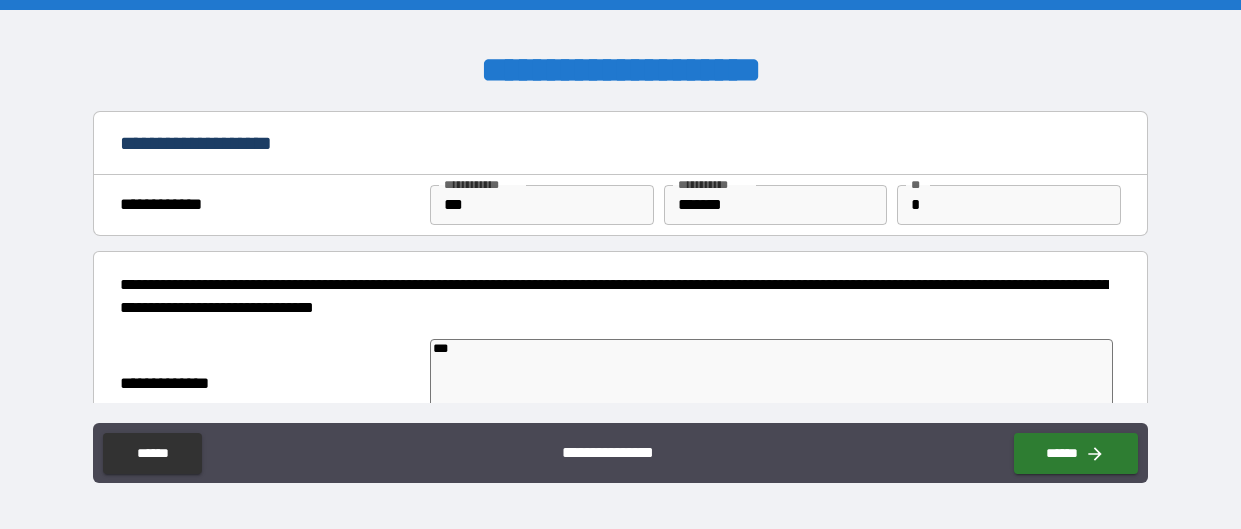 type on "*" 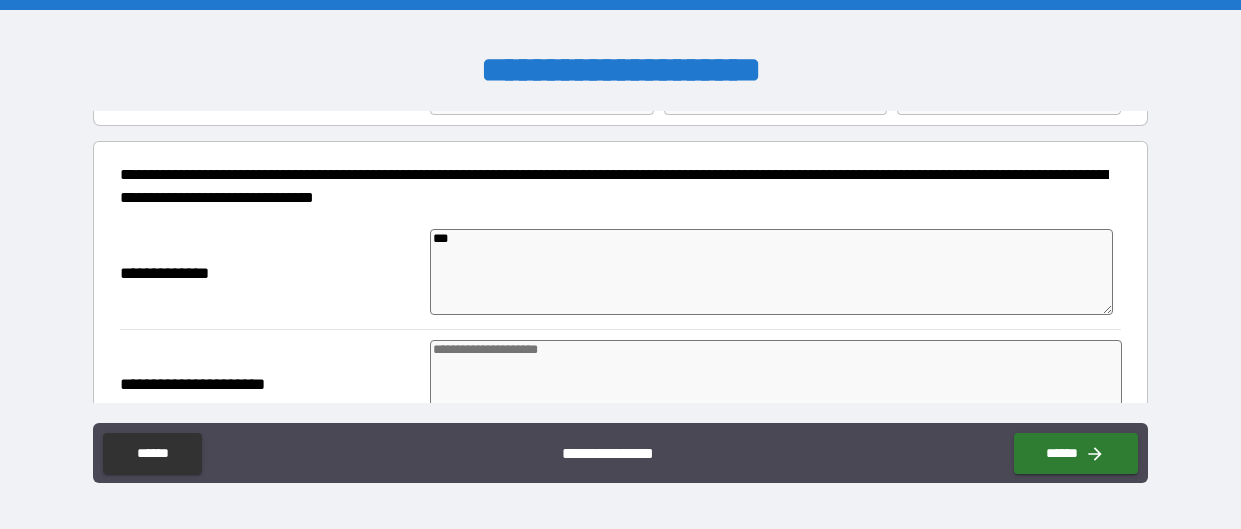scroll, scrollTop: 116, scrollLeft: 0, axis: vertical 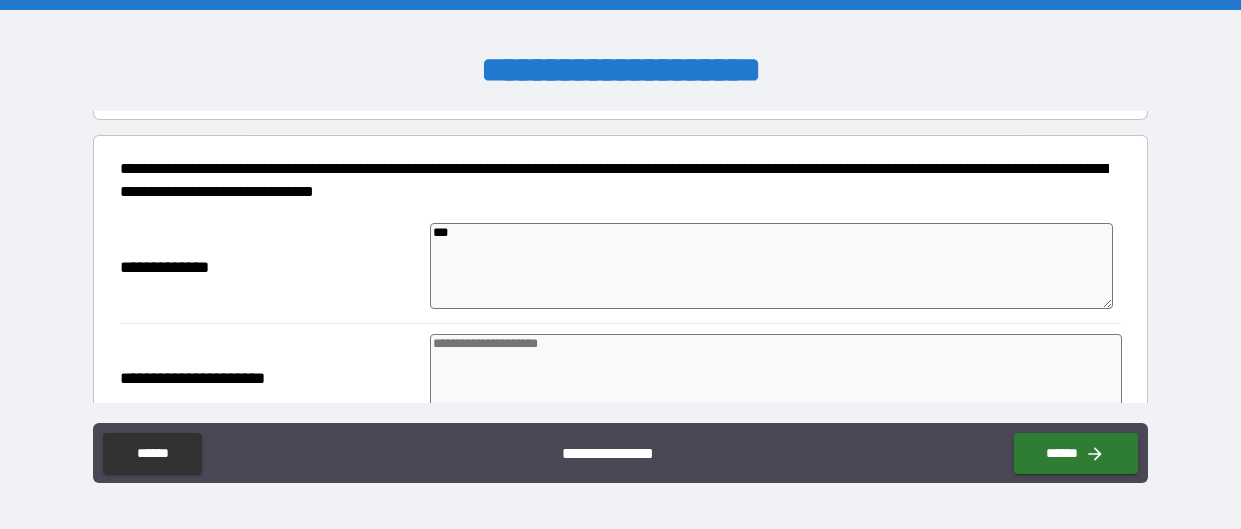 type on "***" 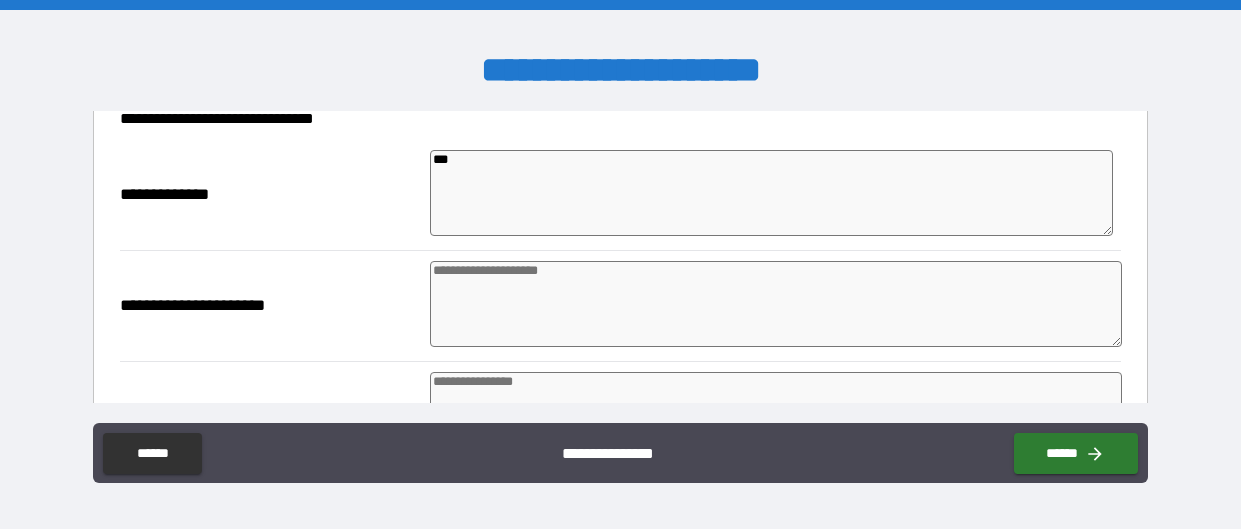 scroll, scrollTop: 188, scrollLeft: 0, axis: vertical 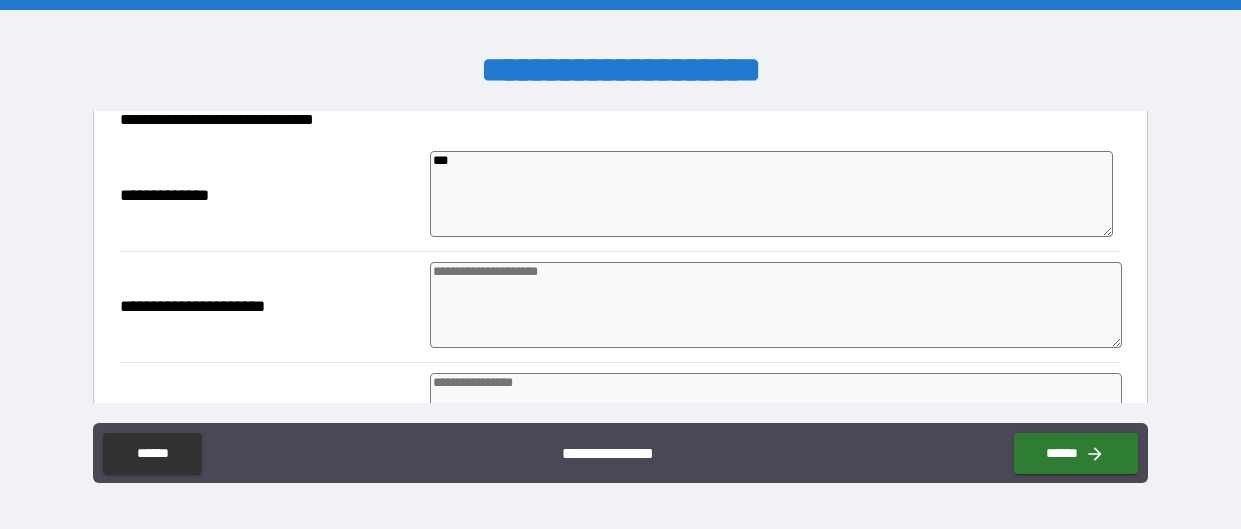 type on "*" 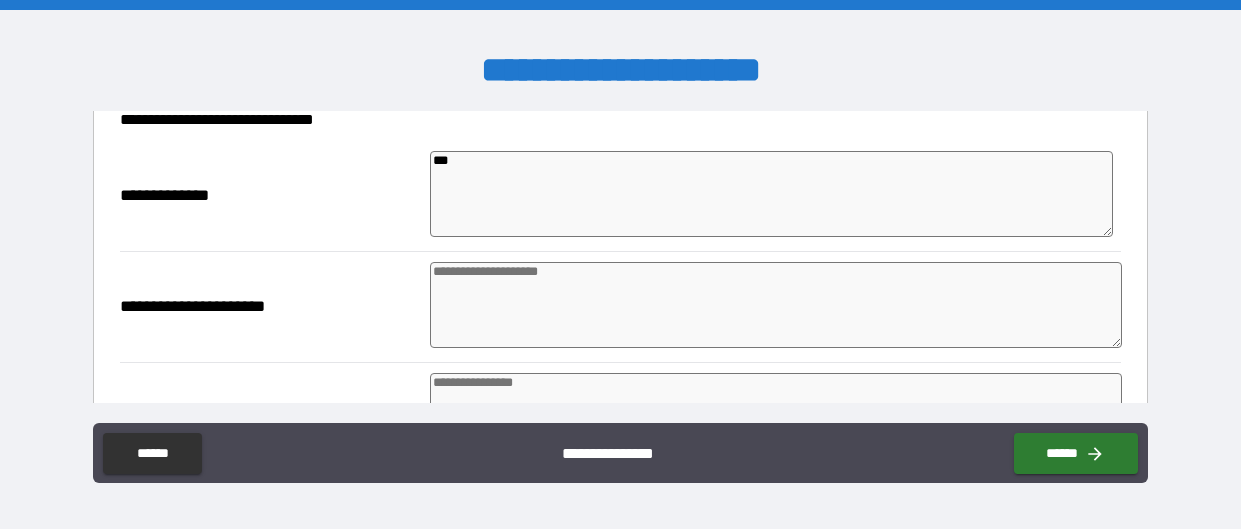 type on "*" 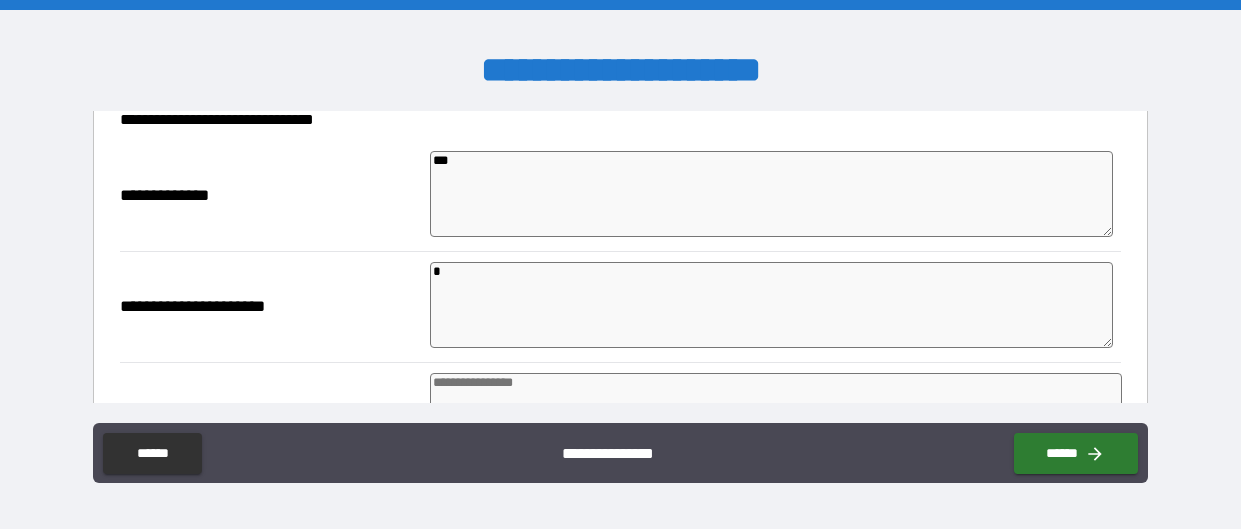 type on "*" 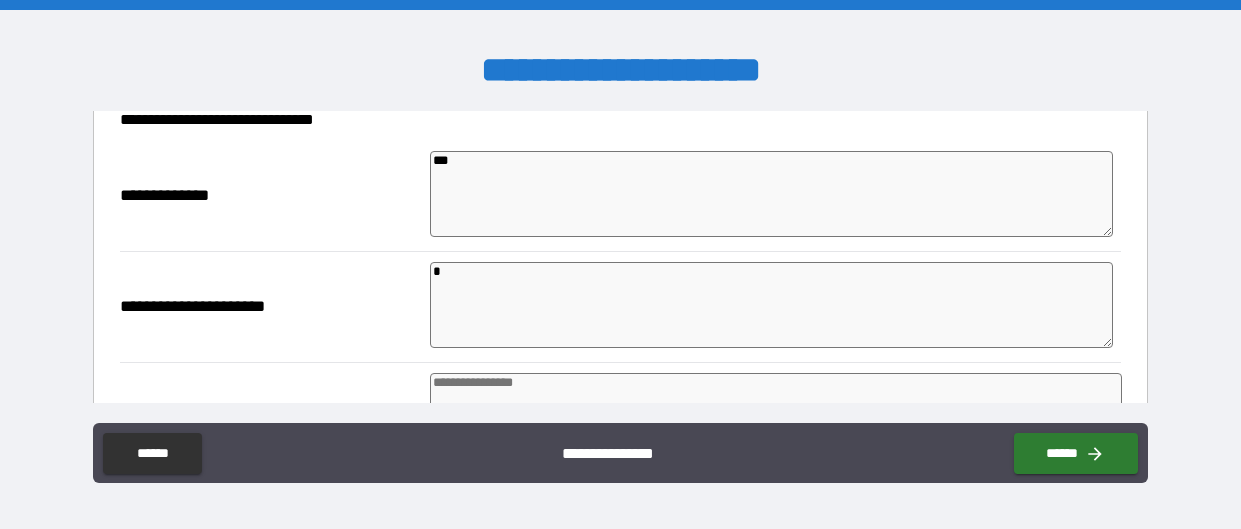 type on "*" 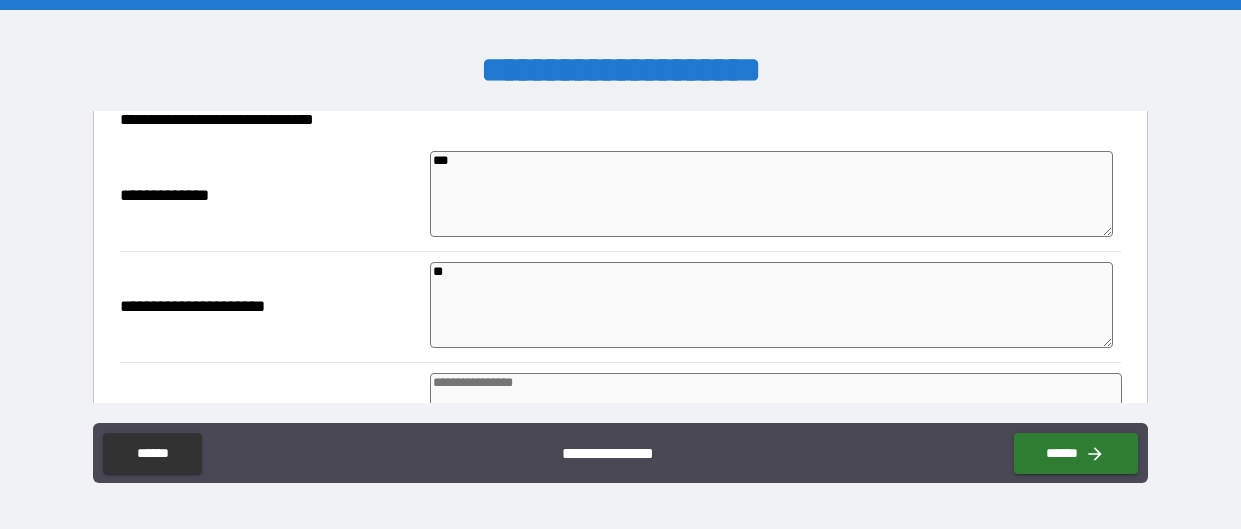 type on "*" 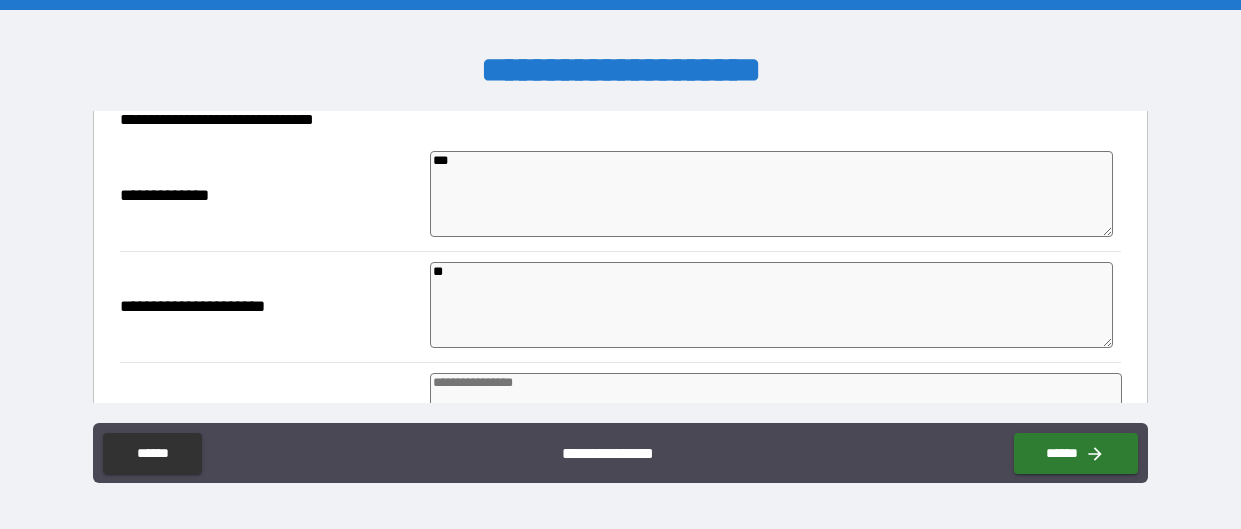 type on "*" 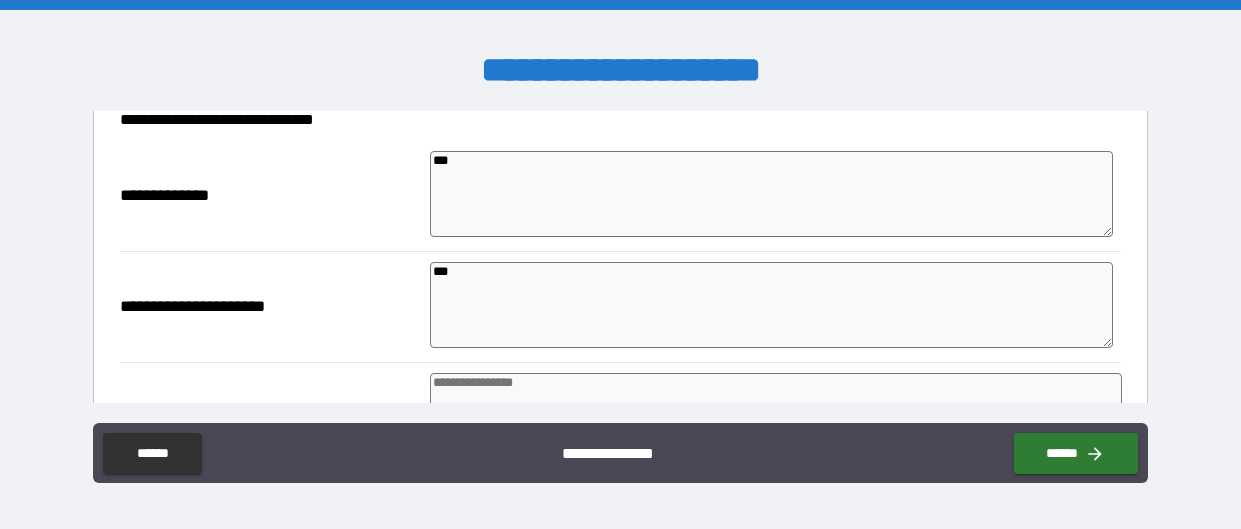 type on "*" 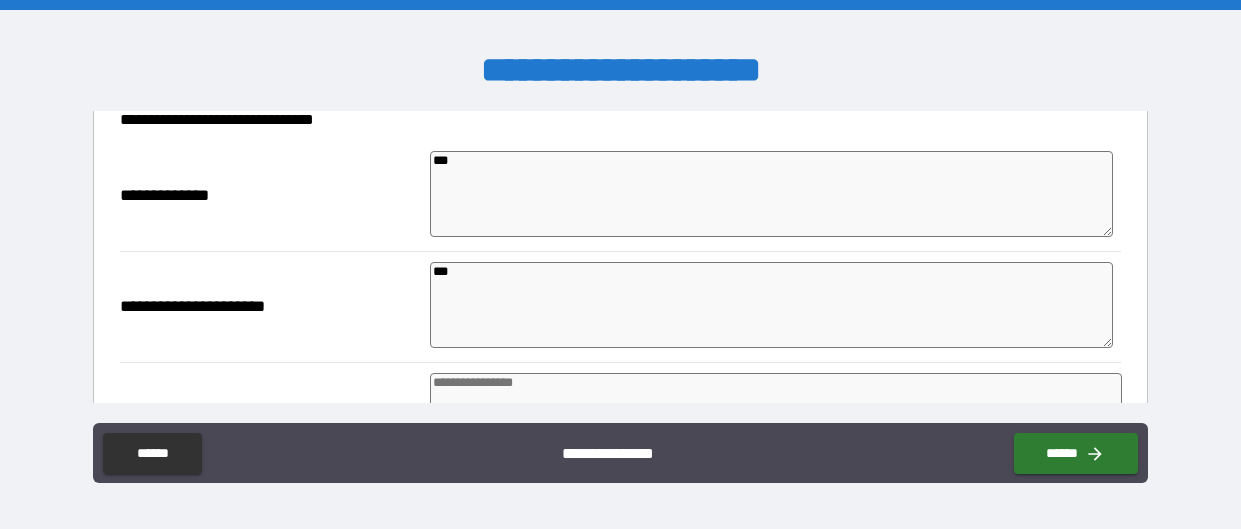 type on "*" 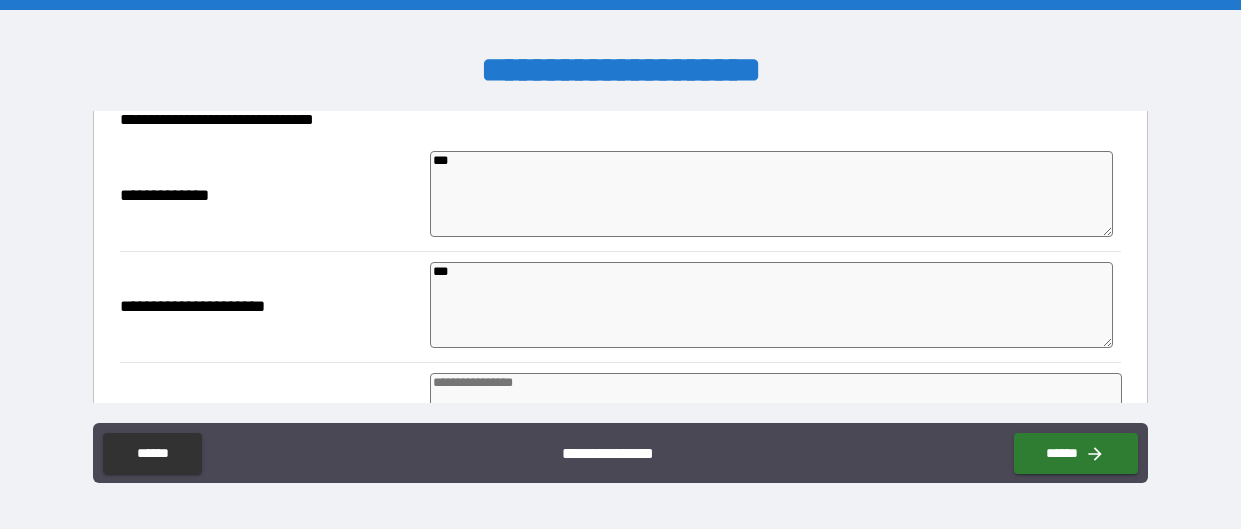 type on "*" 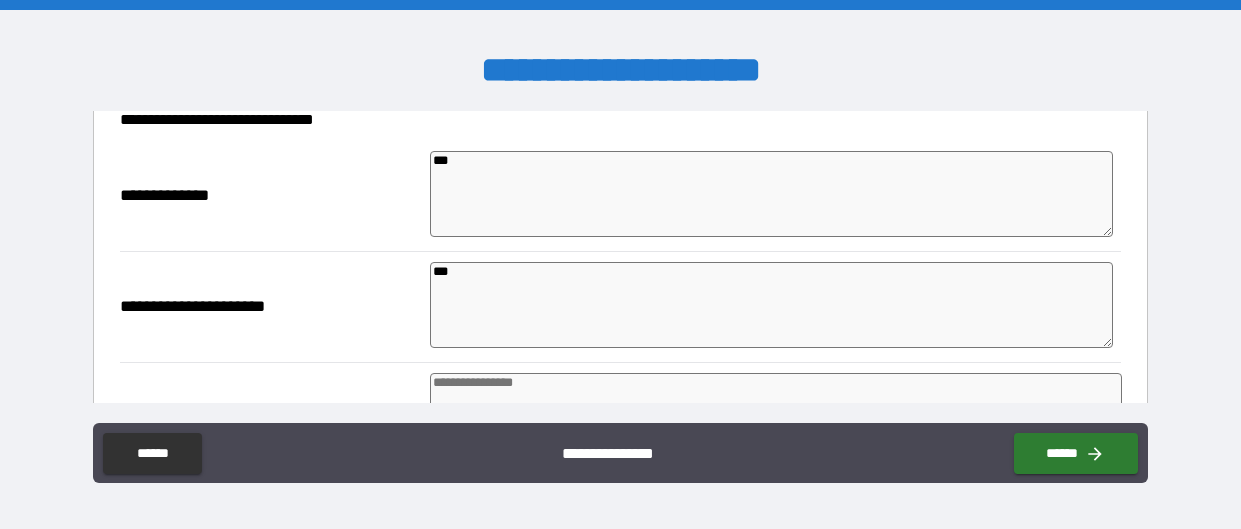 type on "****" 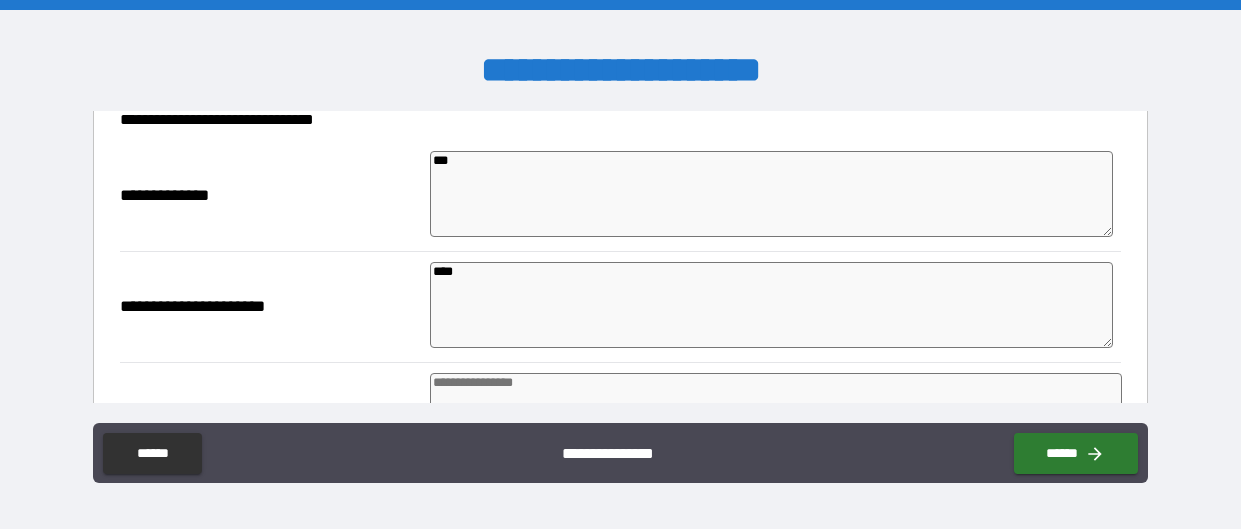 type on "*" 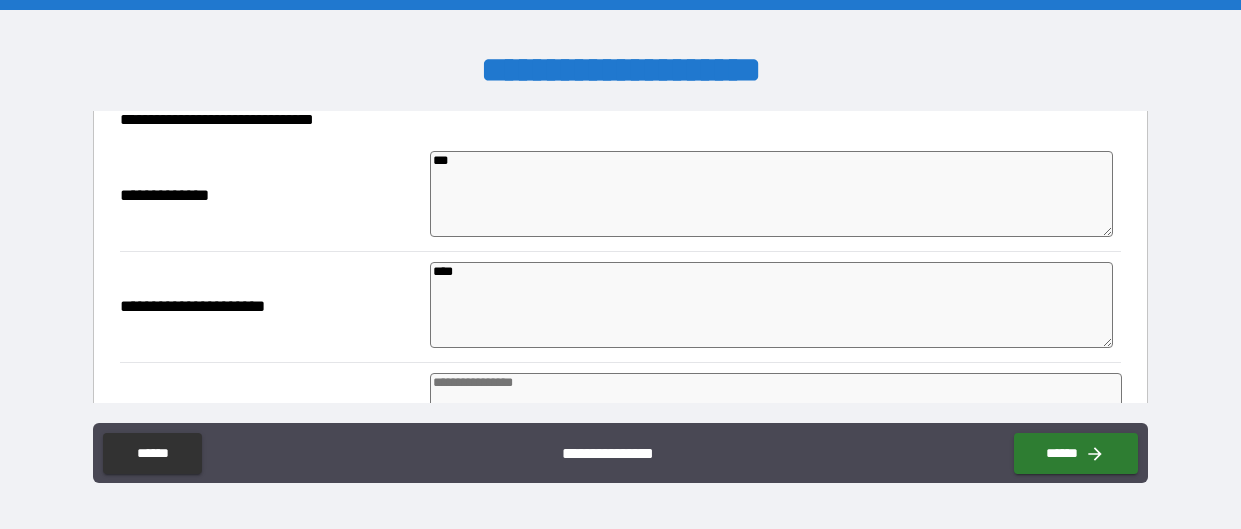 type on "*" 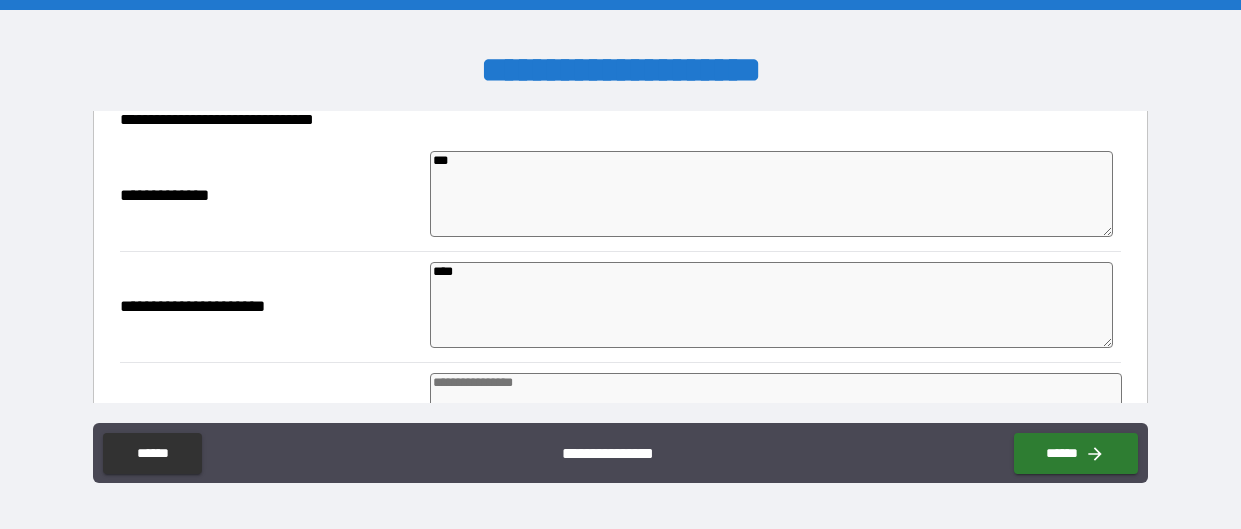 type on "*" 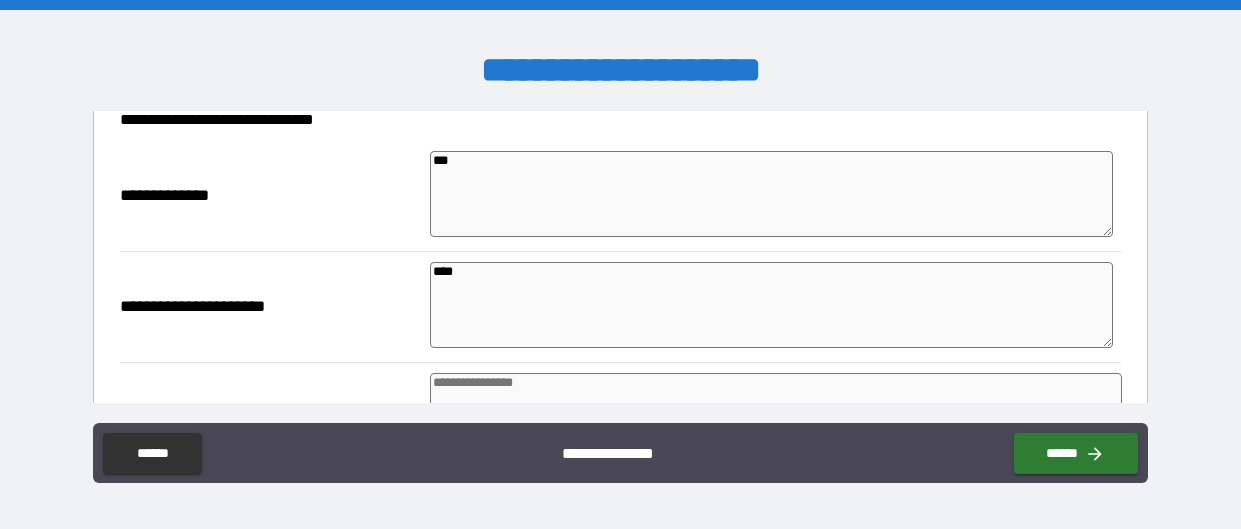 type on "***" 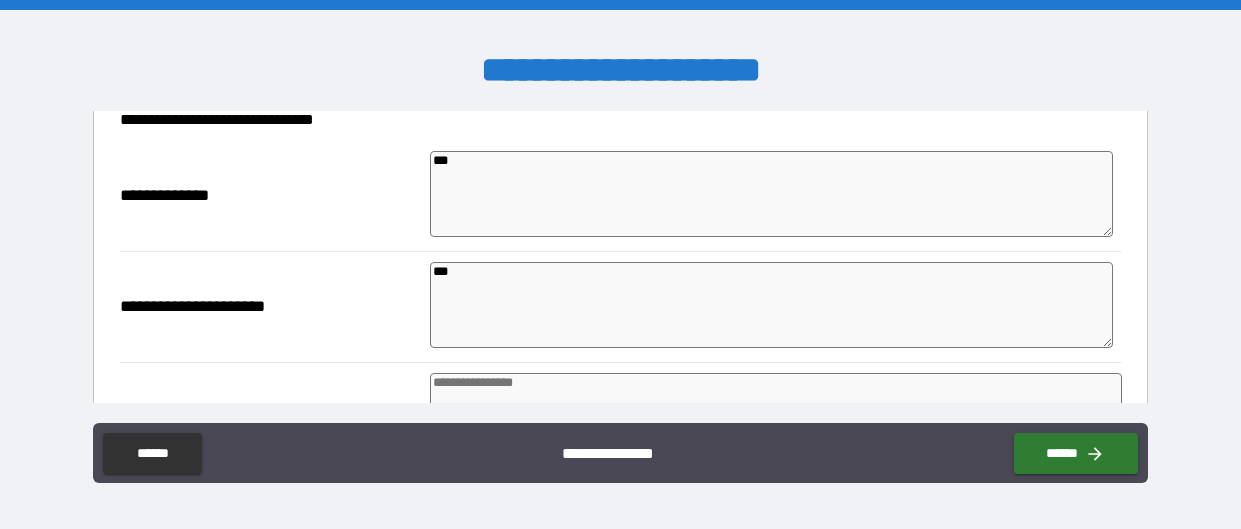 type on "*" 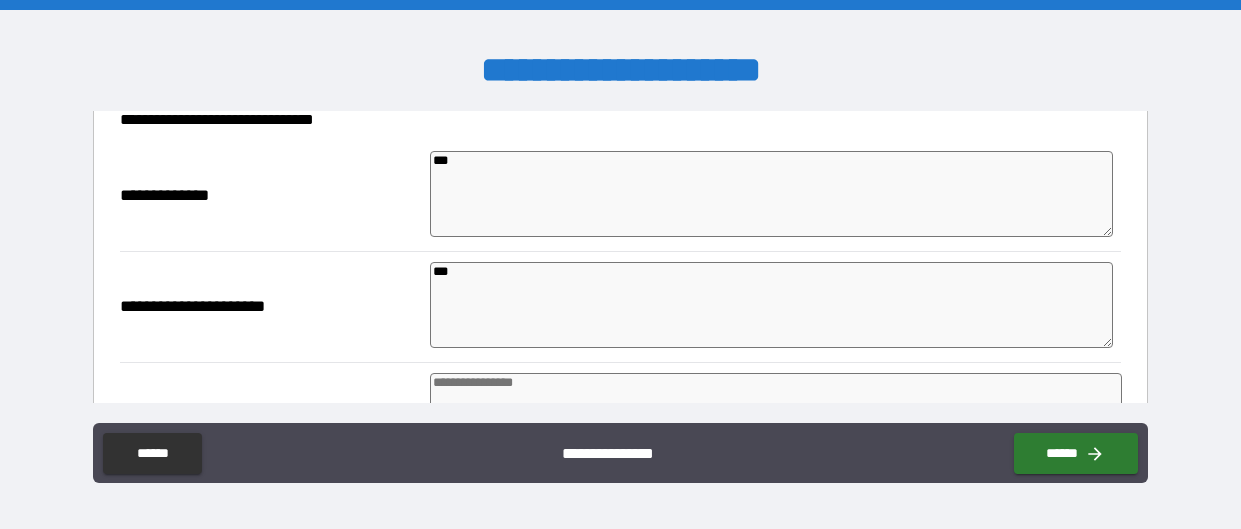 type on "*" 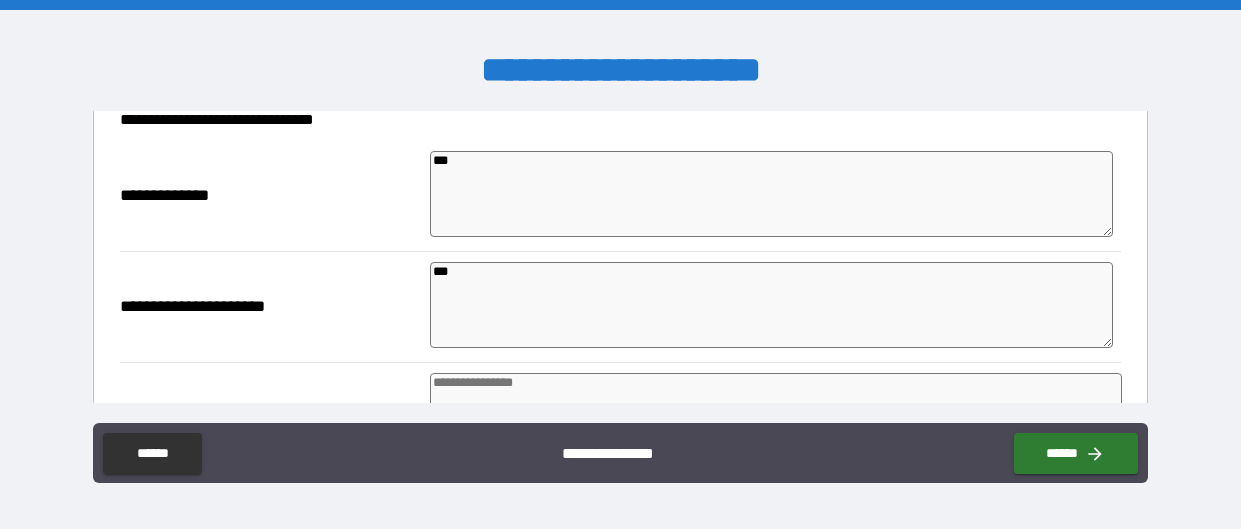 type on "*" 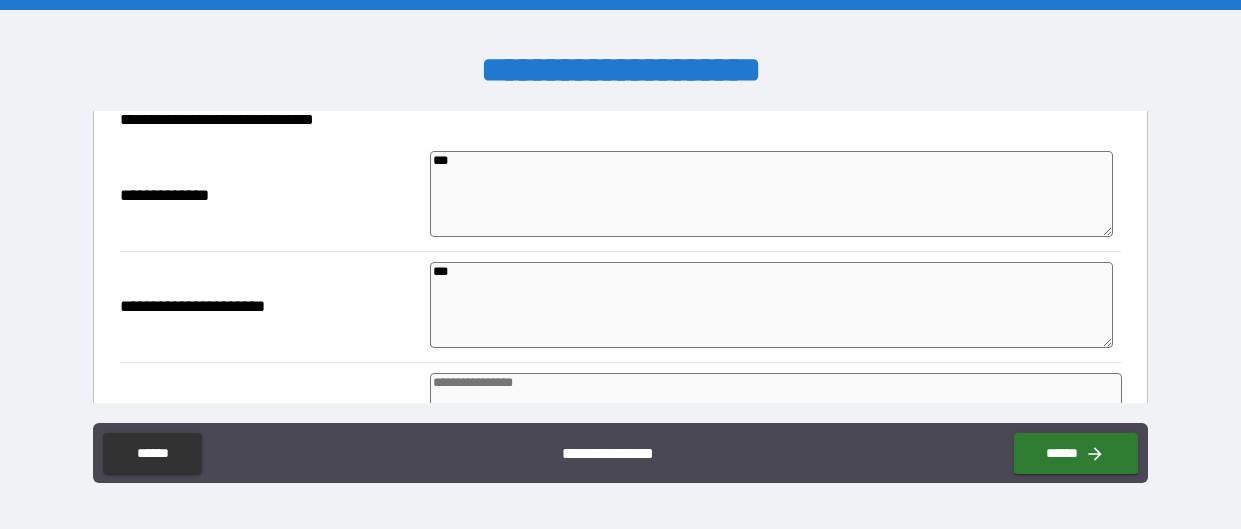 type on "****" 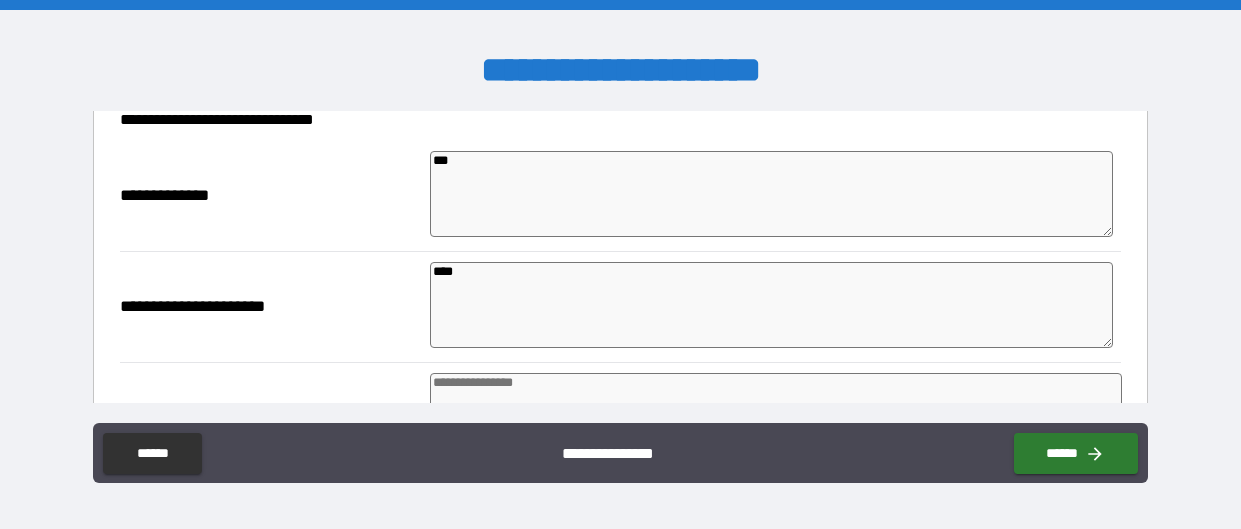 type on "*" 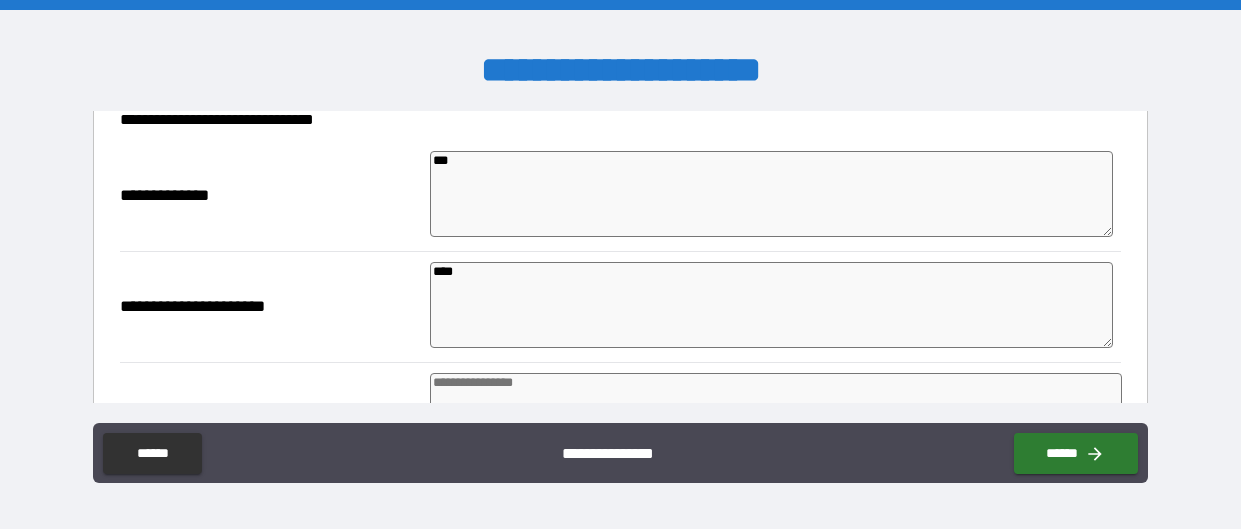 type on "*" 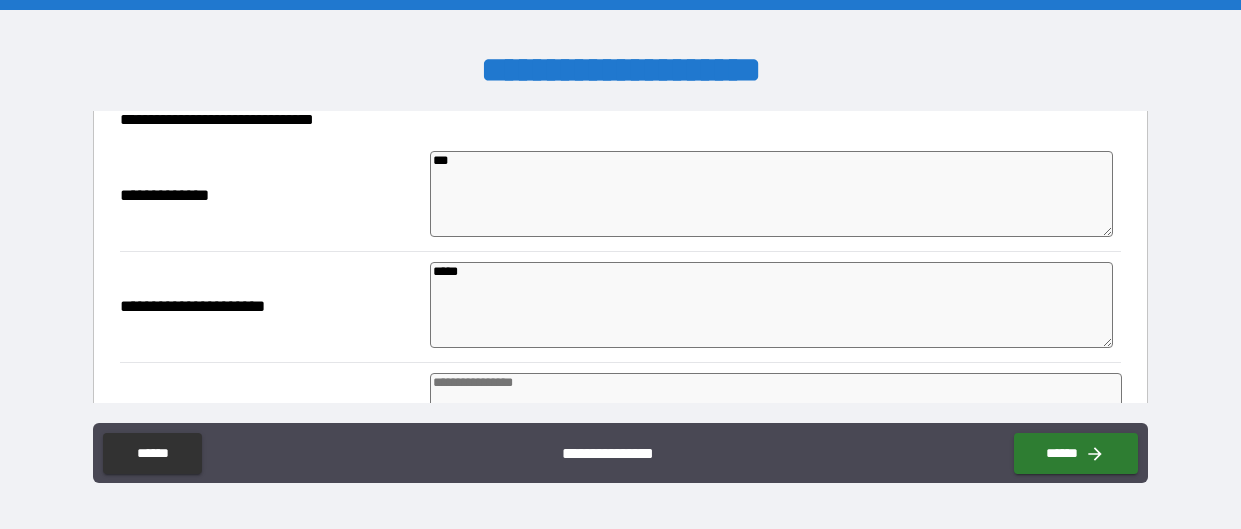 type on "*" 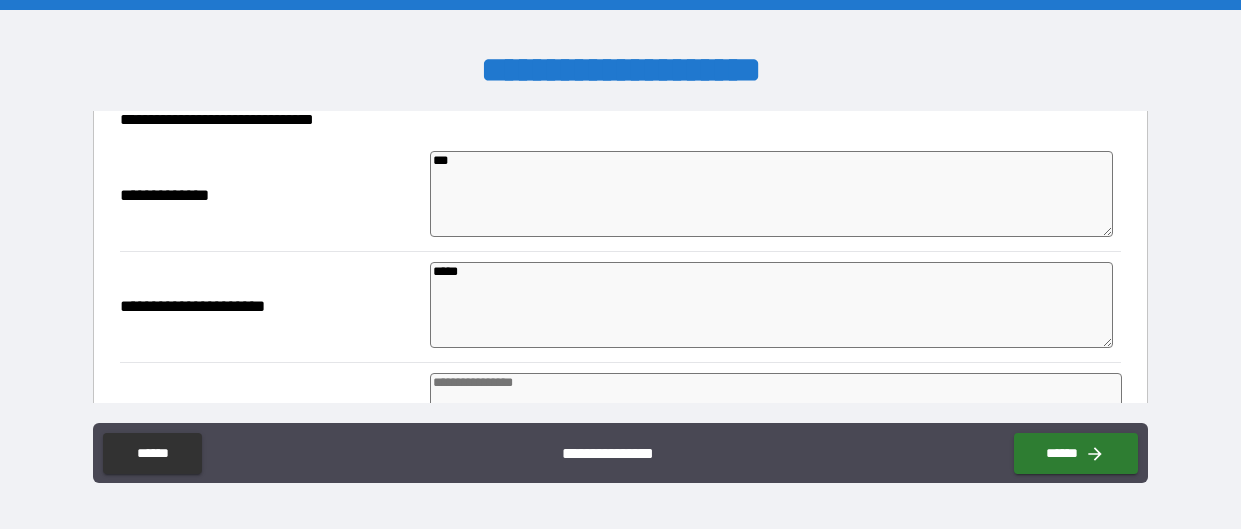 type on "*" 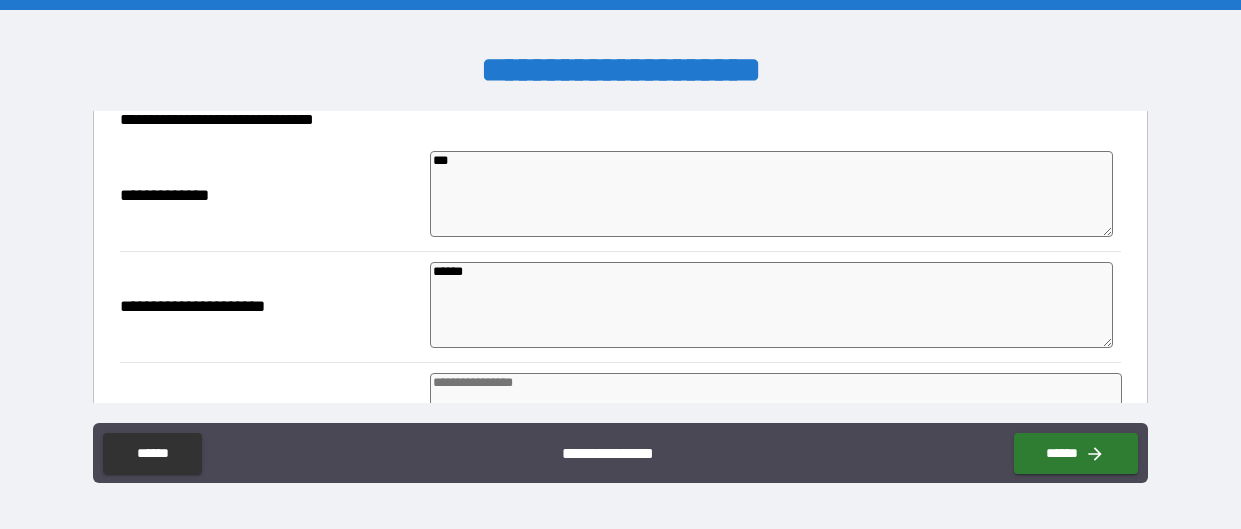 type on "*" 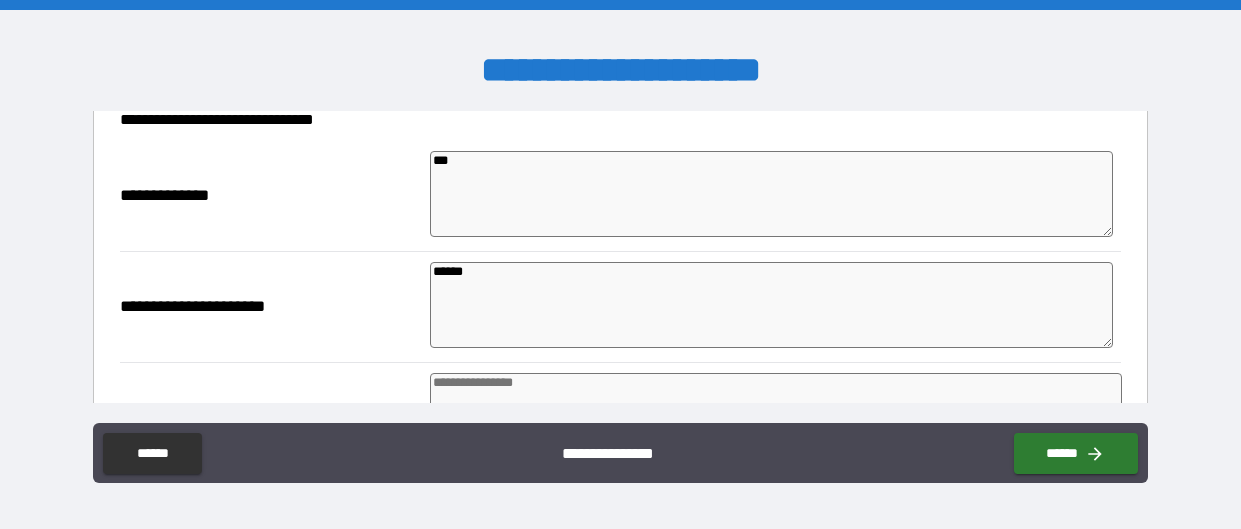 type on "*" 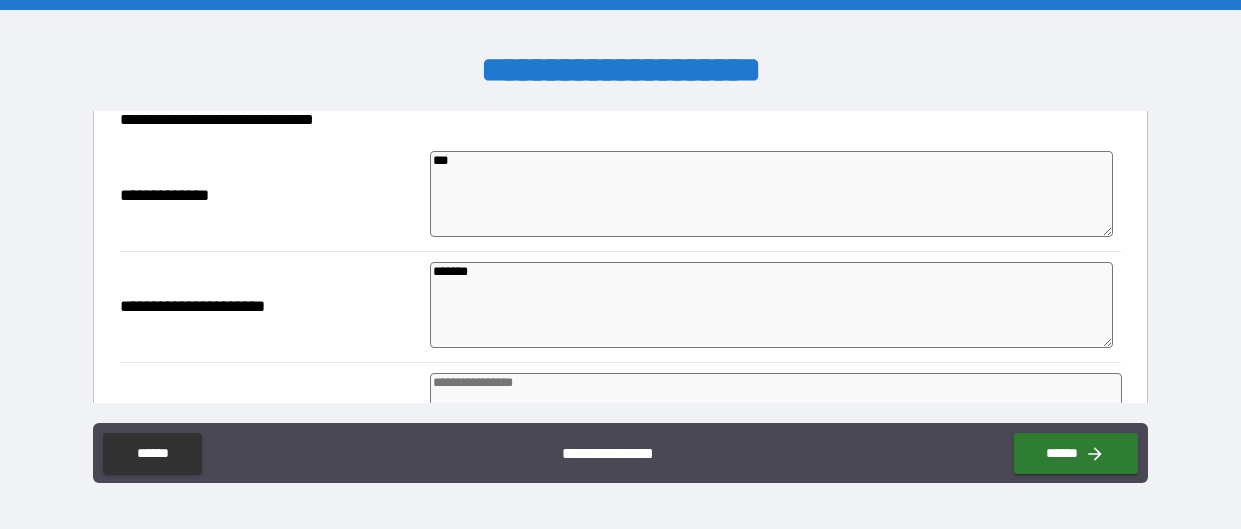 type on "*" 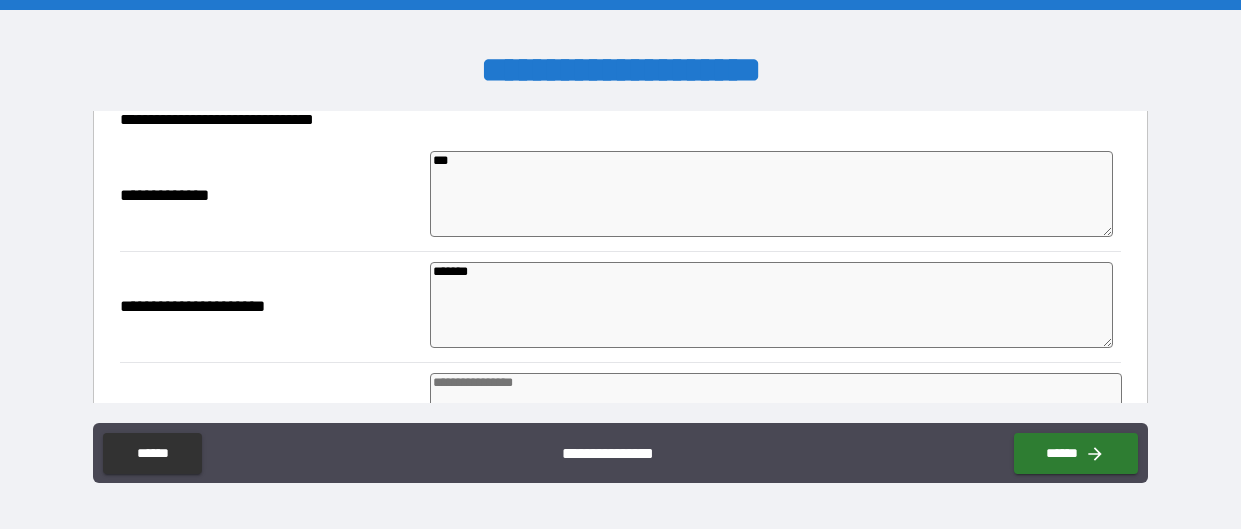 type on "*" 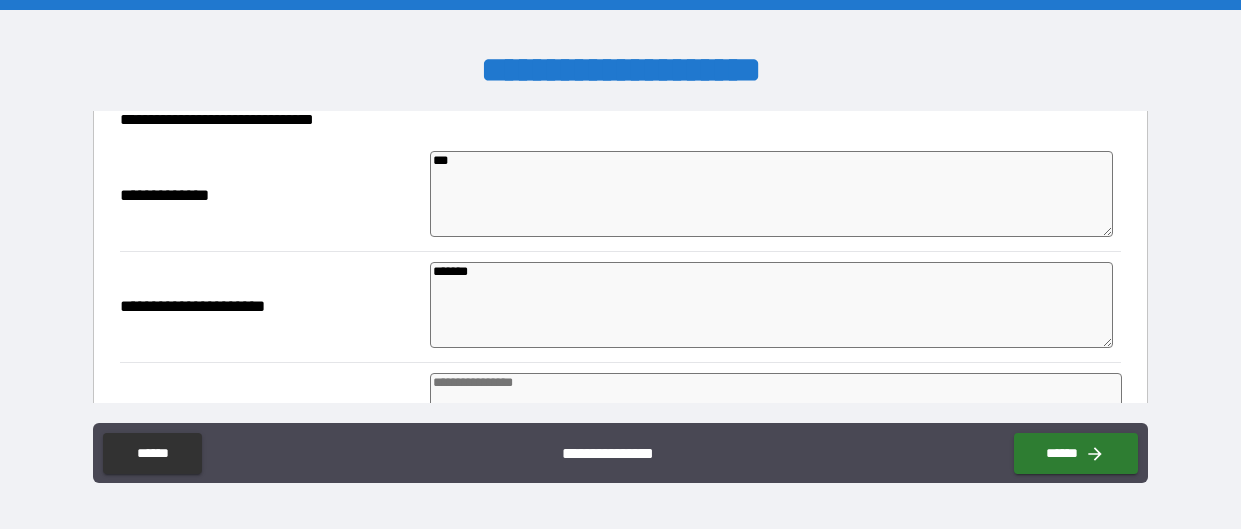 type on "*" 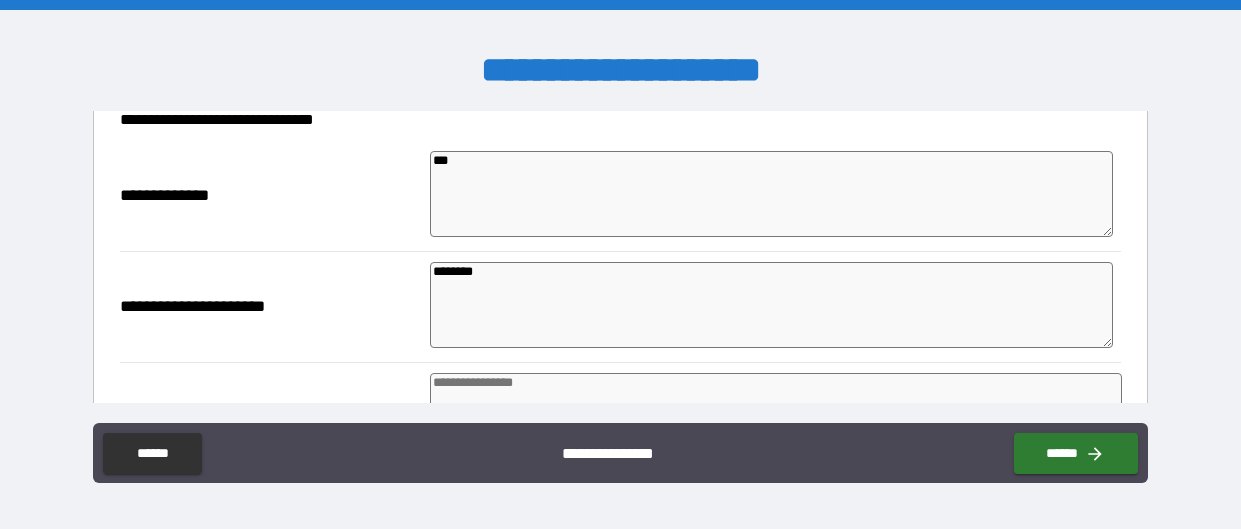 type on "*" 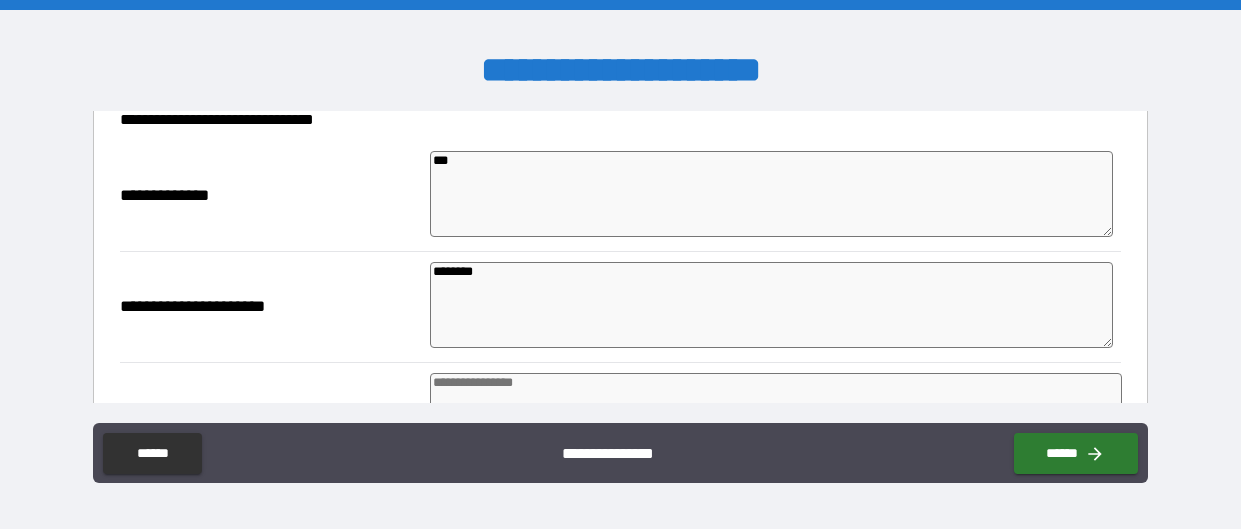 type on "*" 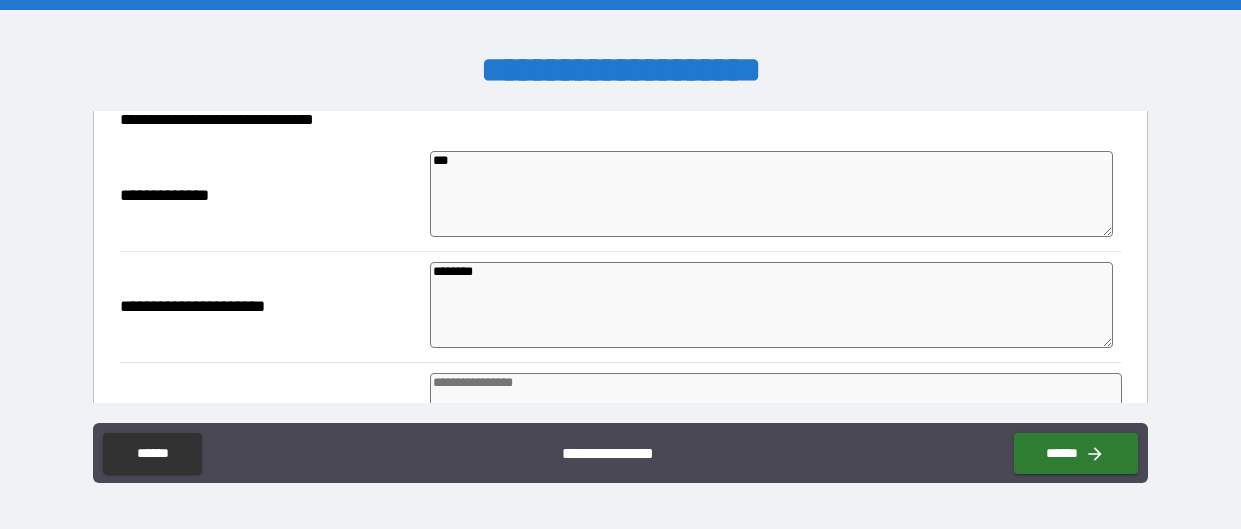type on "*" 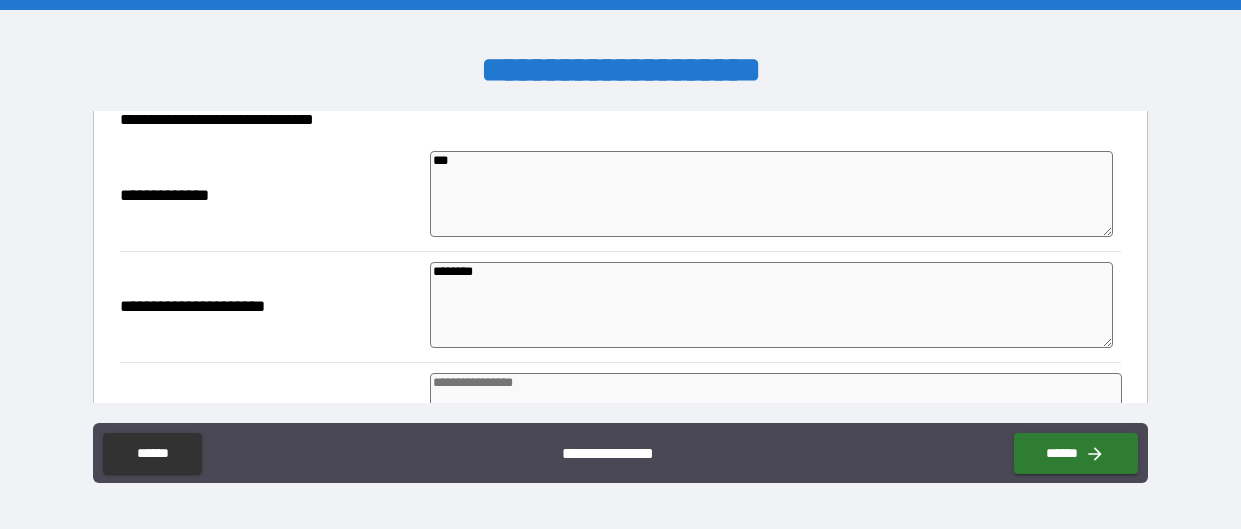 type on "*******" 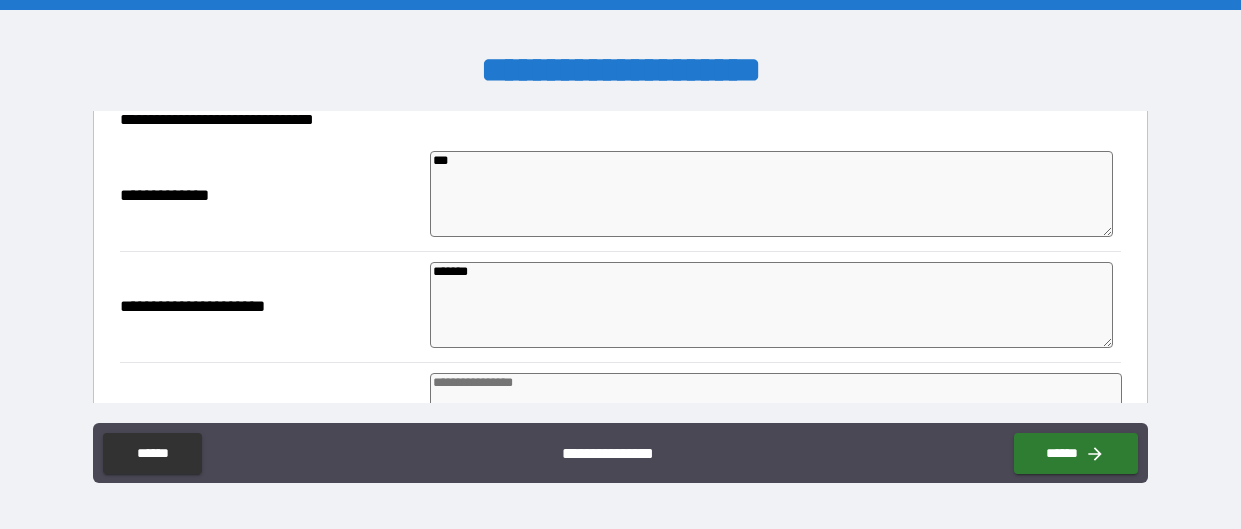 type on "*" 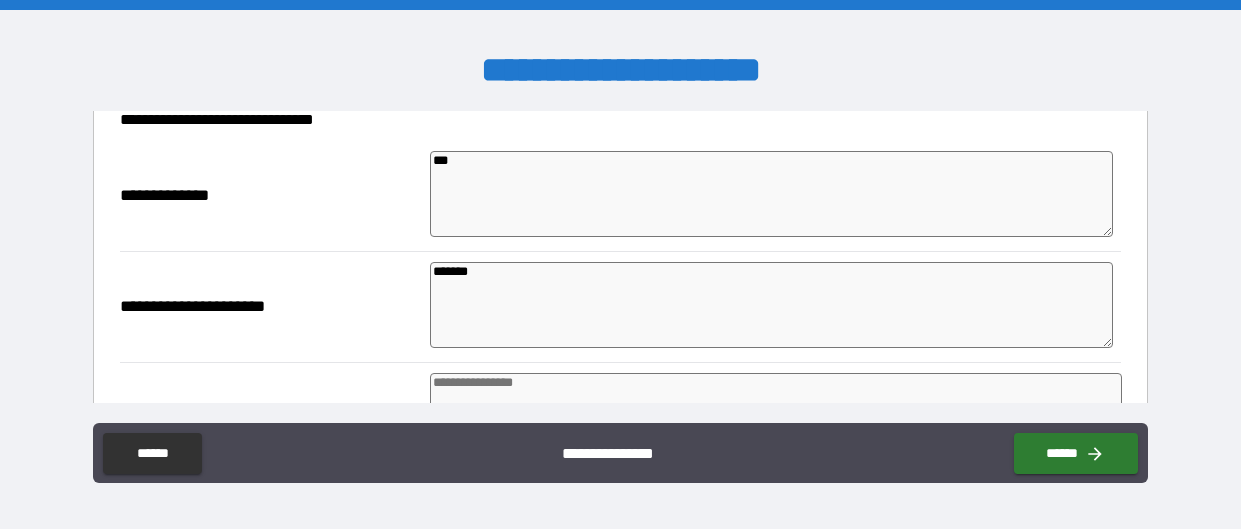 type on "******" 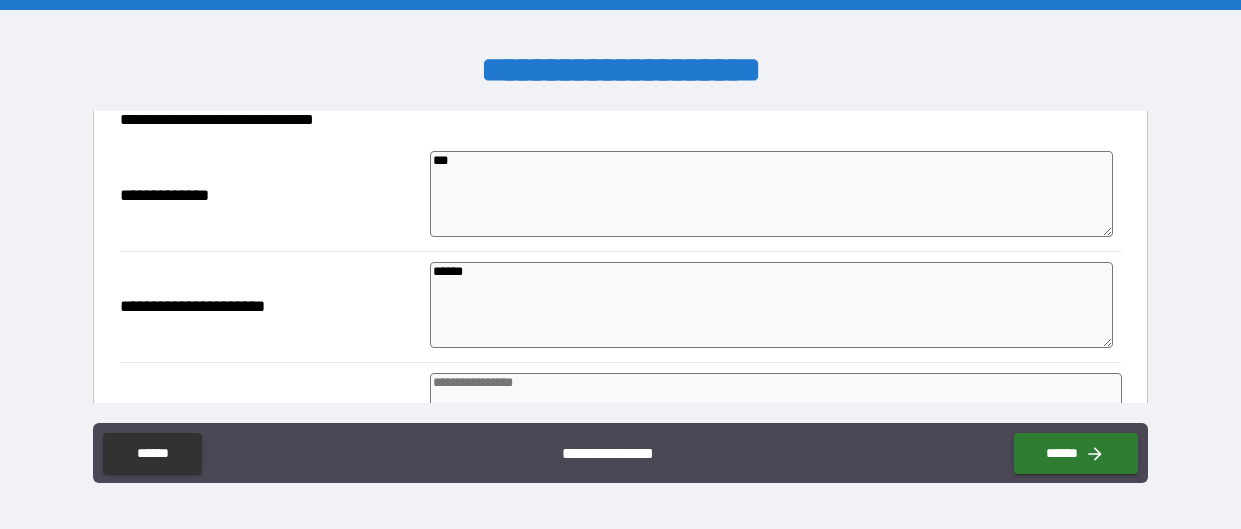 type on "*" 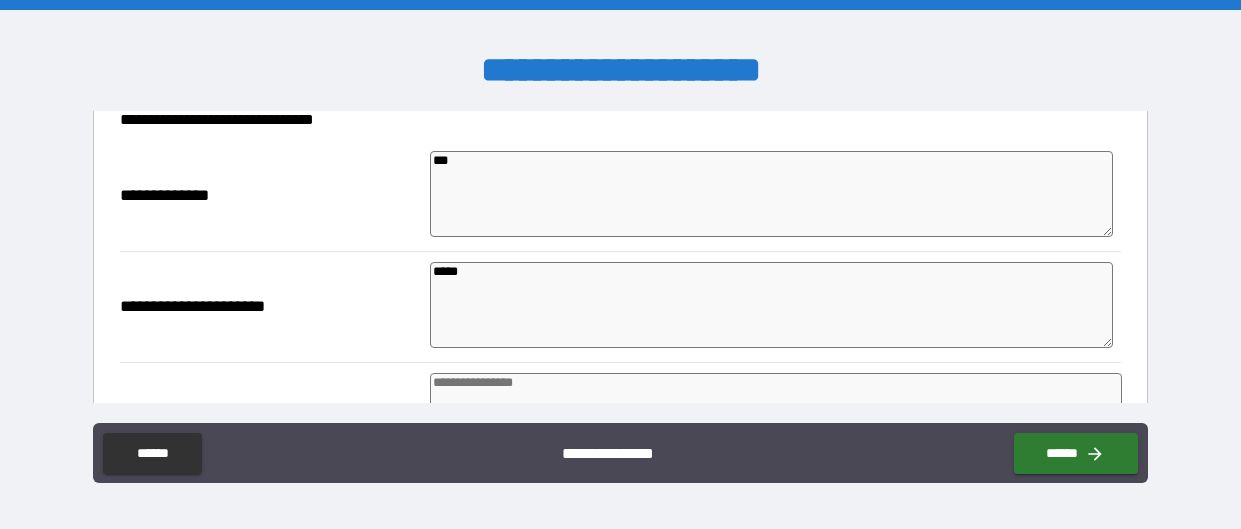 type on "*" 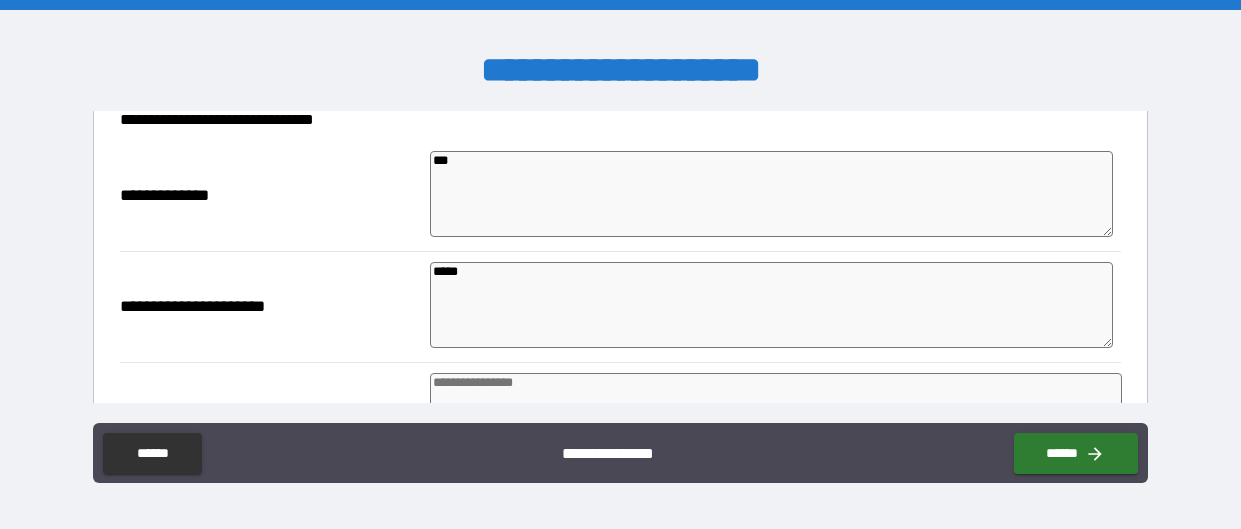type on "****" 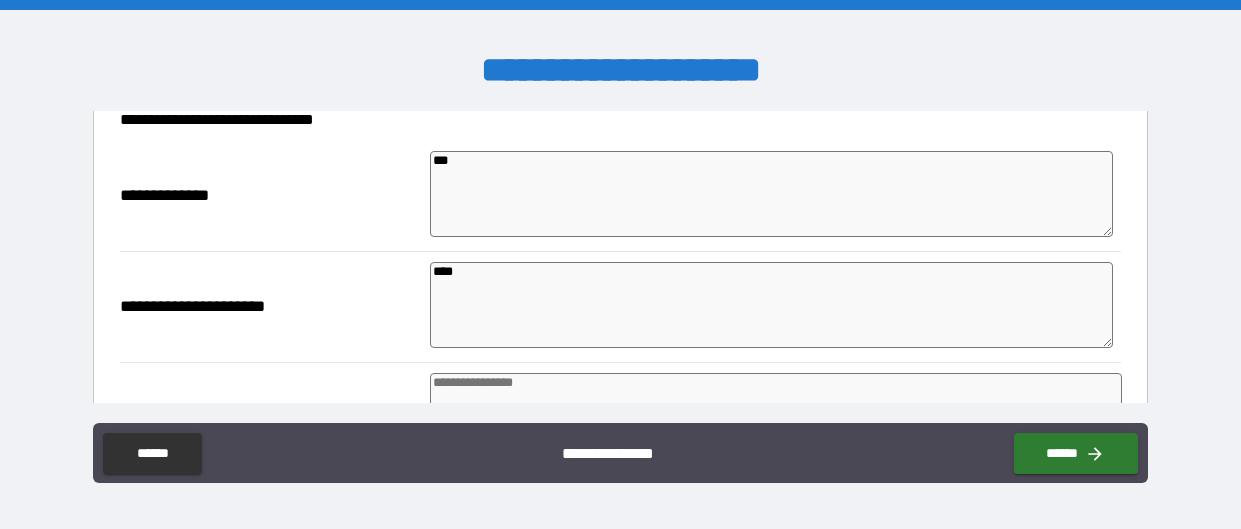 type on "*" 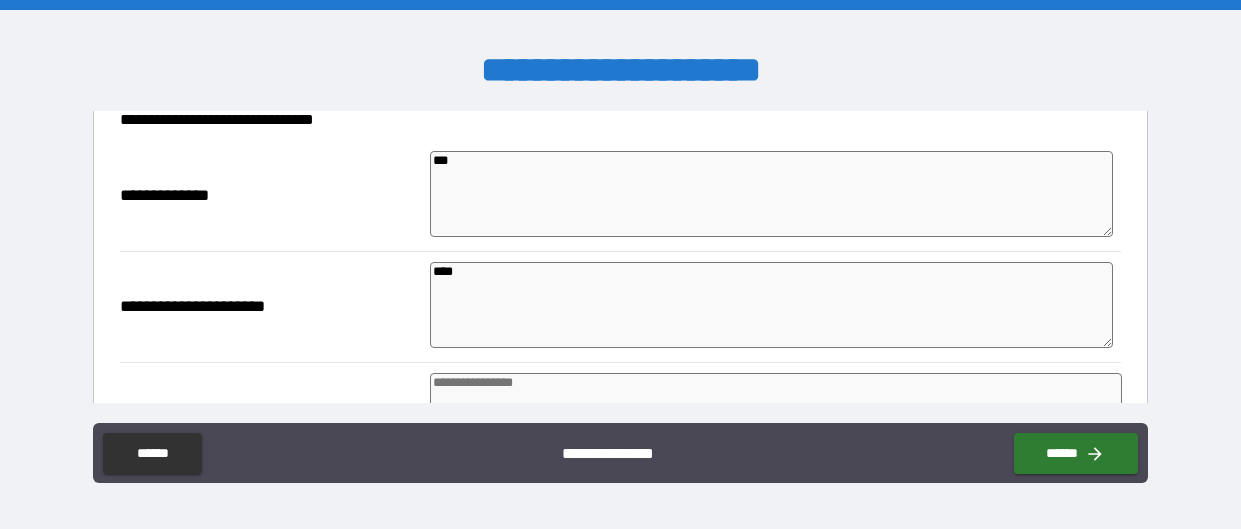 type on "***" 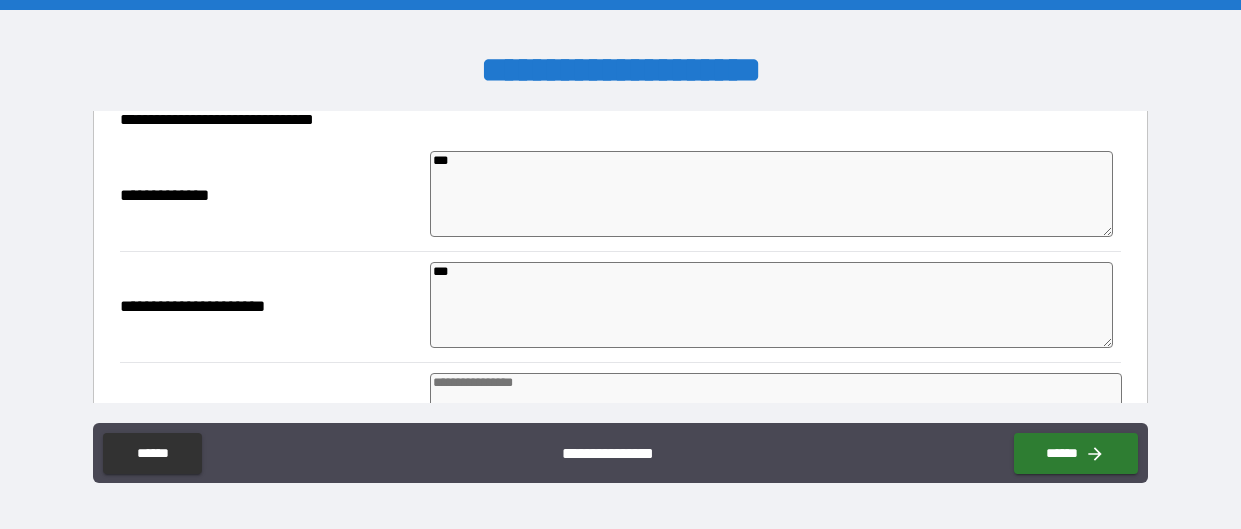 type on "*" 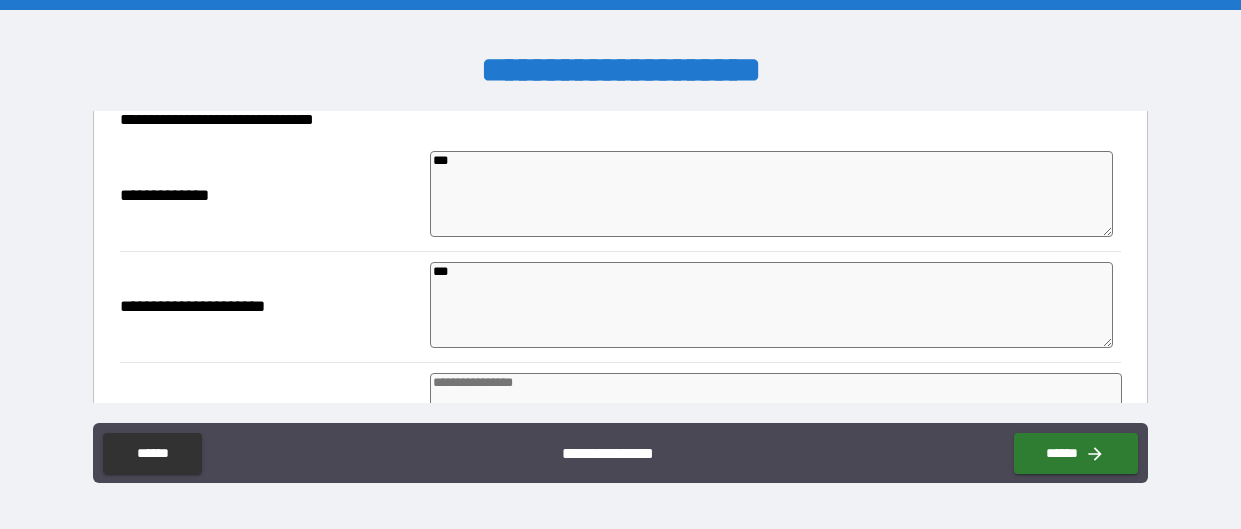 type on "*" 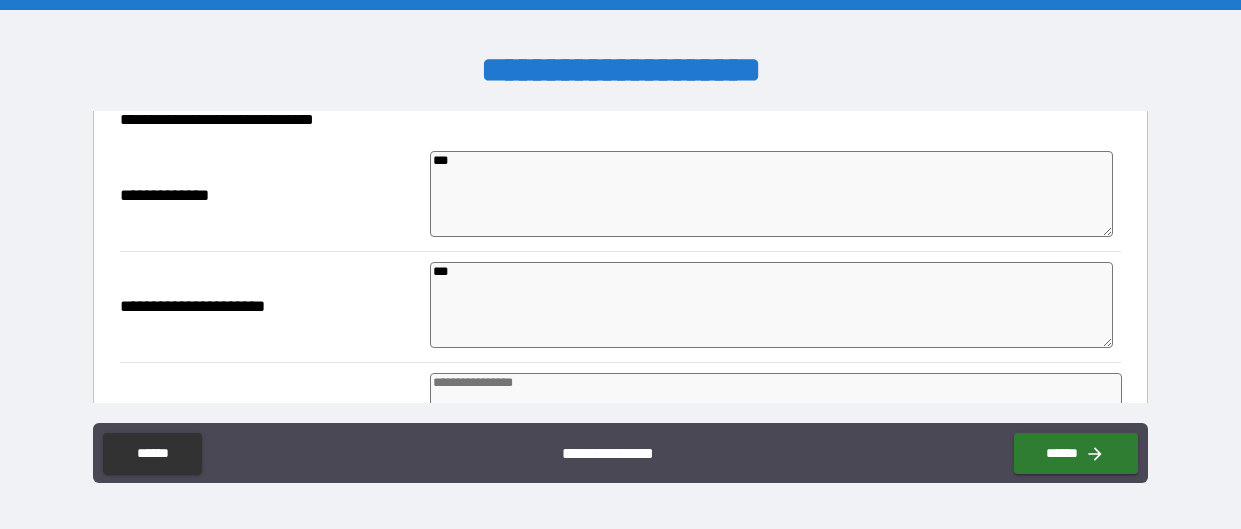 type on "*" 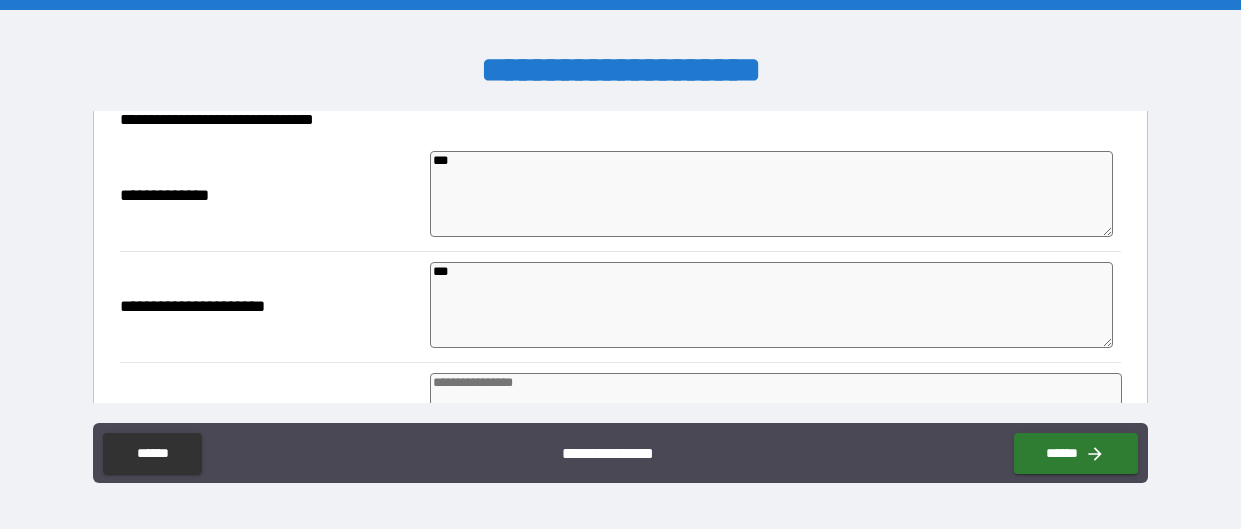 type on "****" 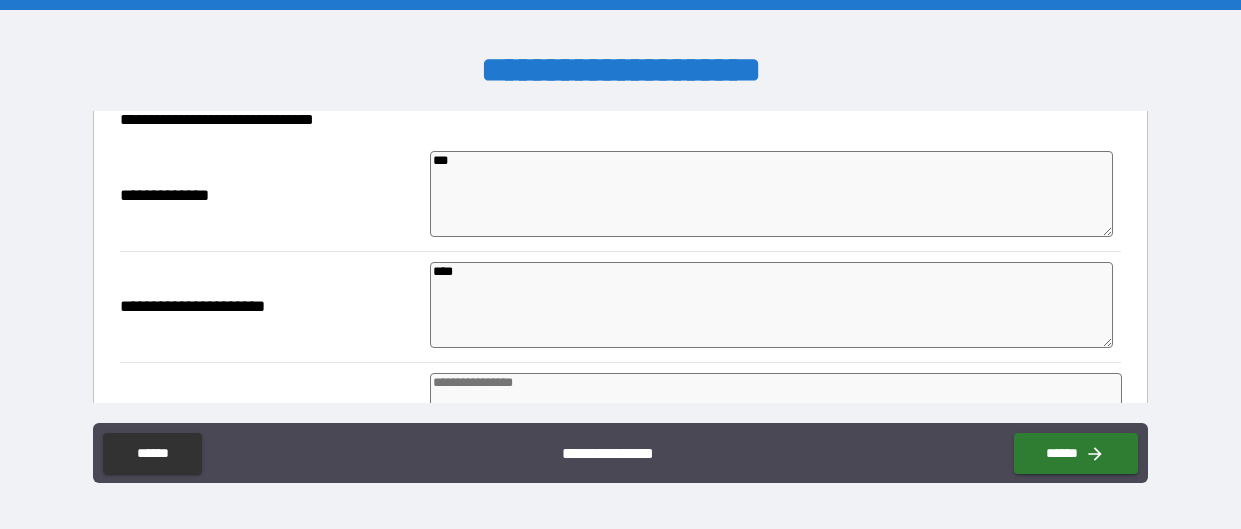 type on "*" 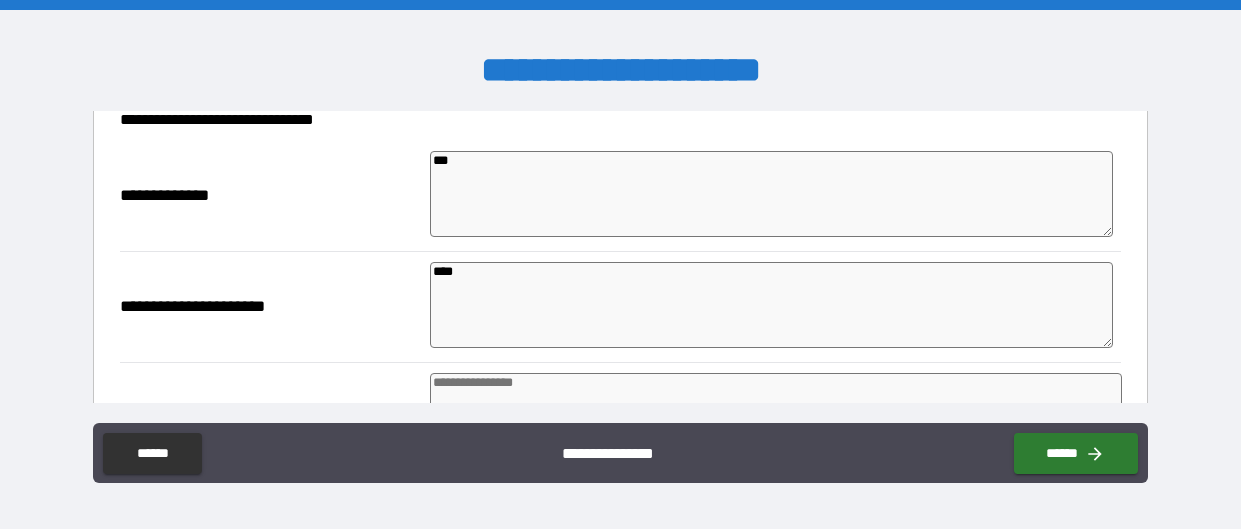type on "*" 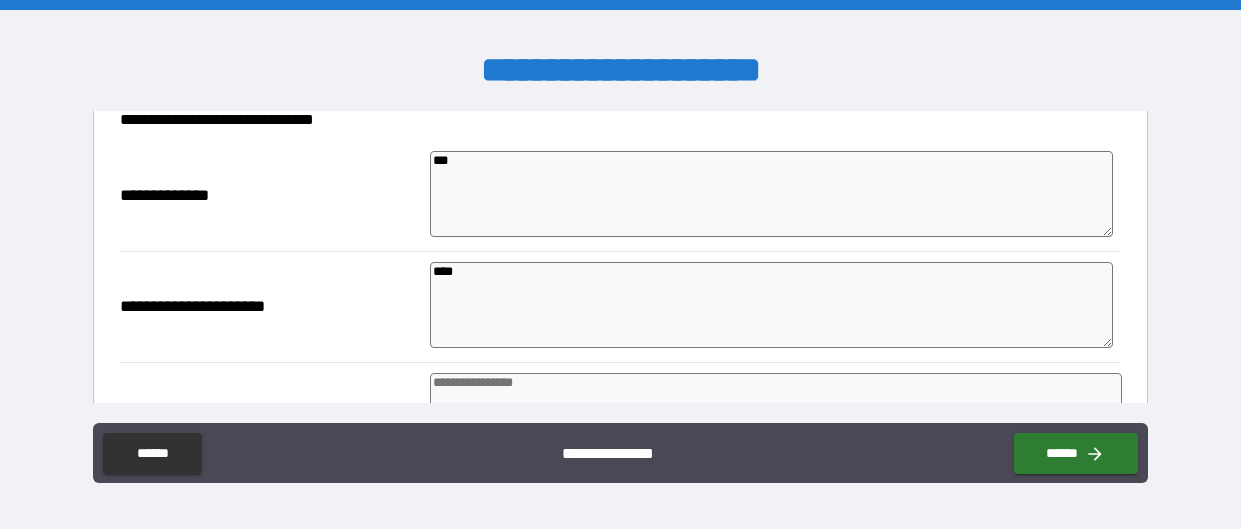 type on "*" 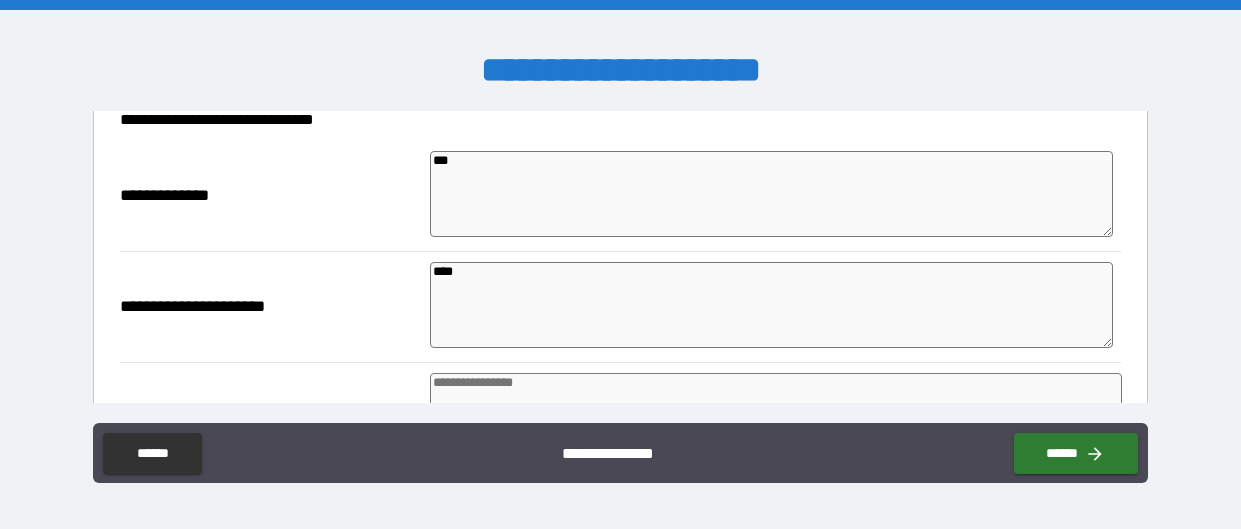 type on "*****" 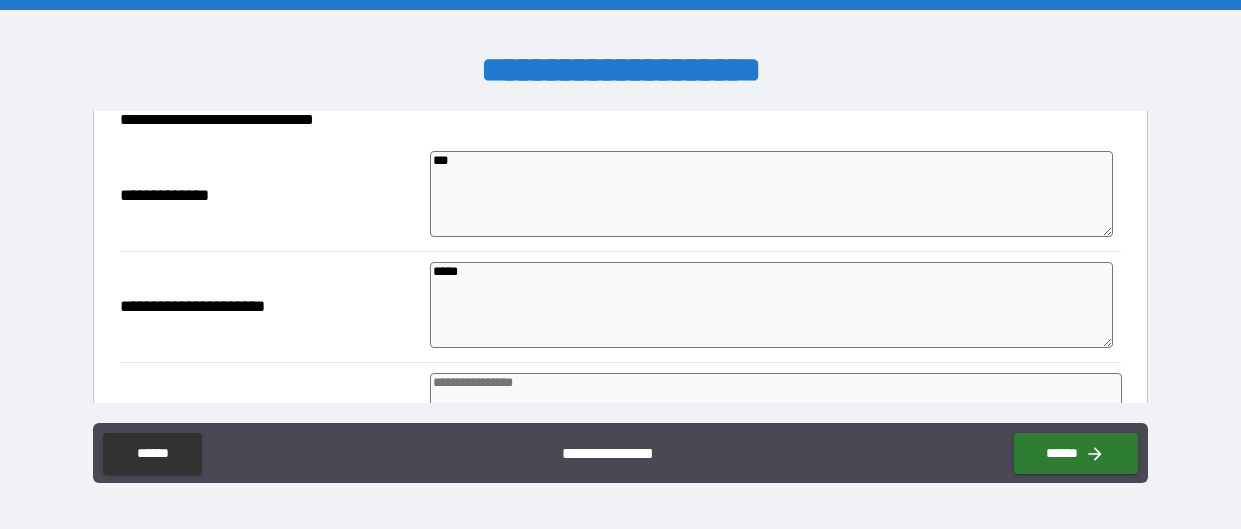 type on "*" 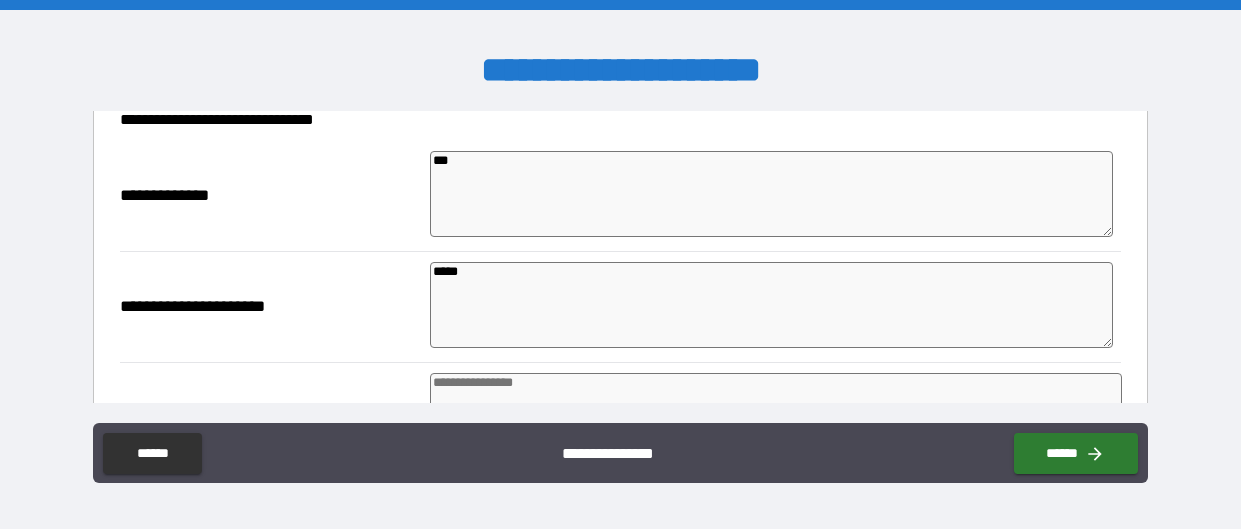 type on "*" 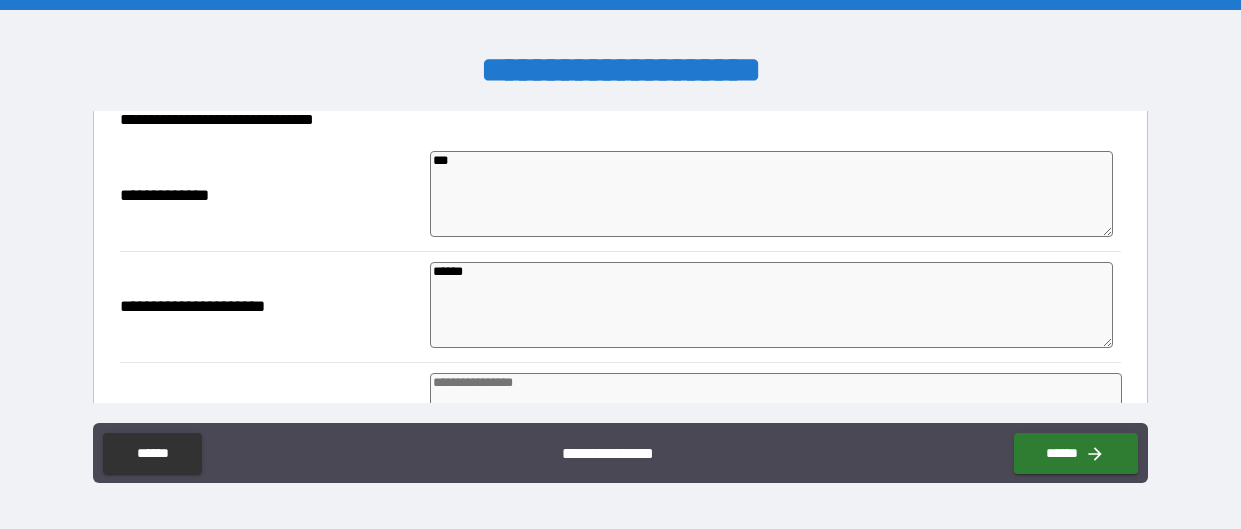 type on "*" 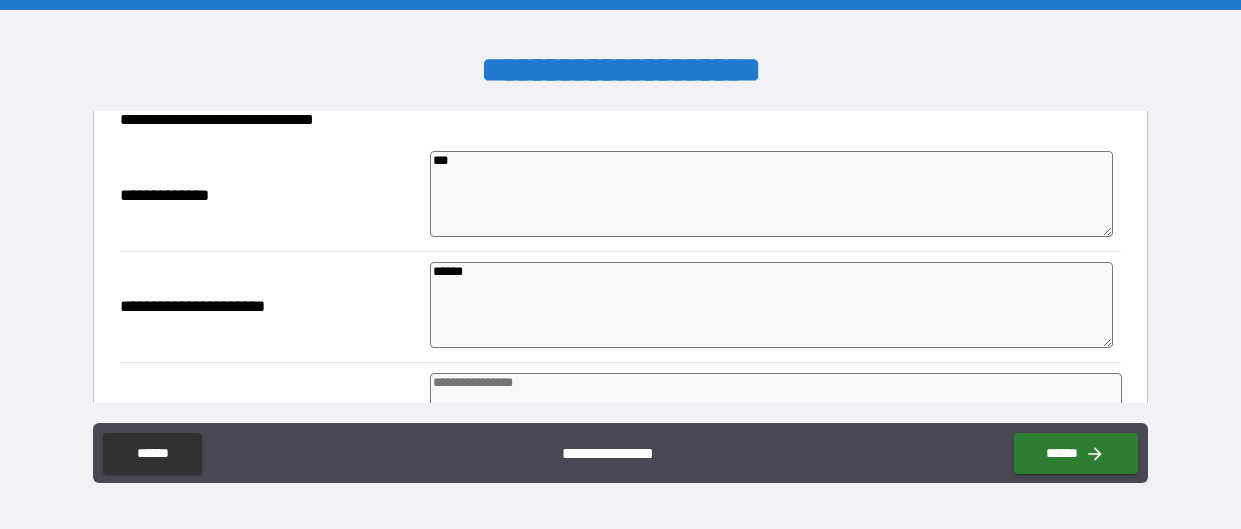 type on "*" 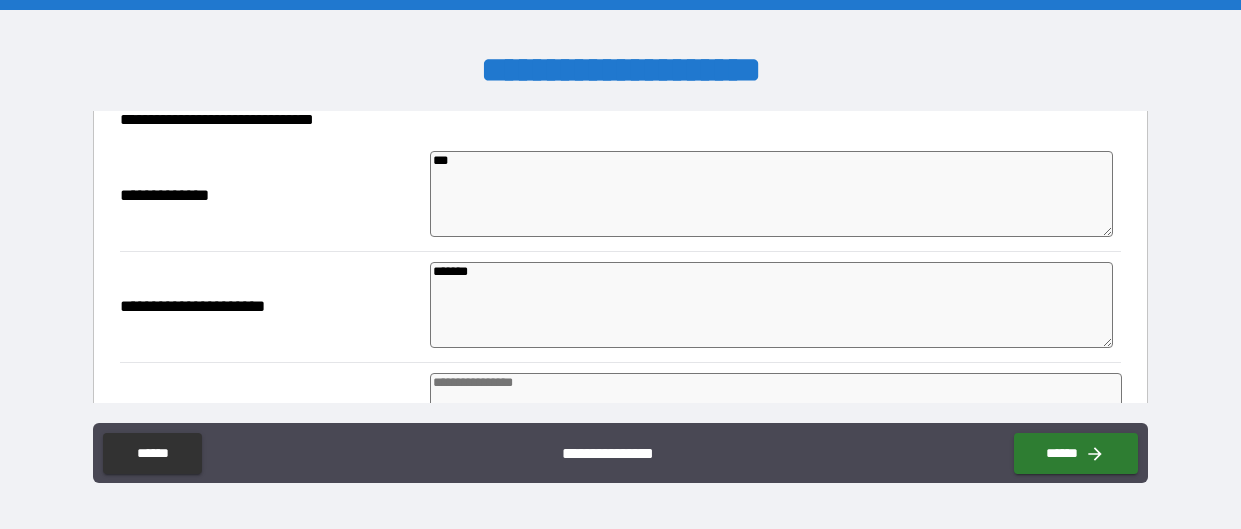 type on "*" 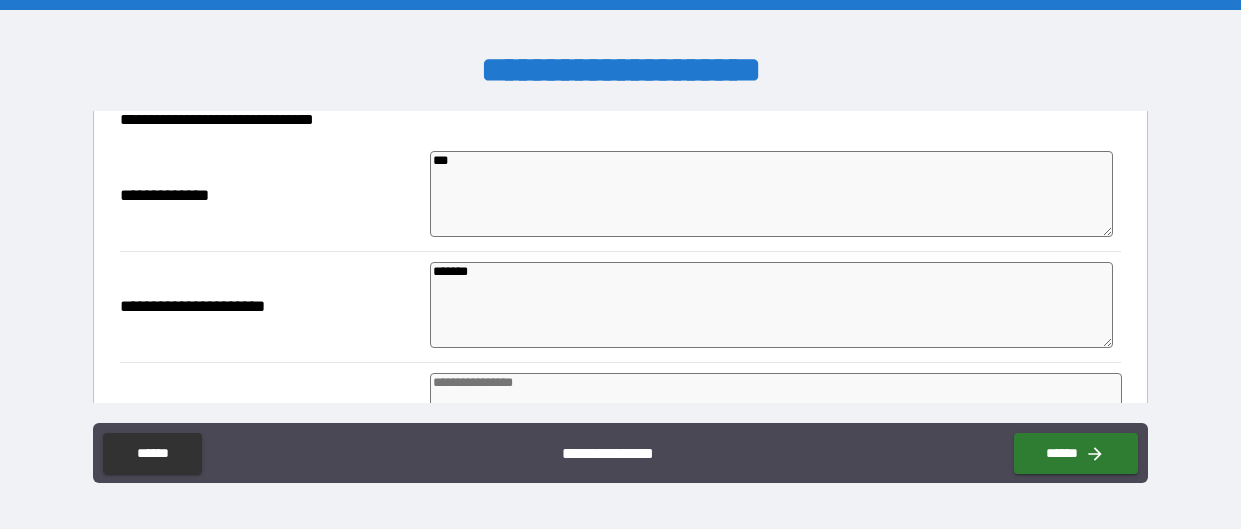 type 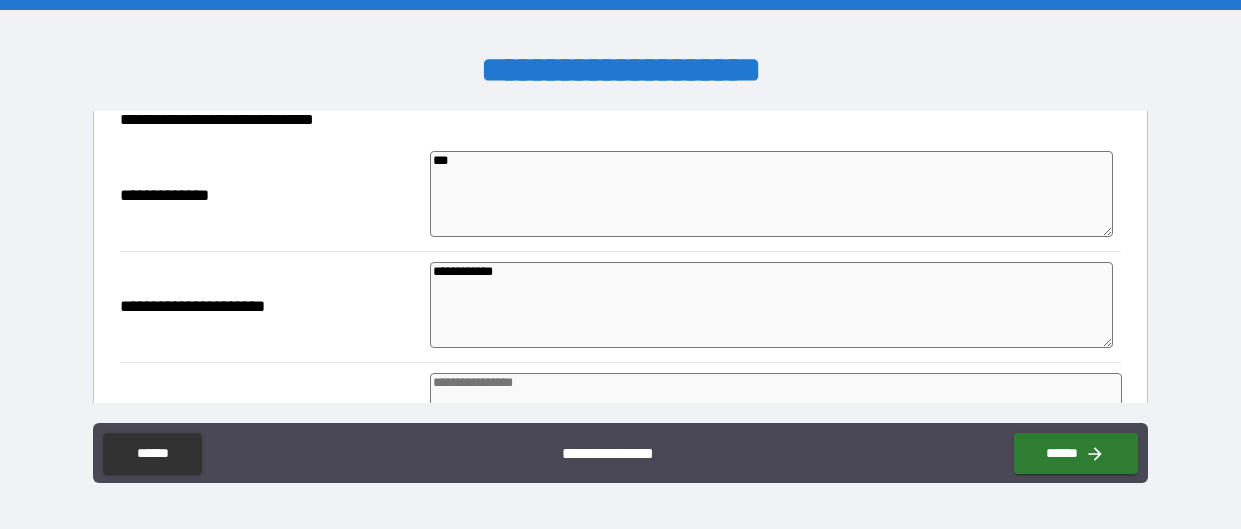 click at bounding box center (775, 416) 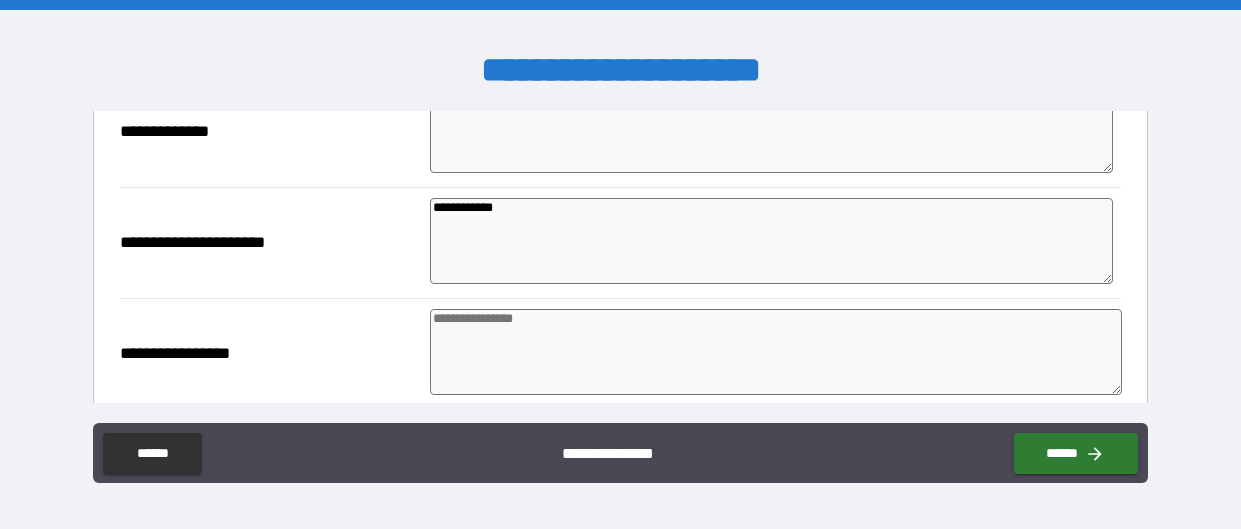 scroll, scrollTop: 266, scrollLeft: 0, axis: vertical 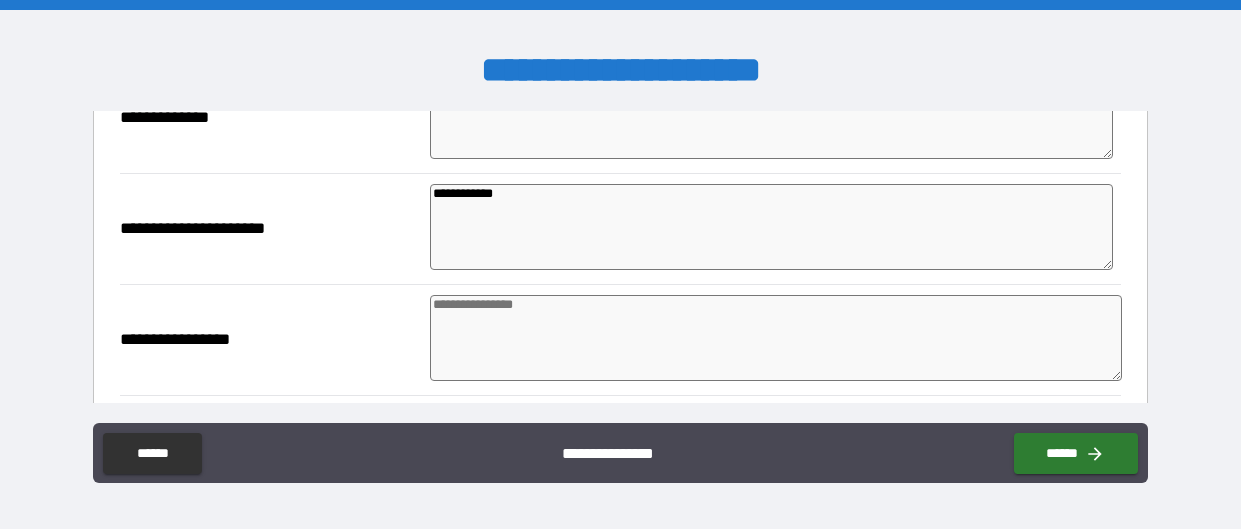 click at bounding box center [775, 338] 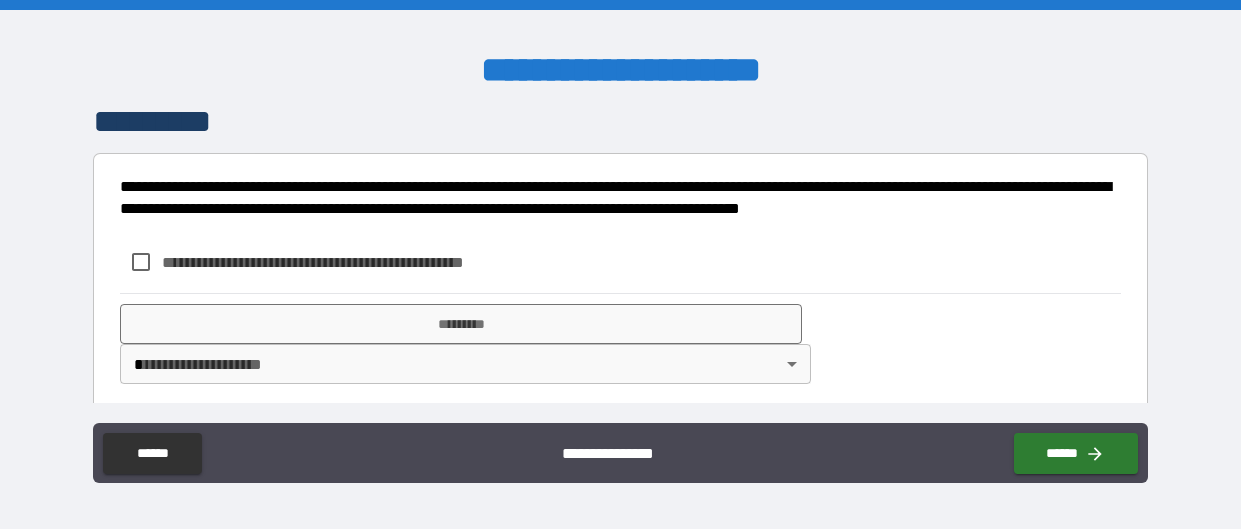 scroll, scrollTop: 716, scrollLeft: 0, axis: vertical 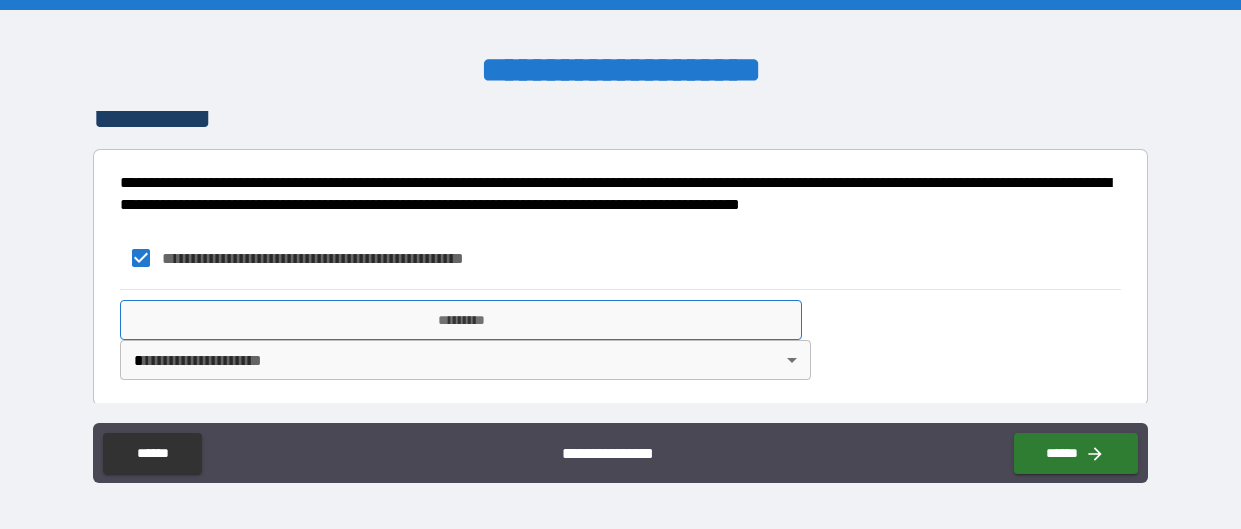 click on "*********" at bounding box center [461, 320] 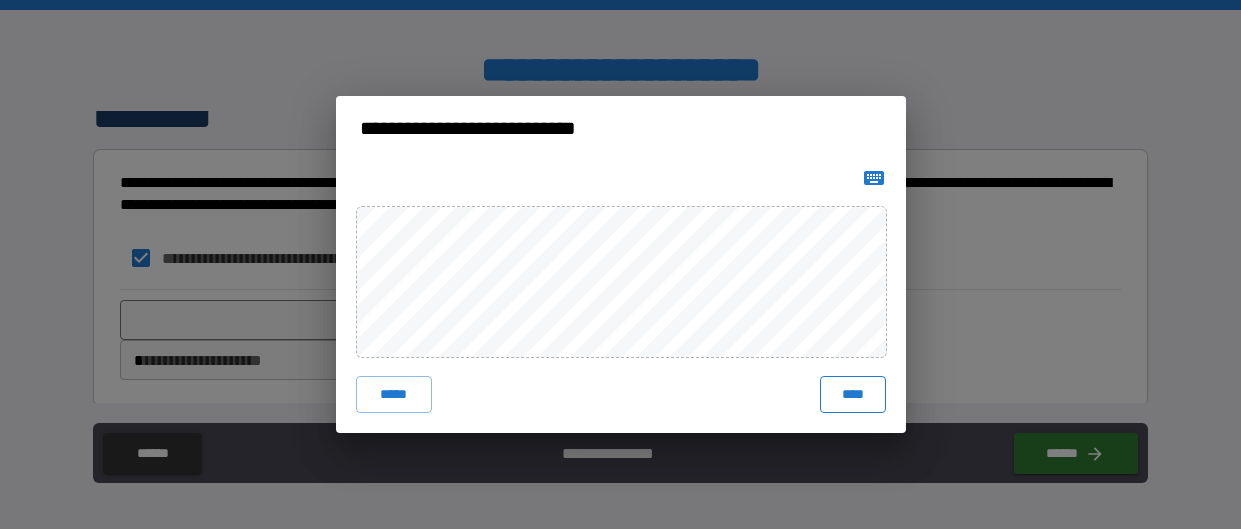 click on "****" at bounding box center (852, 394) 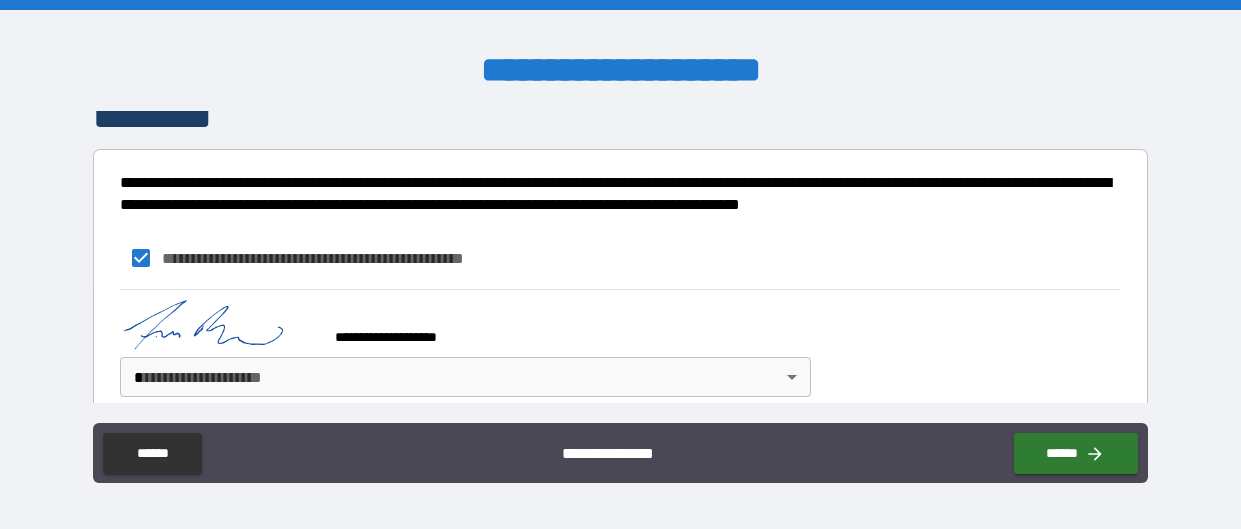 click on "**********" at bounding box center [620, 264] 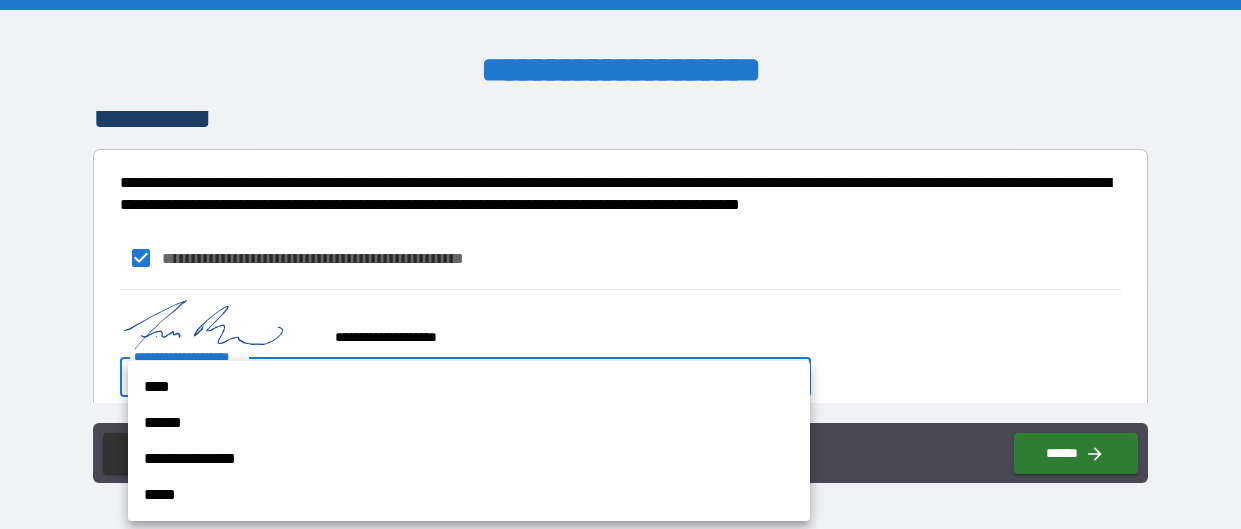 click on "****" at bounding box center (469, 387) 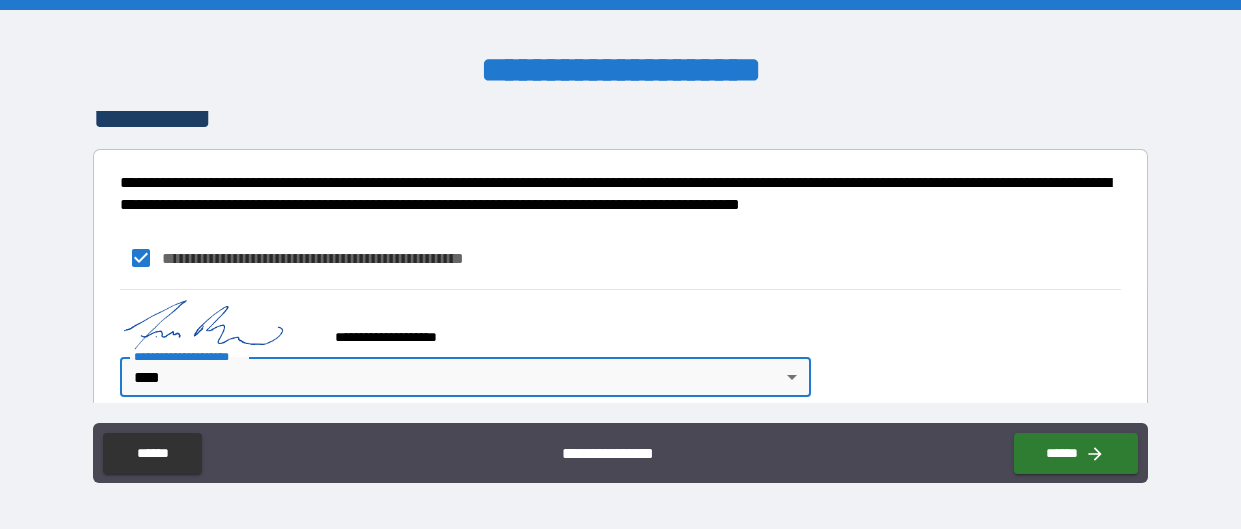 scroll, scrollTop: 741, scrollLeft: 0, axis: vertical 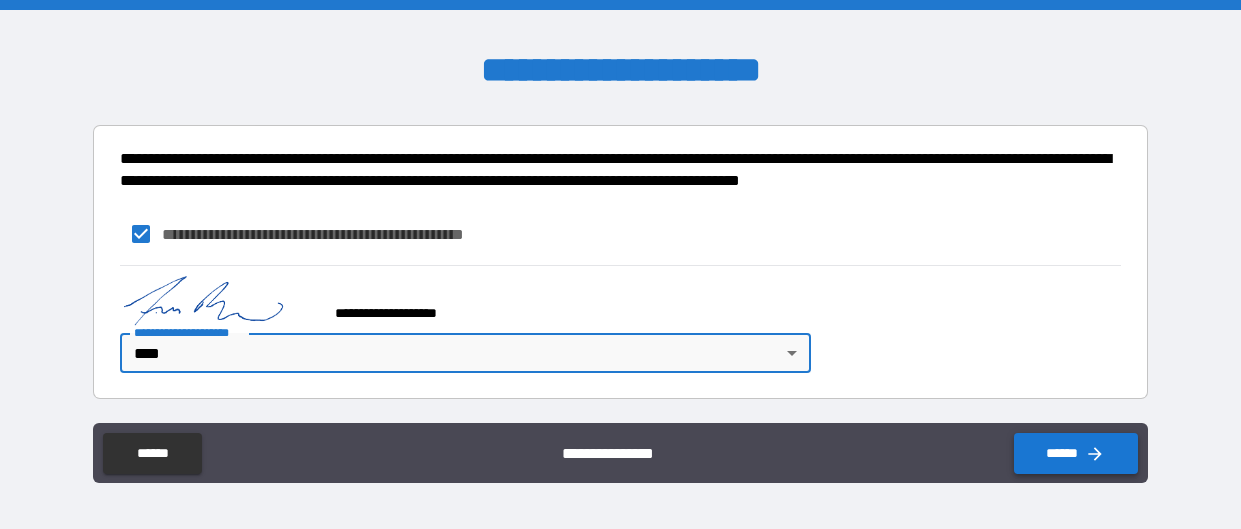 click on "******" at bounding box center [1076, 453] 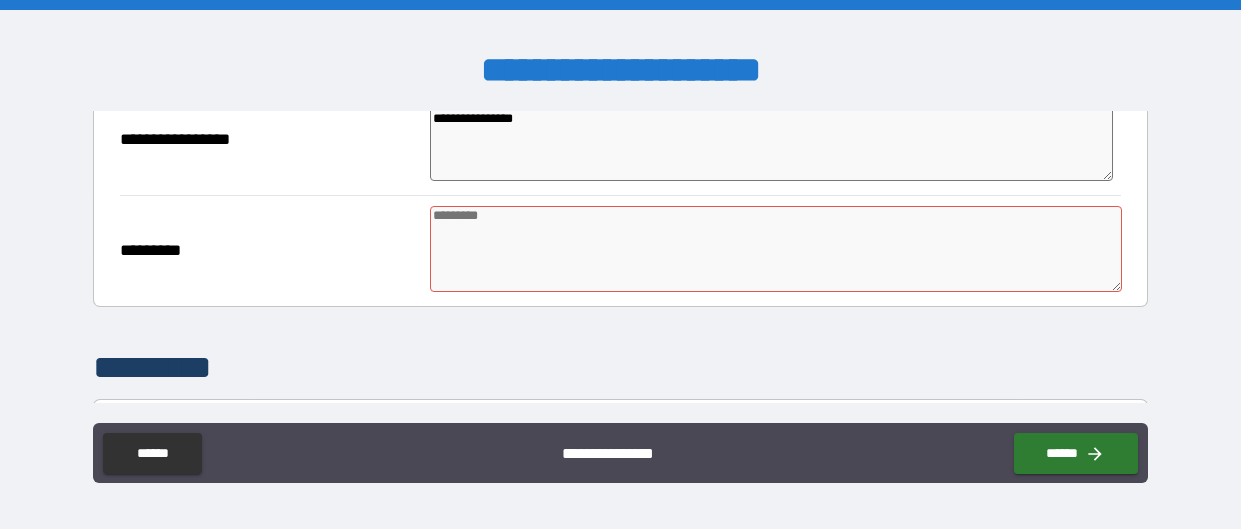 scroll, scrollTop: 481, scrollLeft: 0, axis: vertical 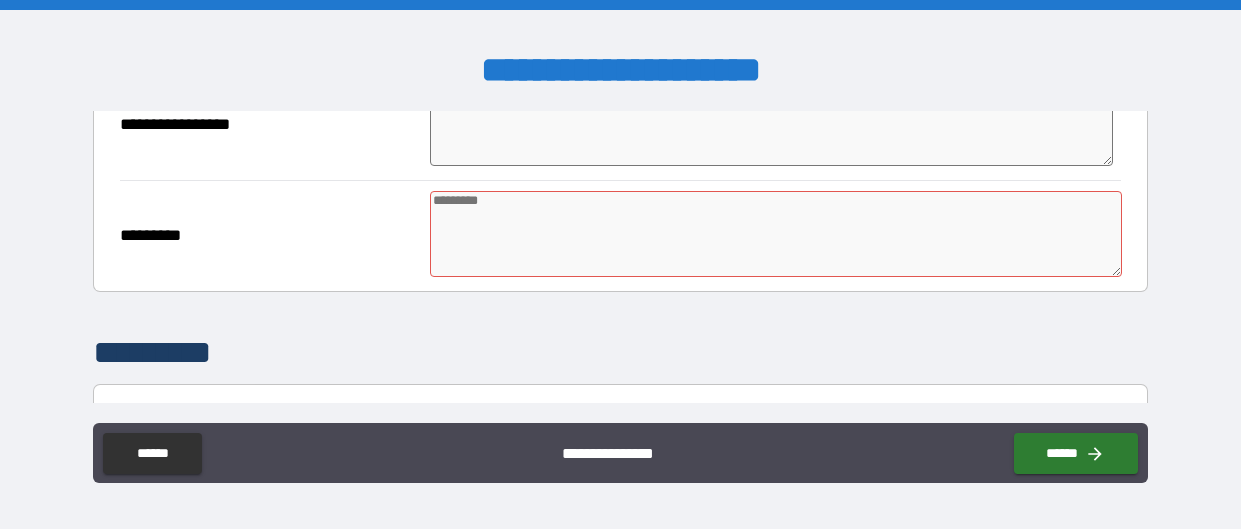 click at bounding box center [775, 234] 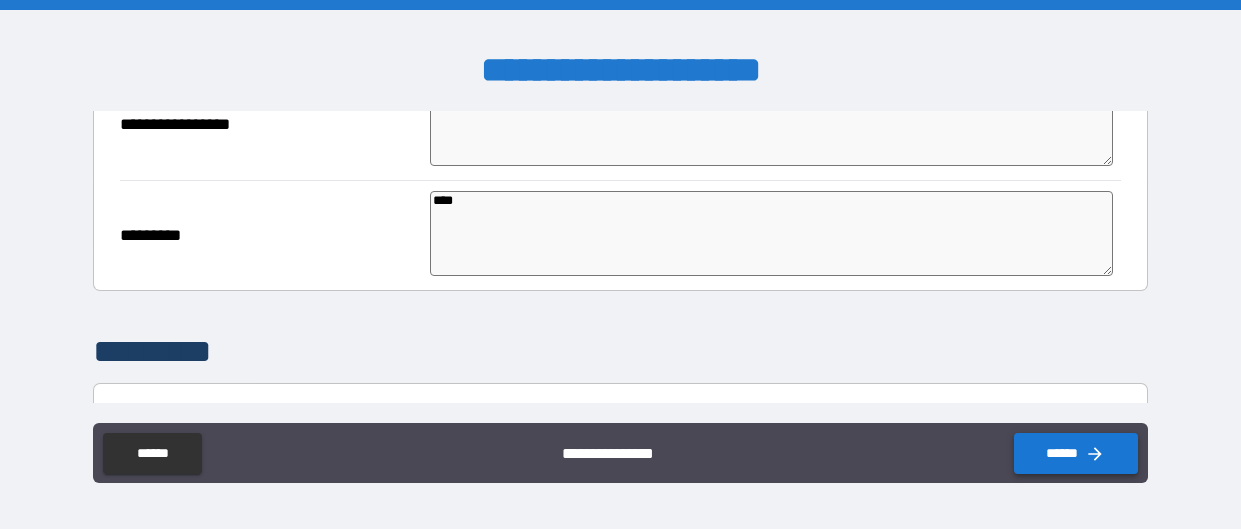 click on "******" at bounding box center [1076, 453] 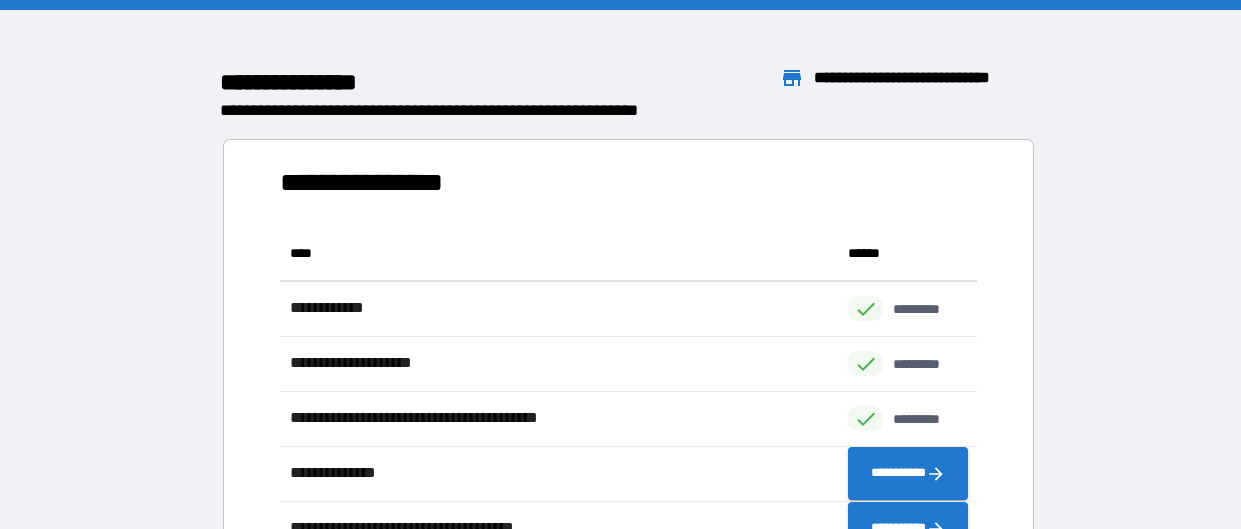 scroll, scrollTop: 1, scrollLeft: 0, axis: vertical 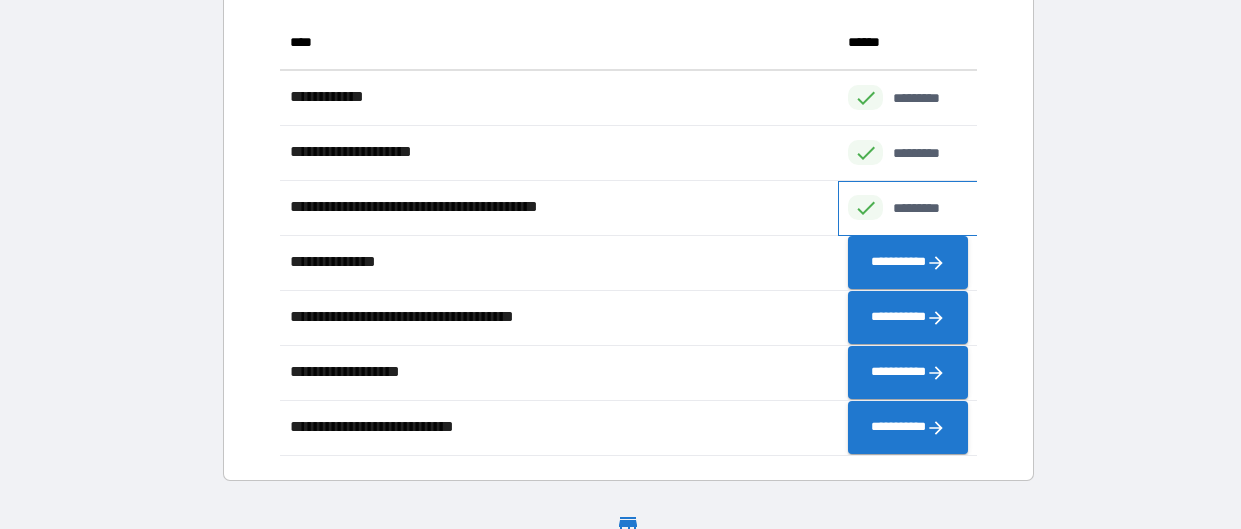 click on "*********" at bounding box center [908, 208] 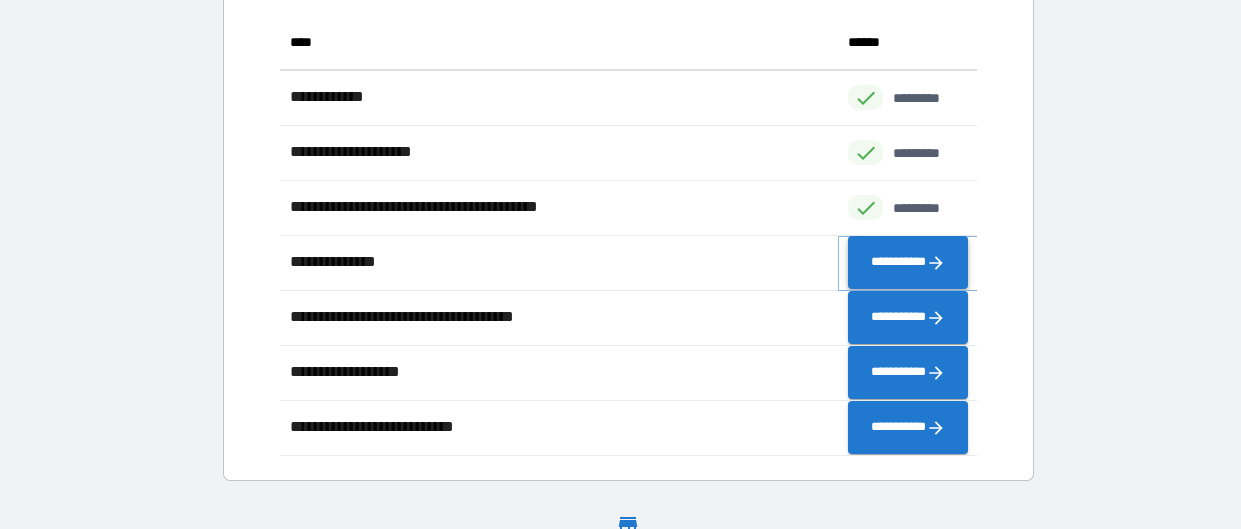 click on "**********" at bounding box center [908, 262] 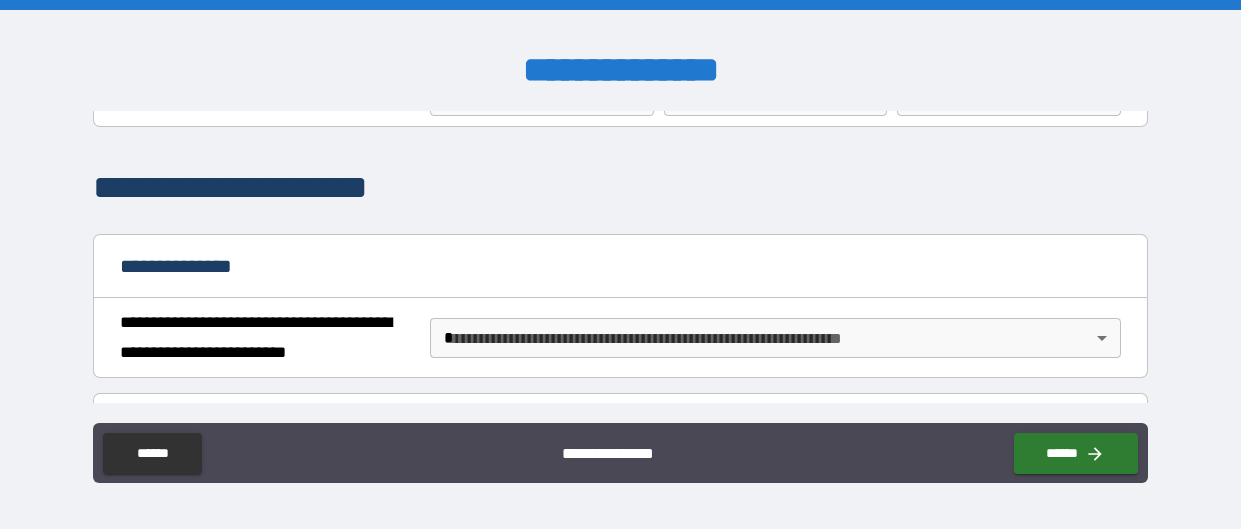 scroll, scrollTop: 110, scrollLeft: 0, axis: vertical 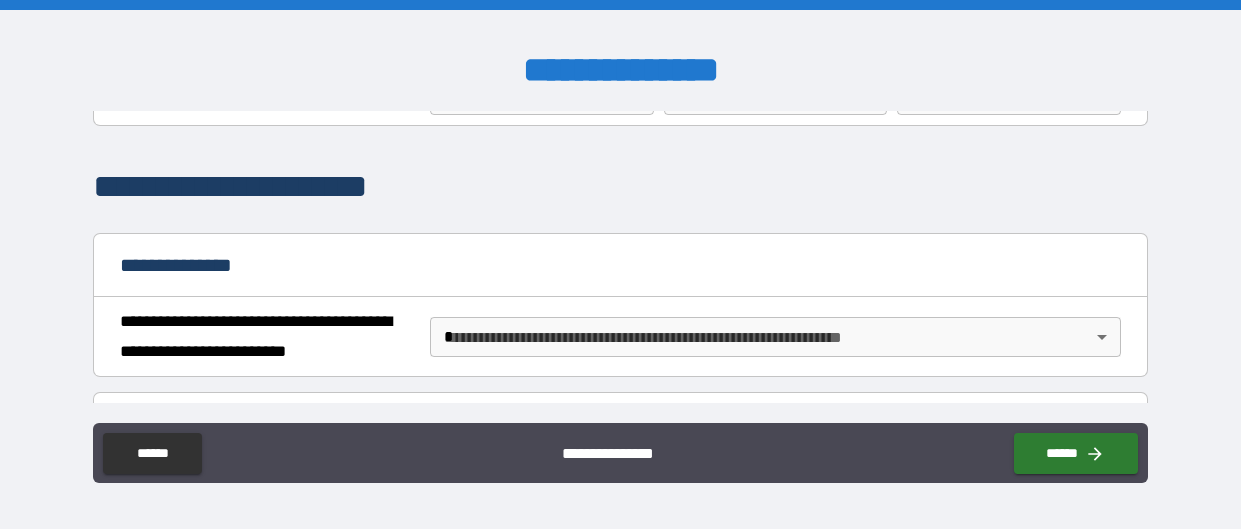 click on "**********" at bounding box center (620, 264) 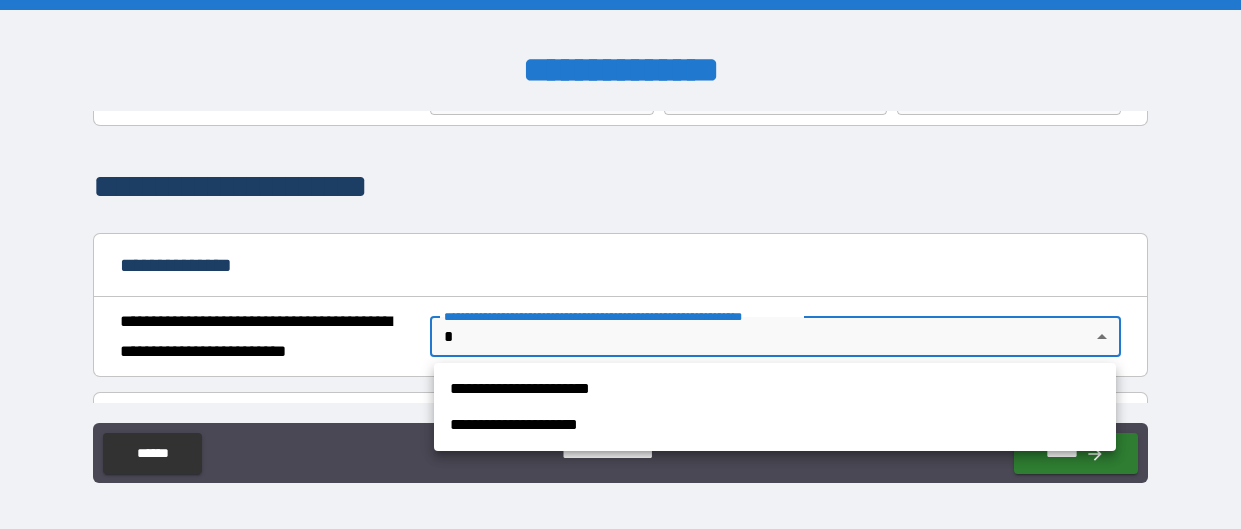 click on "**********" at bounding box center (775, 389) 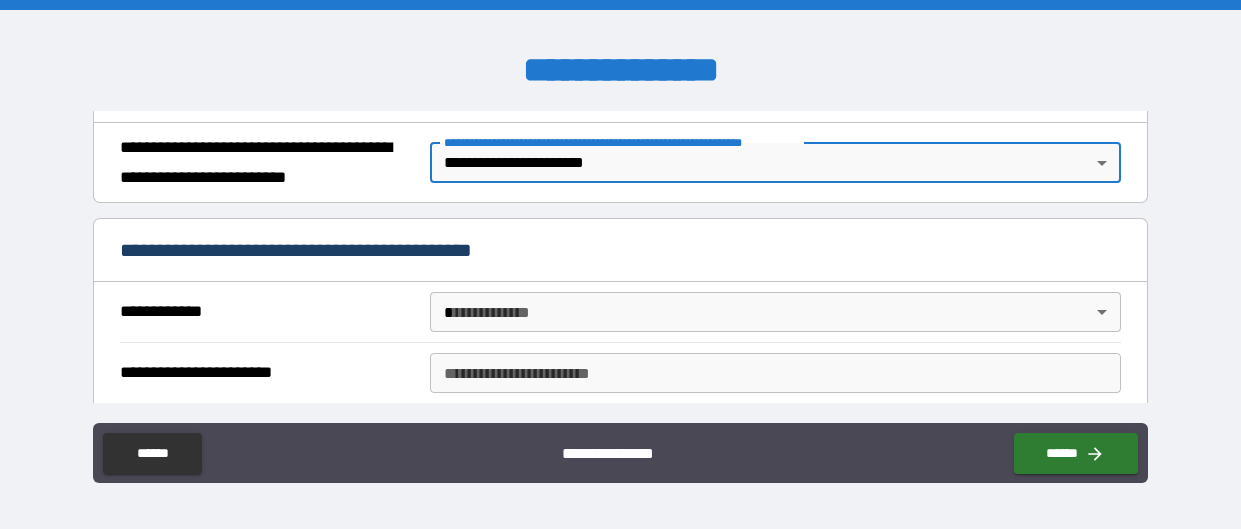 scroll, scrollTop: 288, scrollLeft: 0, axis: vertical 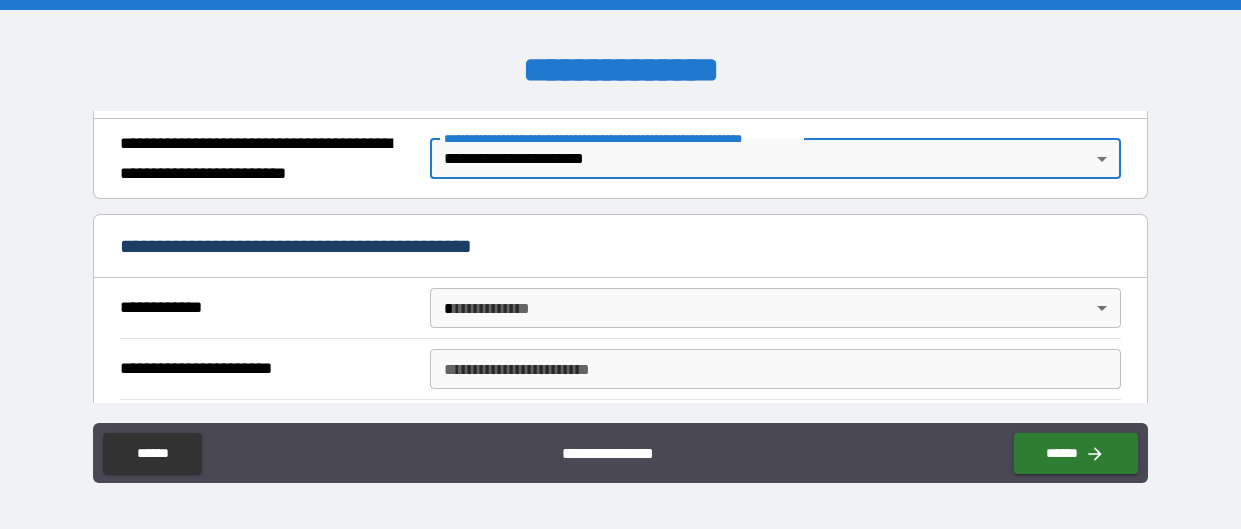 click on "**********" at bounding box center (620, 264) 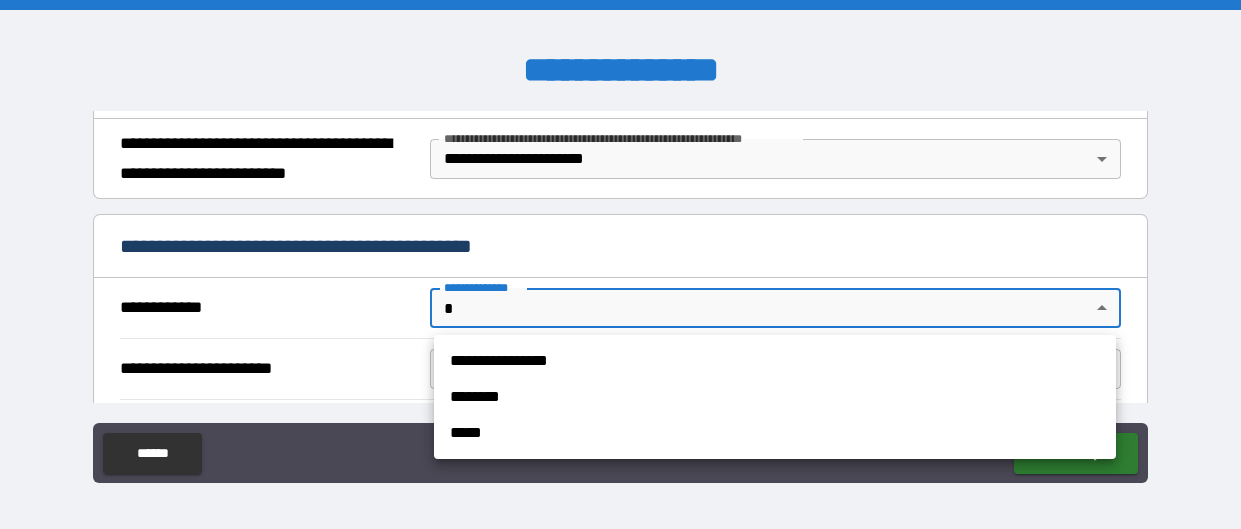 click on "**********" at bounding box center (775, 361) 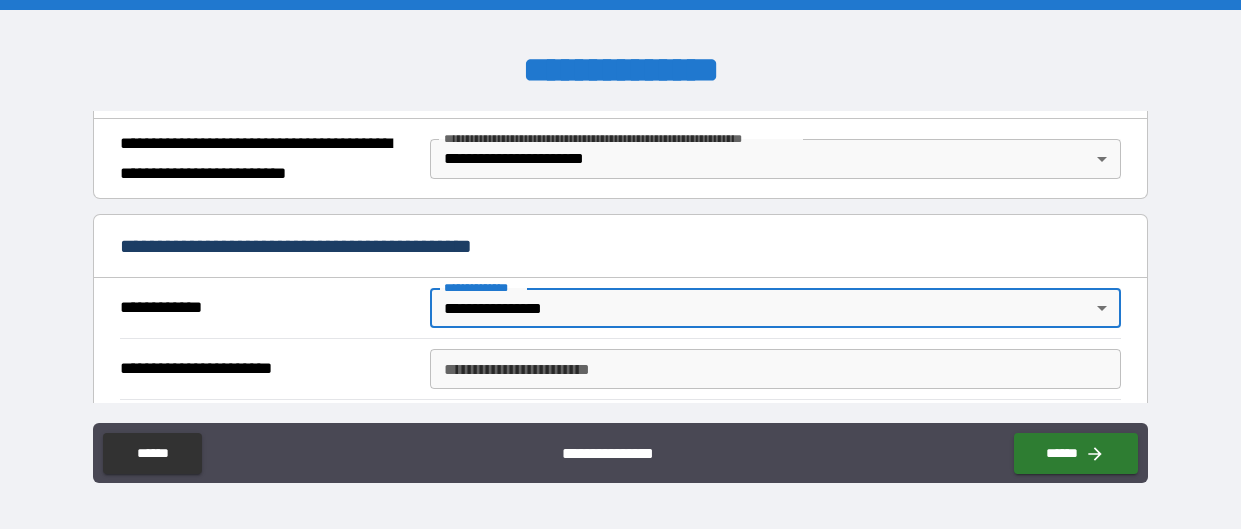click on "**********" at bounding box center [775, 369] 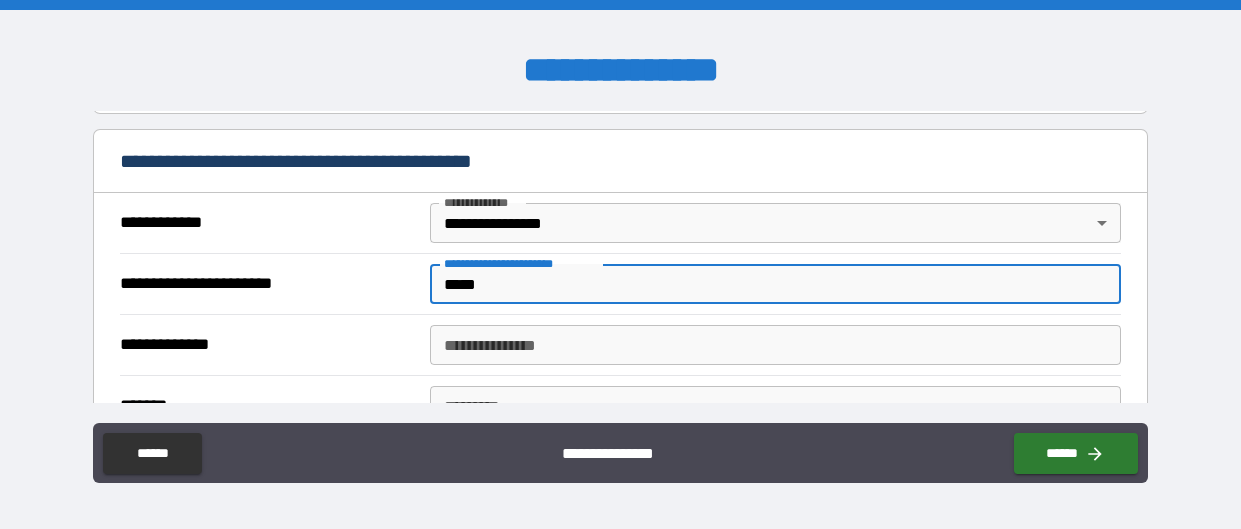 scroll, scrollTop: 394, scrollLeft: 0, axis: vertical 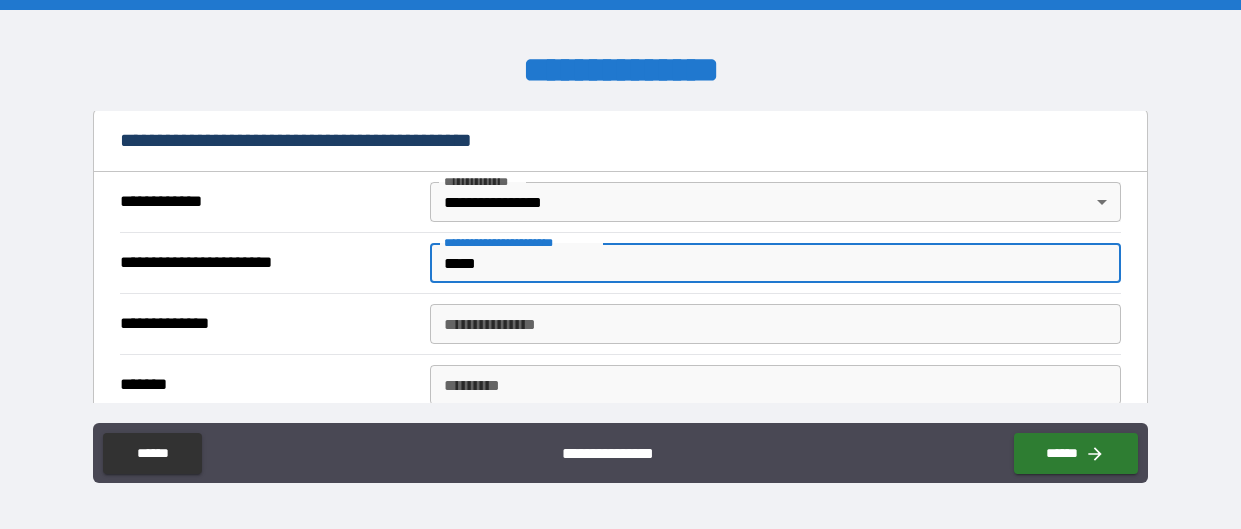 click on "**********" at bounding box center [775, 324] 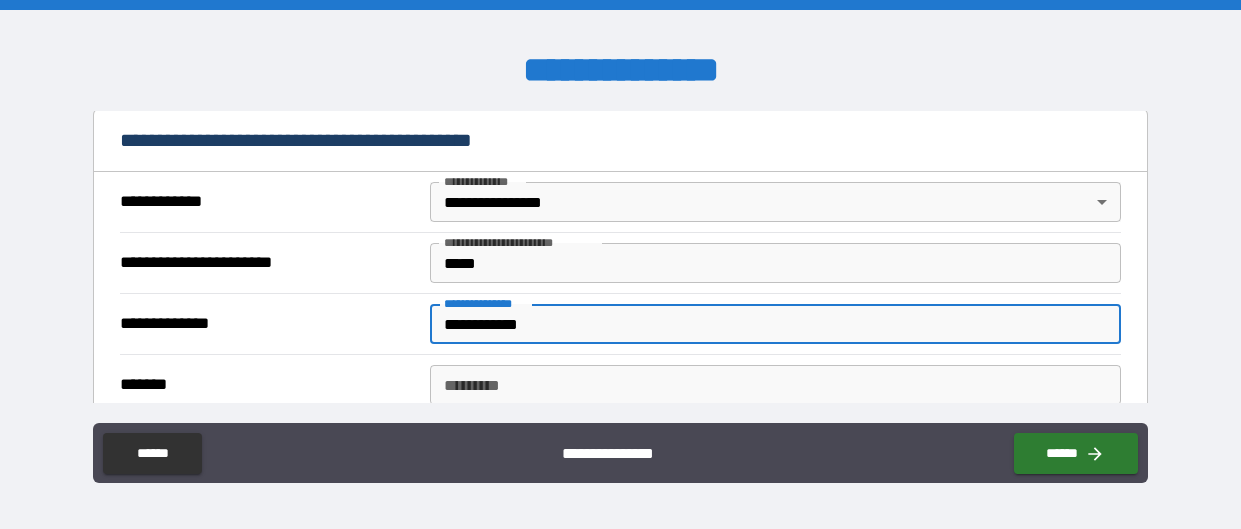 click on "*******   *" at bounding box center (775, 385) 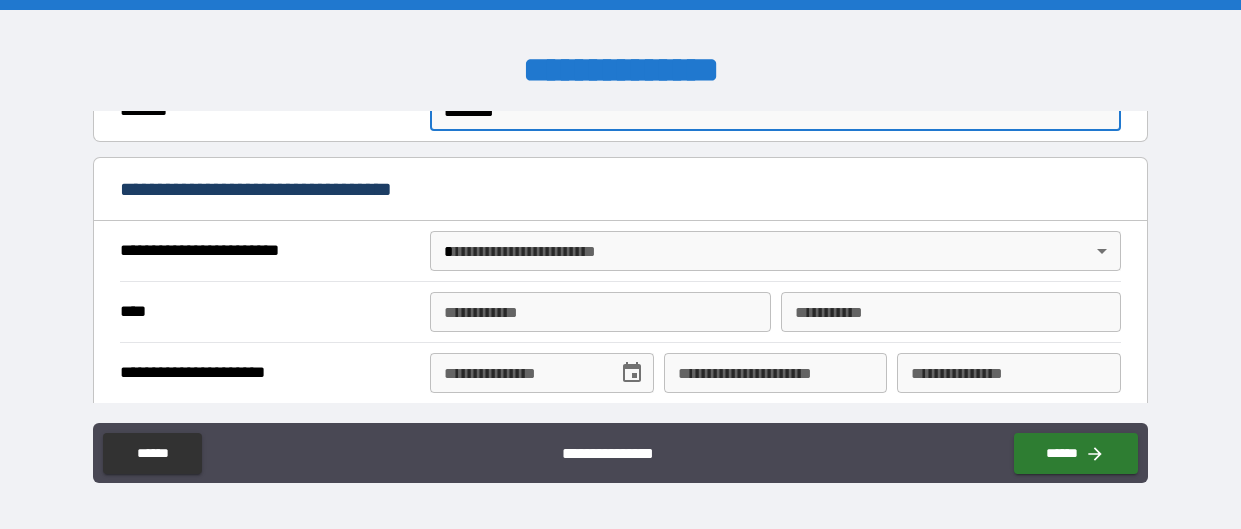 scroll, scrollTop: 671, scrollLeft: 0, axis: vertical 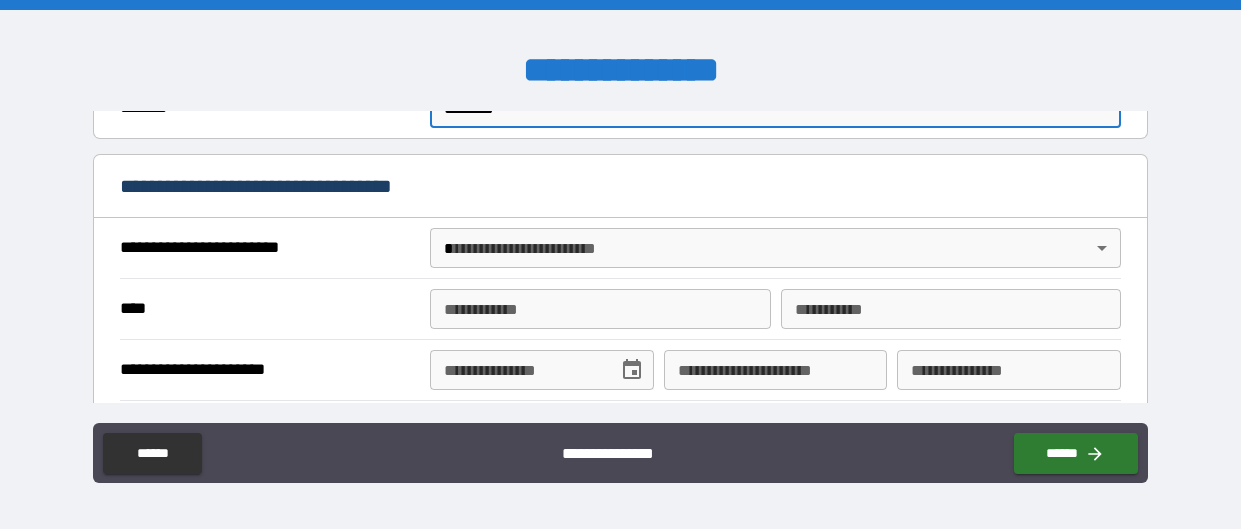 click on "**********" at bounding box center (620, 264) 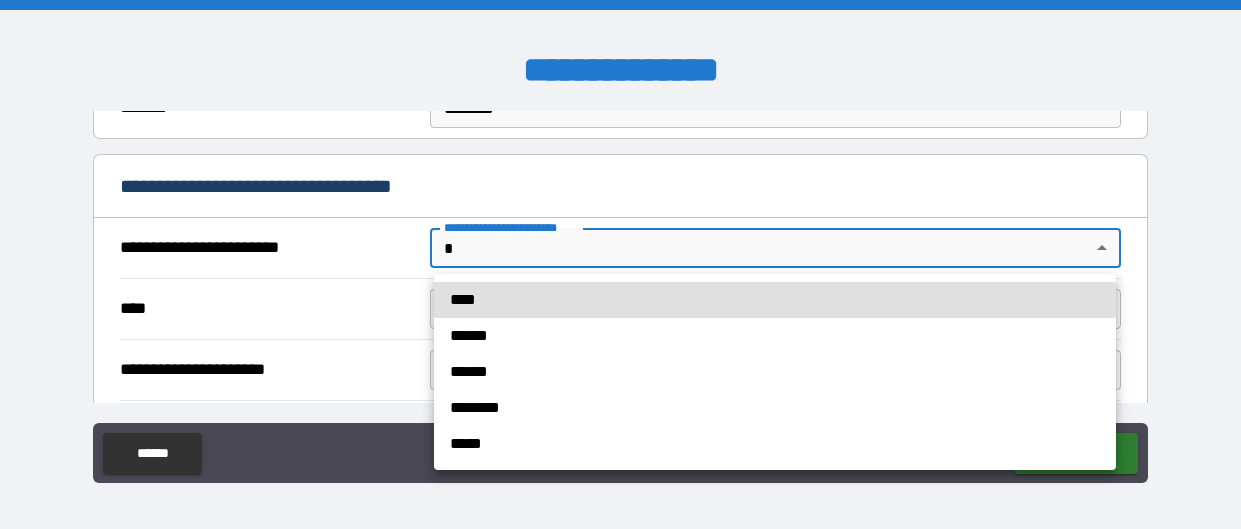 click on "****" at bounding box center (775, 300) 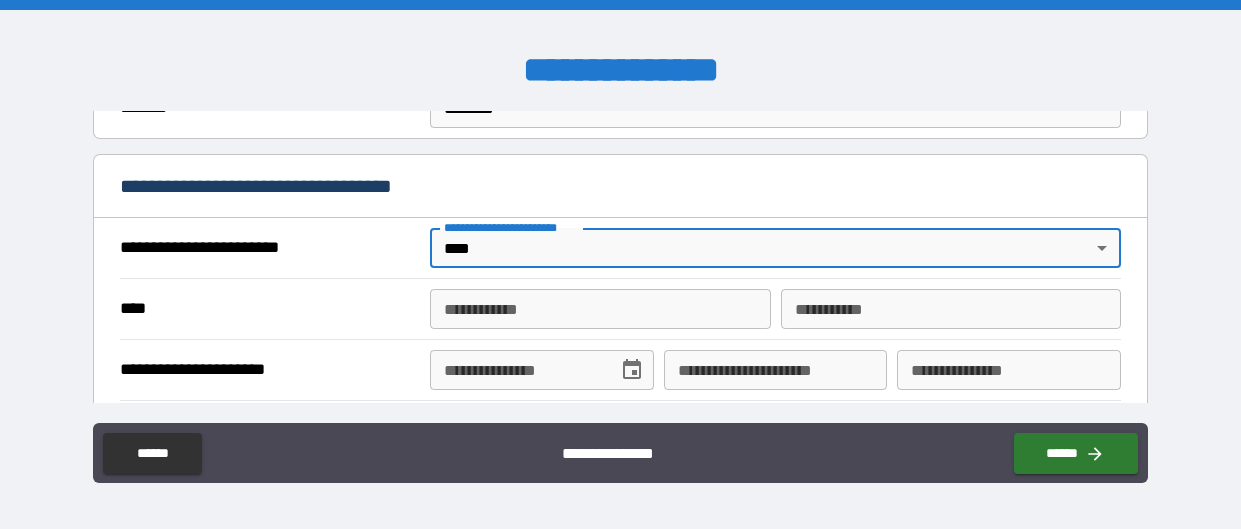 click on "**********" at bounding box center [600, 309] 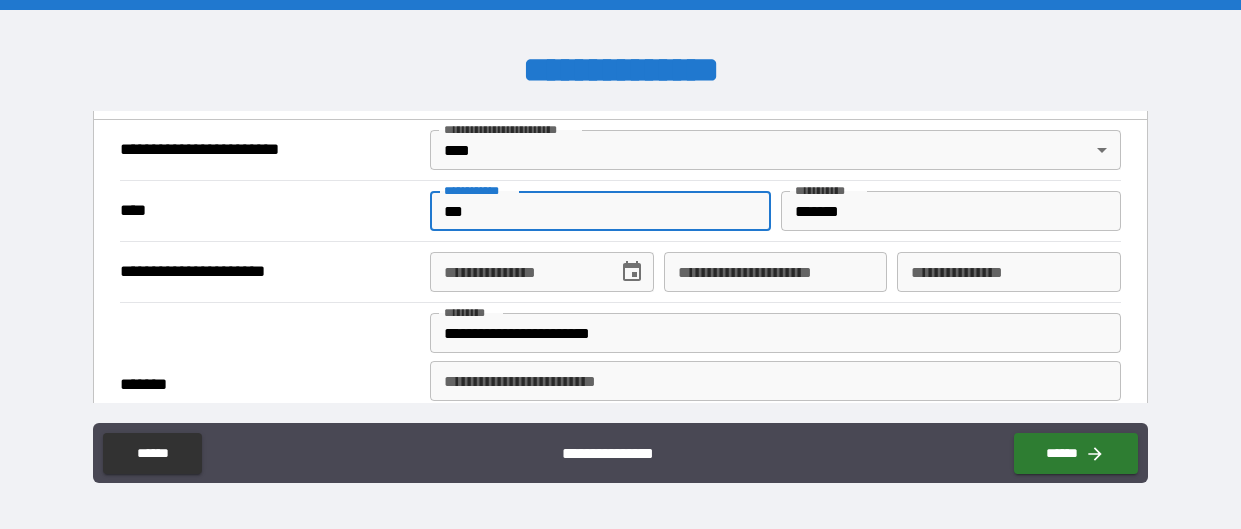 scroll, scrollTop: 774, scrollLeft: 0, axis: vertical 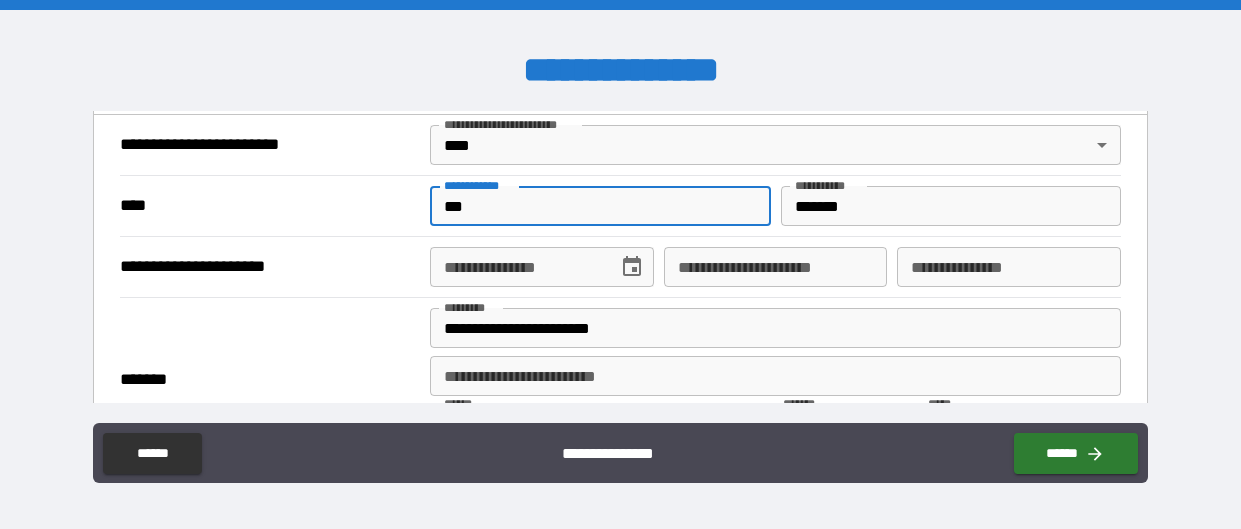 click on "**********" at bounding box center (516, 267) 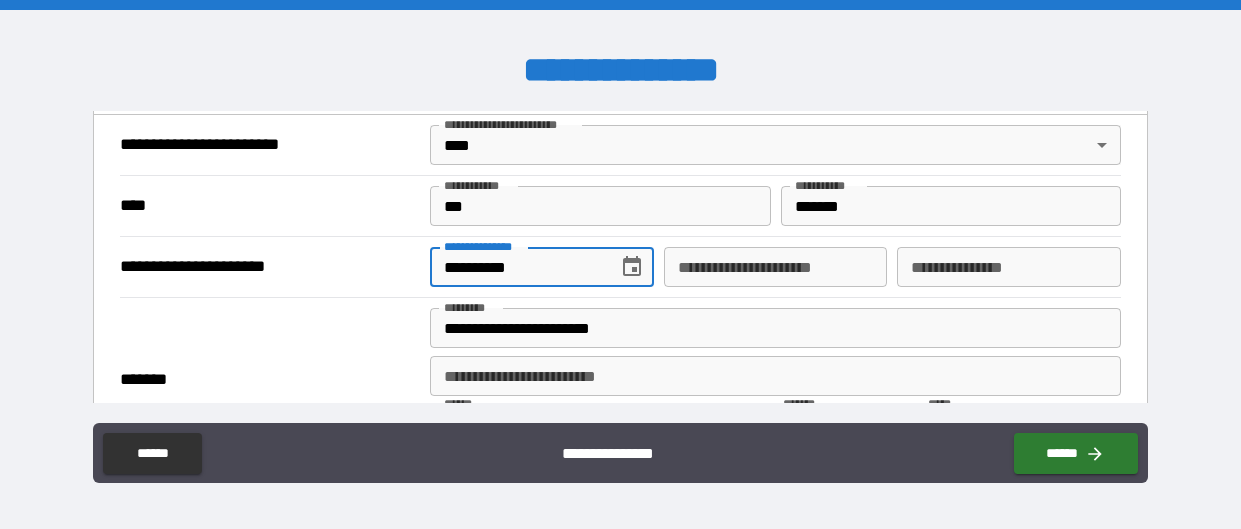 click on "**********" at bounding box center (775, 267) 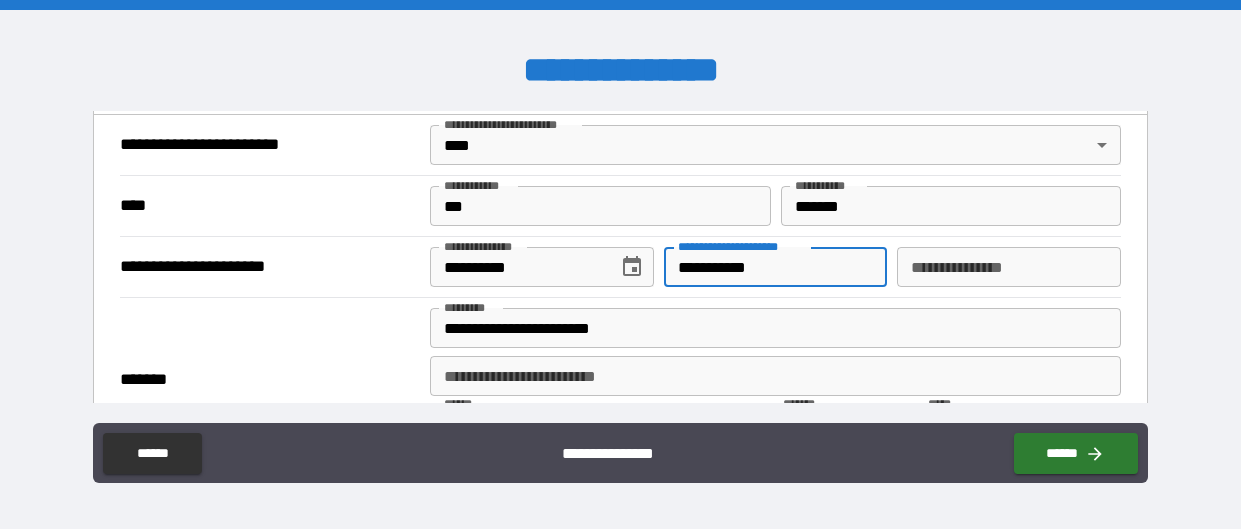 click on "**********" at bounding box center (1008, 267) 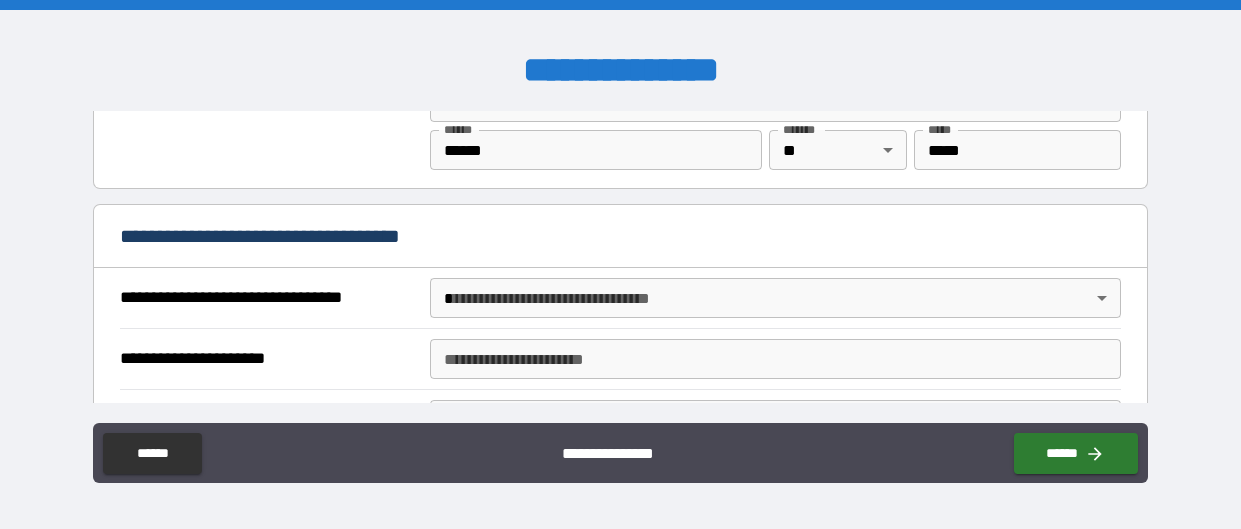 scroll, scrollTop: 1062, scrollLeft: 0, axis: vertical 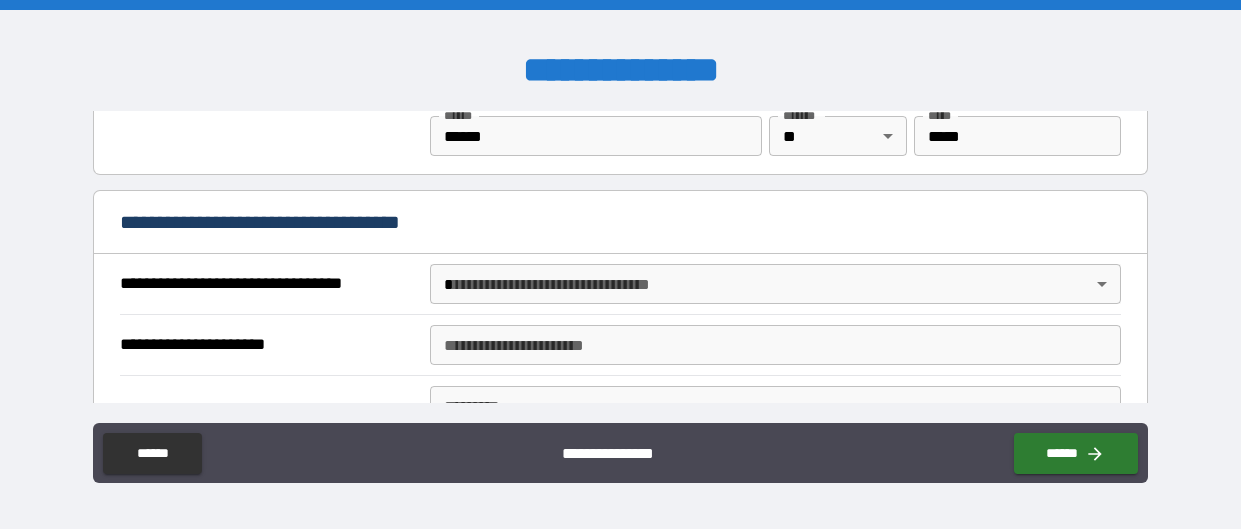 click on "**********" at bounding box center (620, 264) 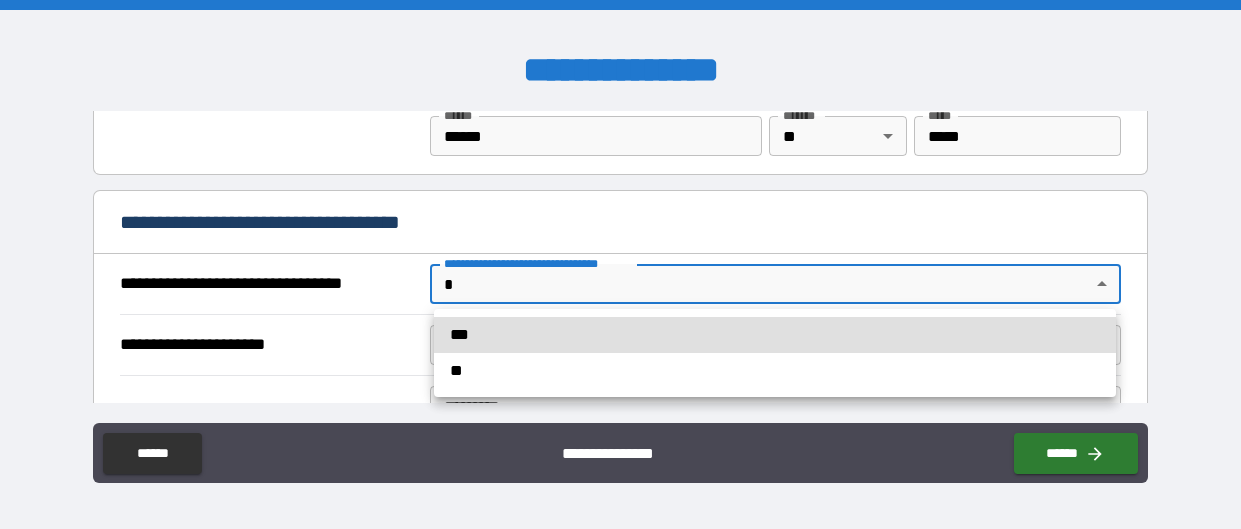 click on "***" at bounding box center (775, 335) 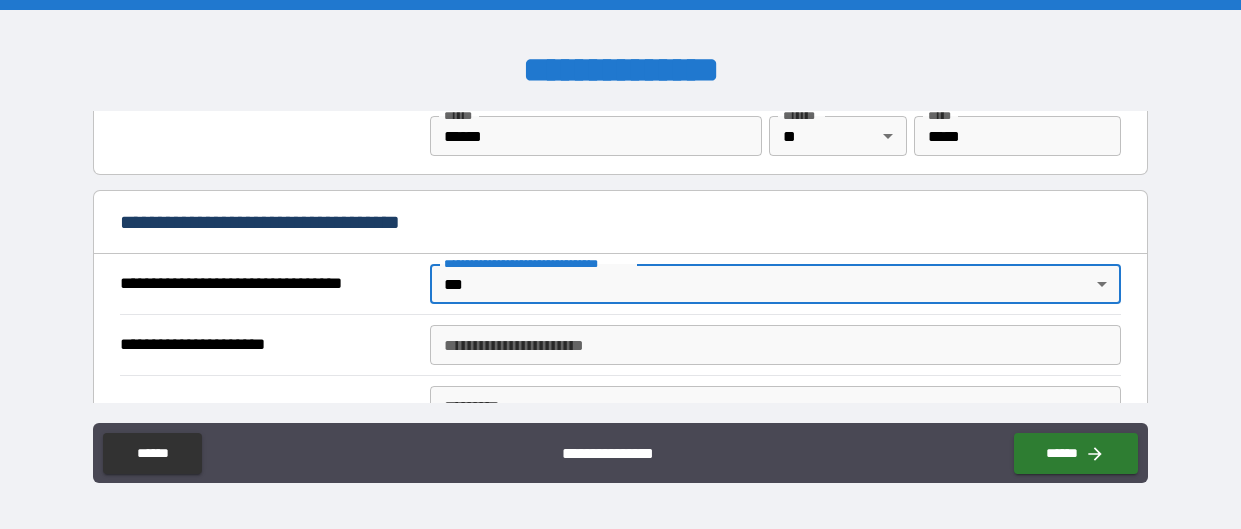 click on "**********" at bounding box center (775, 345) 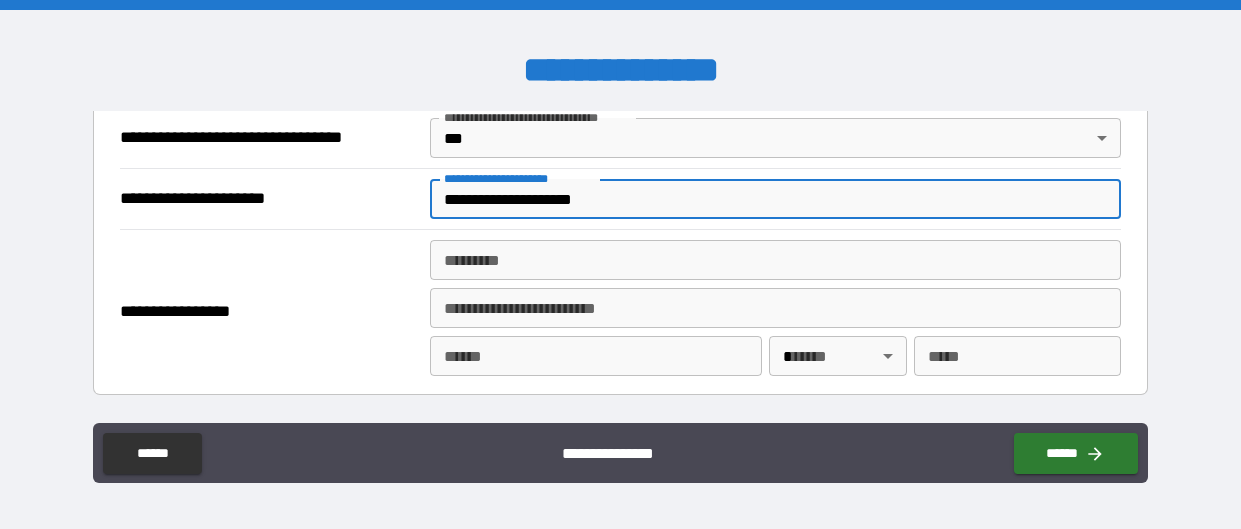 scroll, scrollTop: 1215, scrollLeft: 0, axis: vertical 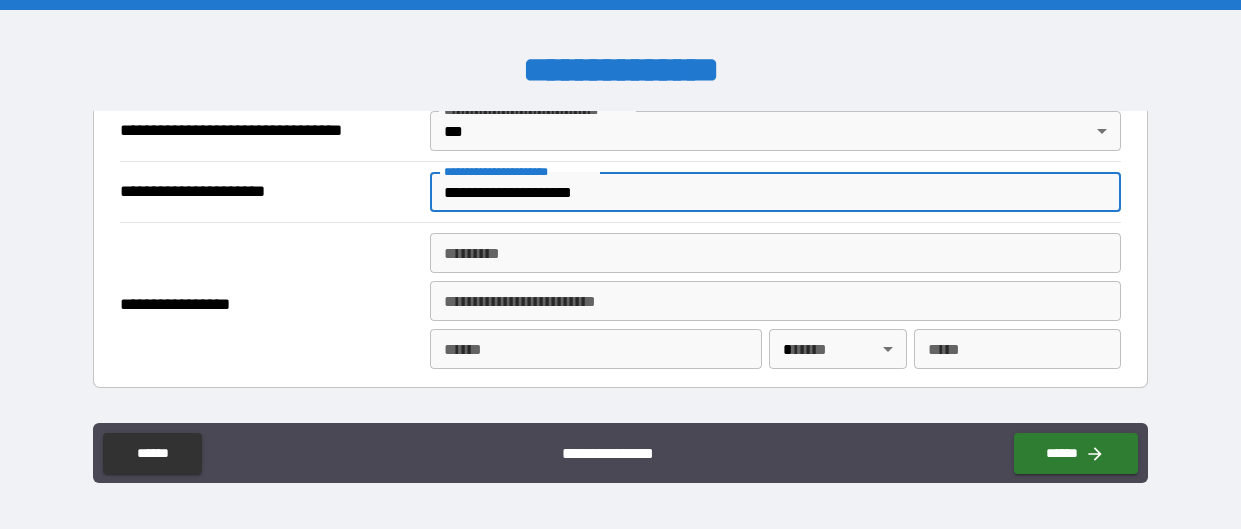 click on "*******   * *******   *" at bounding box center (775, 253) 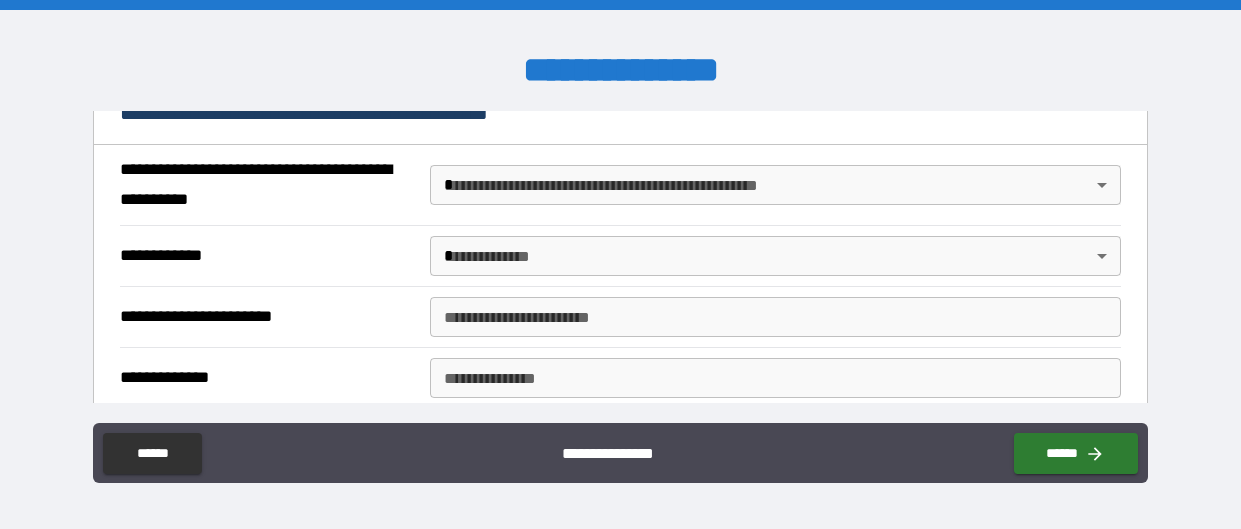 scroll, scrollTop: 1538, scrollLeft: 0, axis: vertical 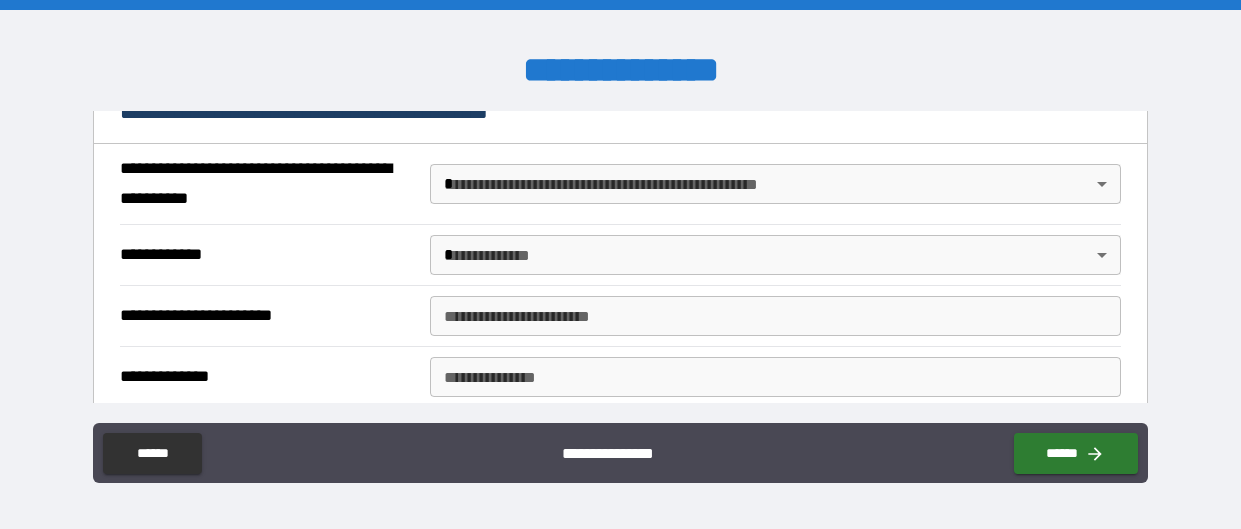 click on "**********" at bounding box center (620, 264) 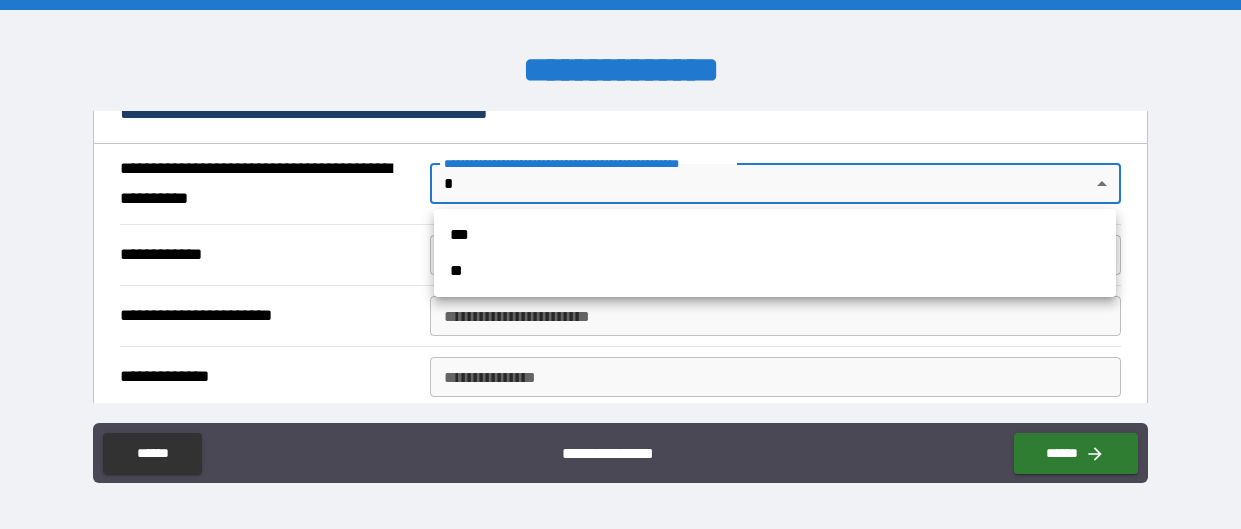 click on "**" at bounding box center (775, 271) 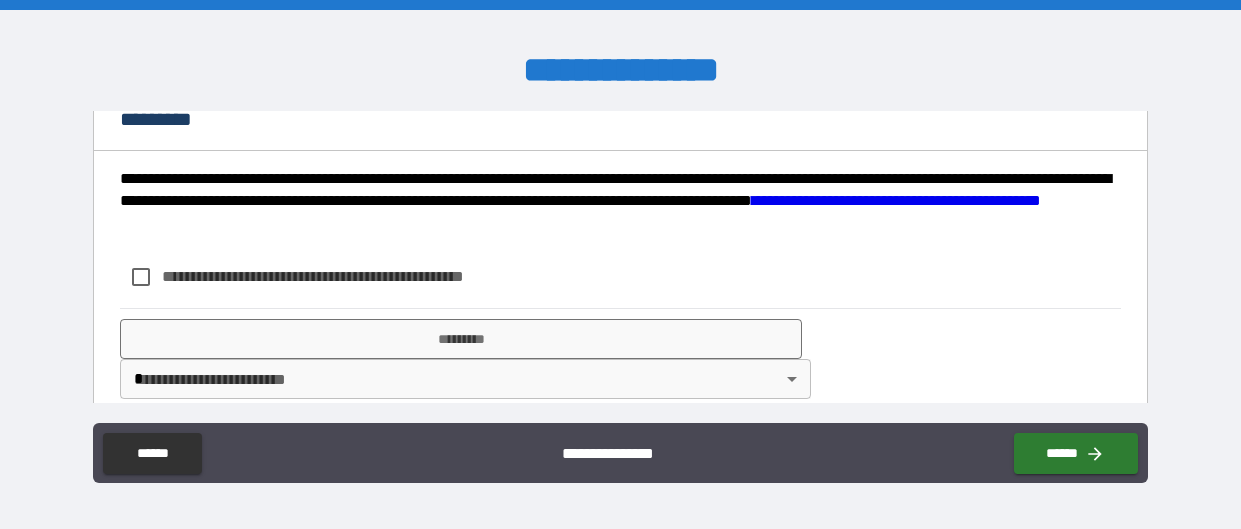 scroll, scrollTop: 1699, scrollLeft: 0, axis: vertical 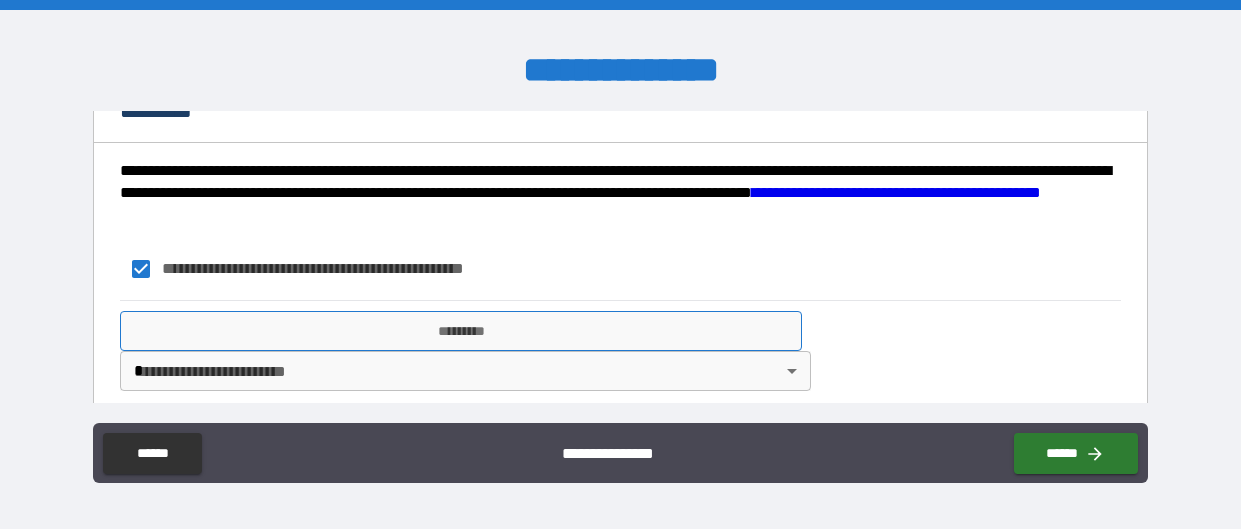 click on "*********" at bounding box center [461, 331] 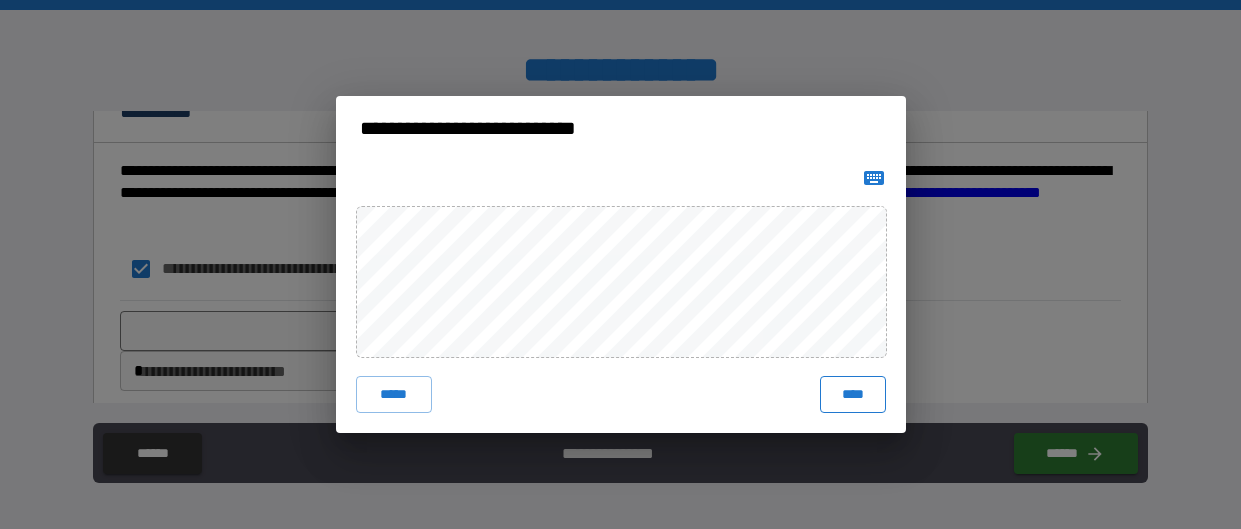 click on "****" at bounding box center (852, 394) 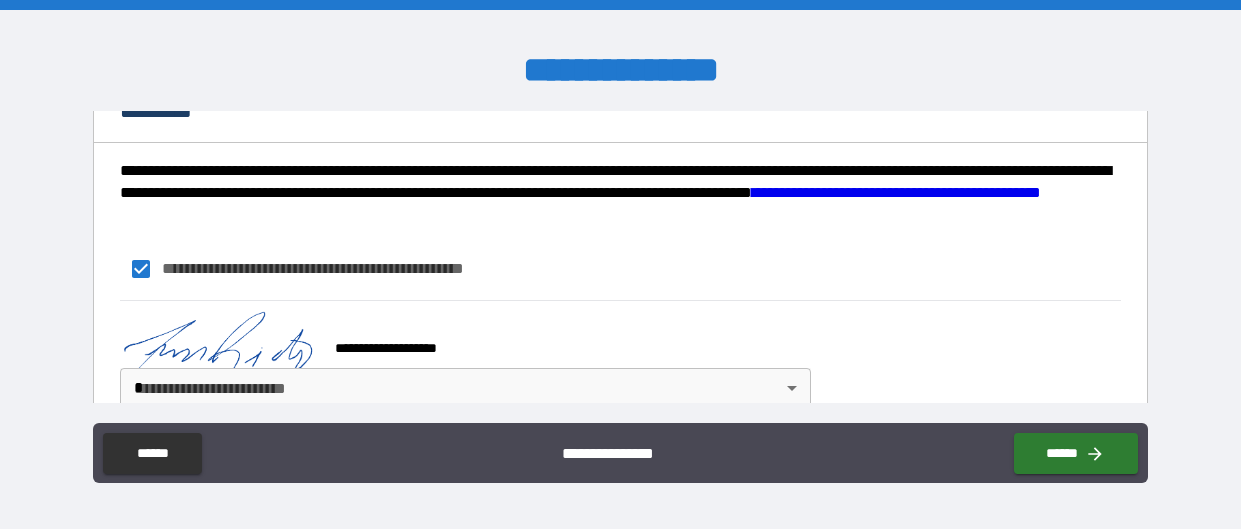 click on "**********" at bounding box center [620, 264] 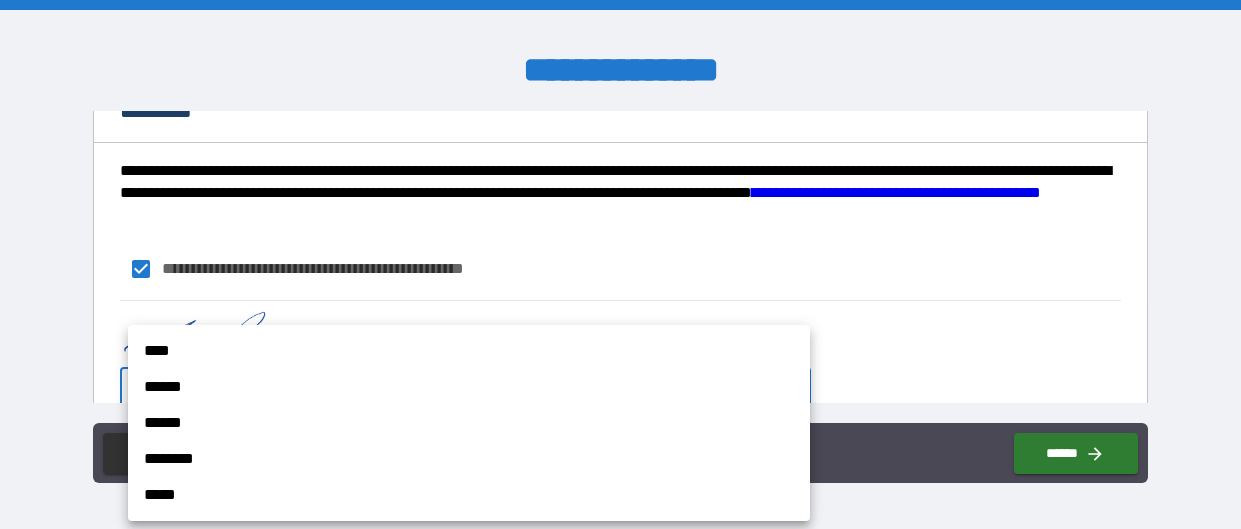 click on "****" at bounding box center (469, 351) 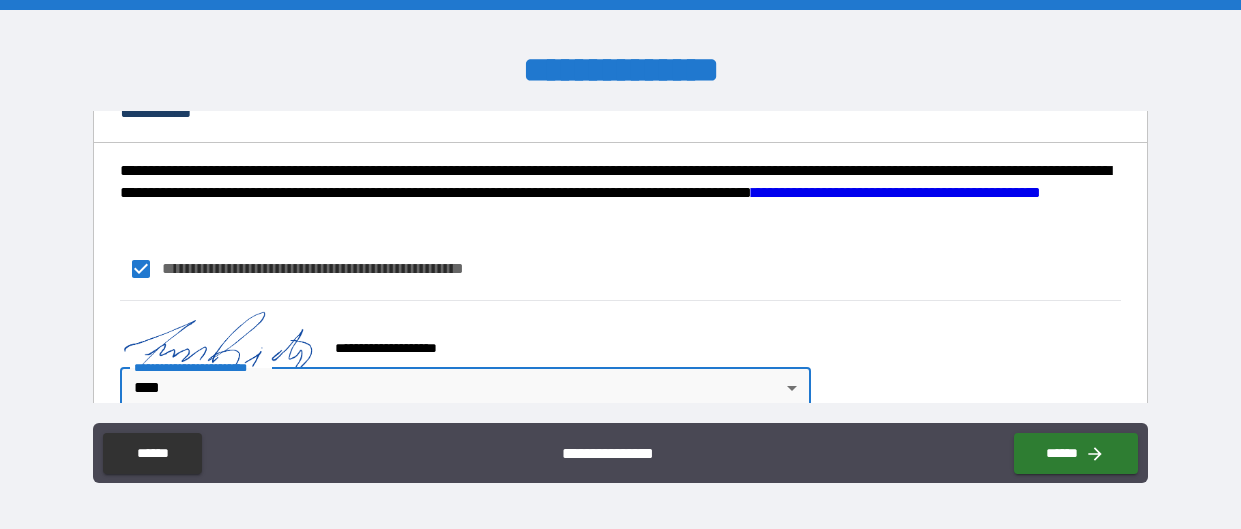 scroll, scrollTop: 1730, scrollLeft: 0, axis: vertical 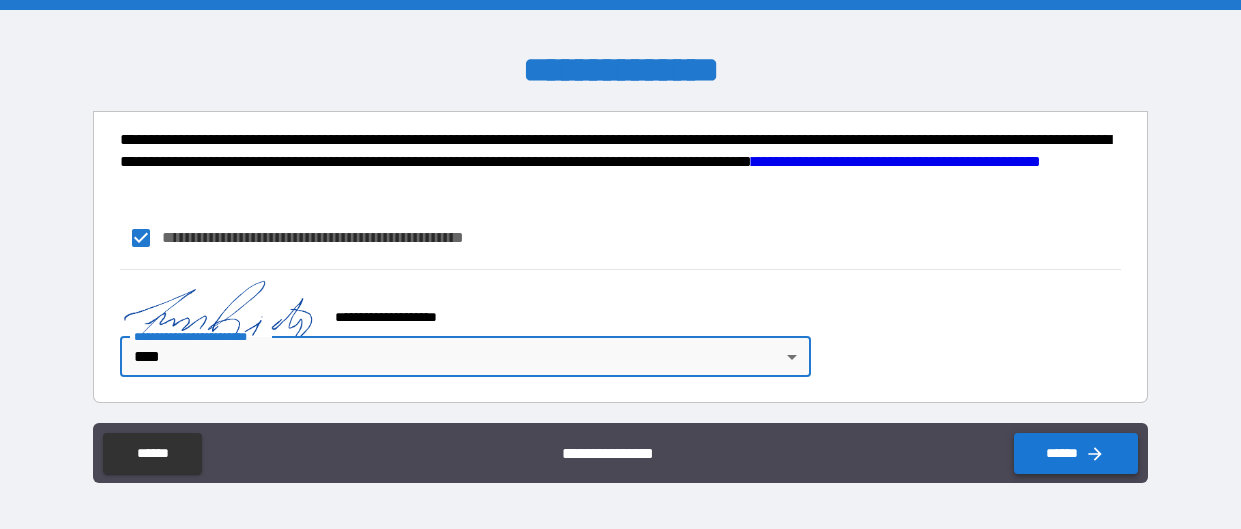 click on "******" at bounding box center [1076, 453] 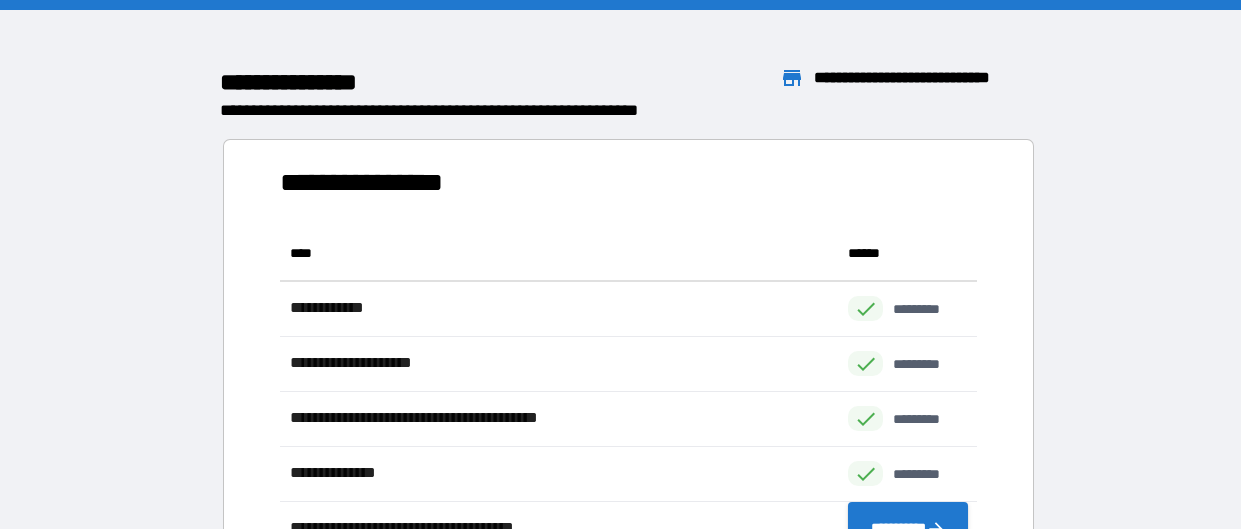scroll, scrollTop: 1, scrollLeft: 0, axis: vertical 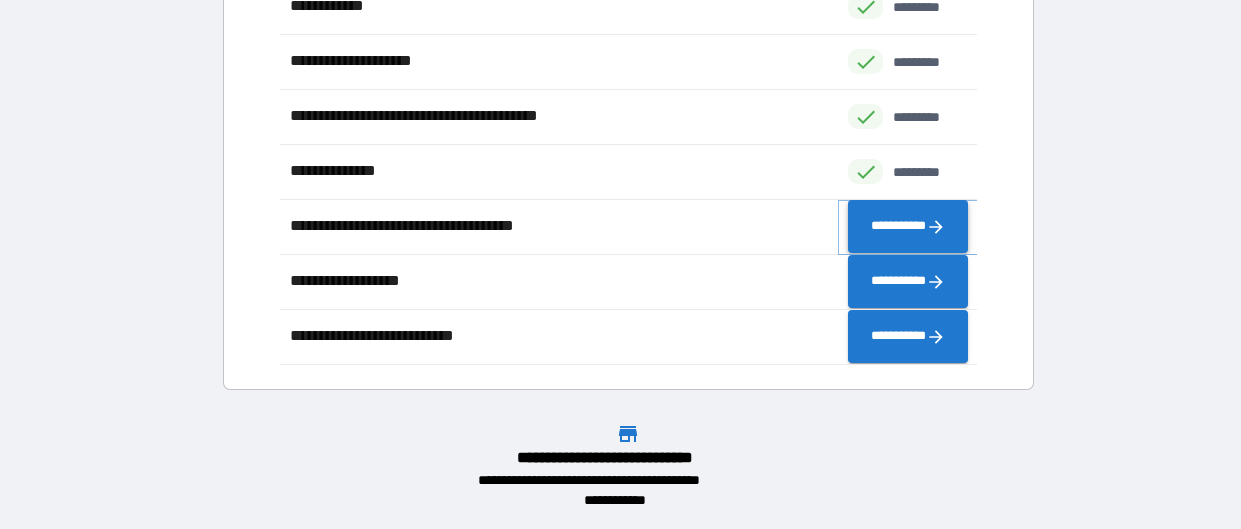 click on "**********" at bounding box center [908, 226] 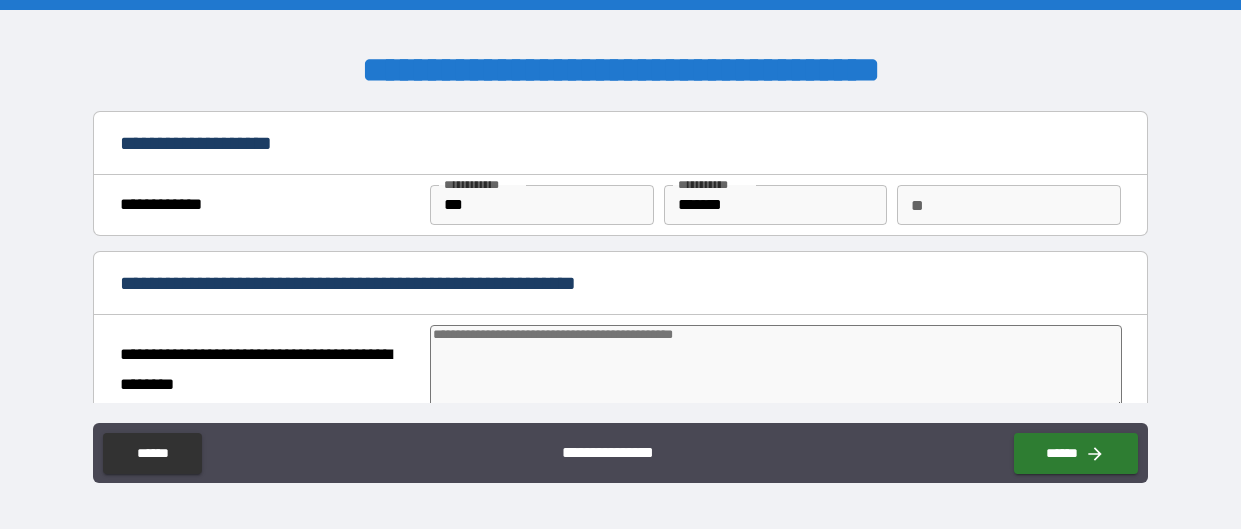 click on "**" at bounding box center (1008, 205) 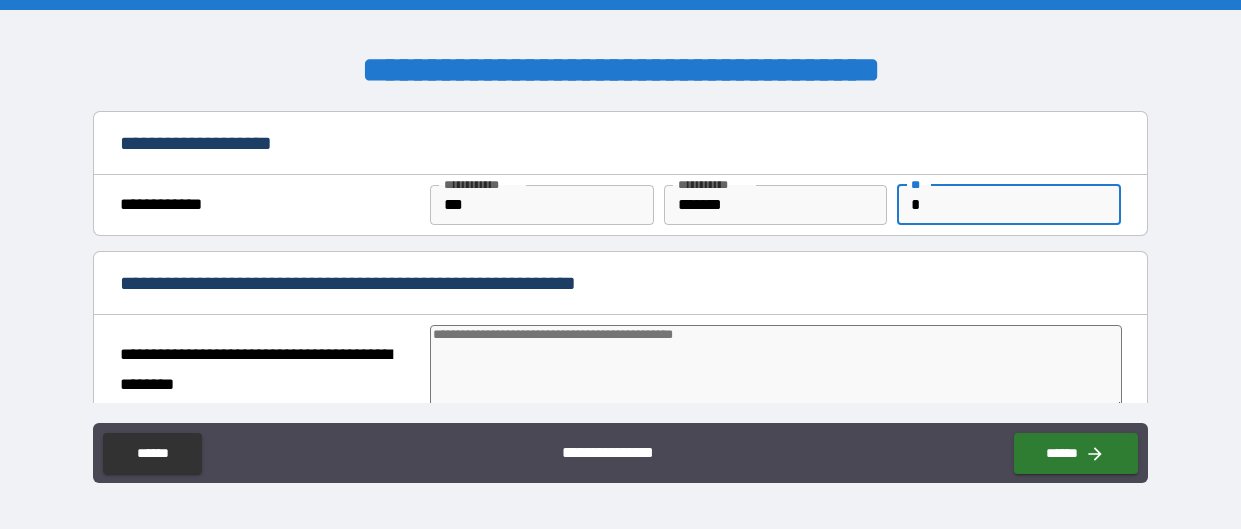 click at bounding box center (775, 368) 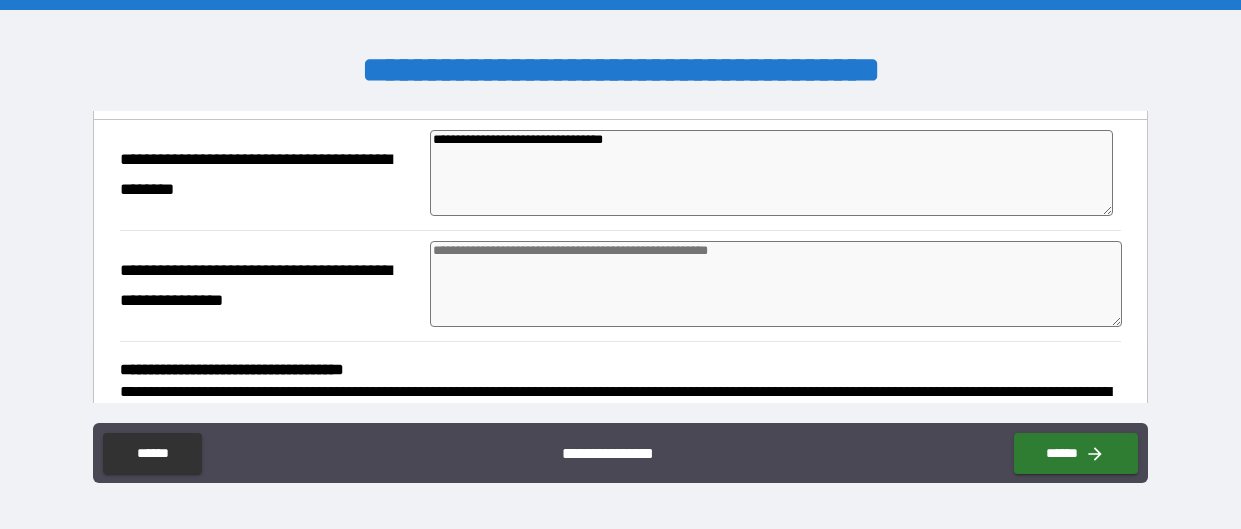 scroll, scrollTop: 196, scrollLeft: 0, axis: vertical 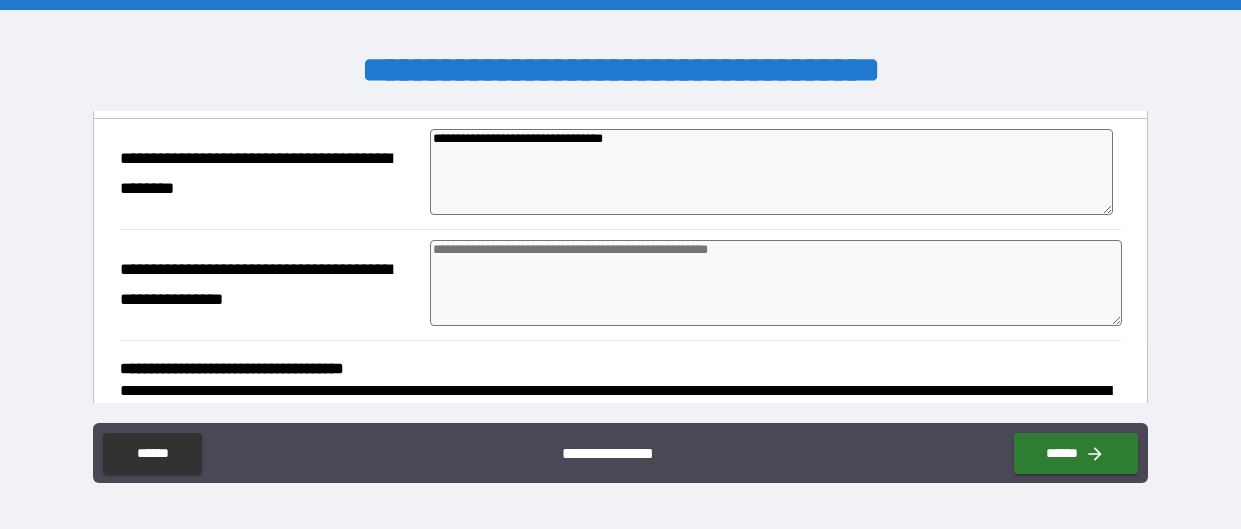 click at bounding box center (775, 283) 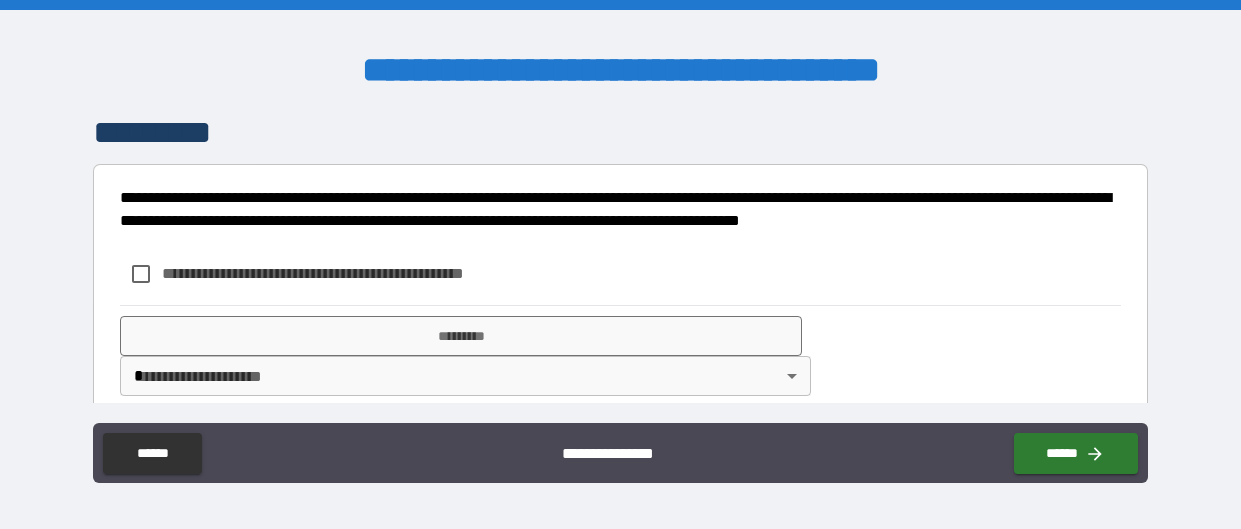 scroll, scrollTop: 655, scrollLeft: 0, axis: vertical 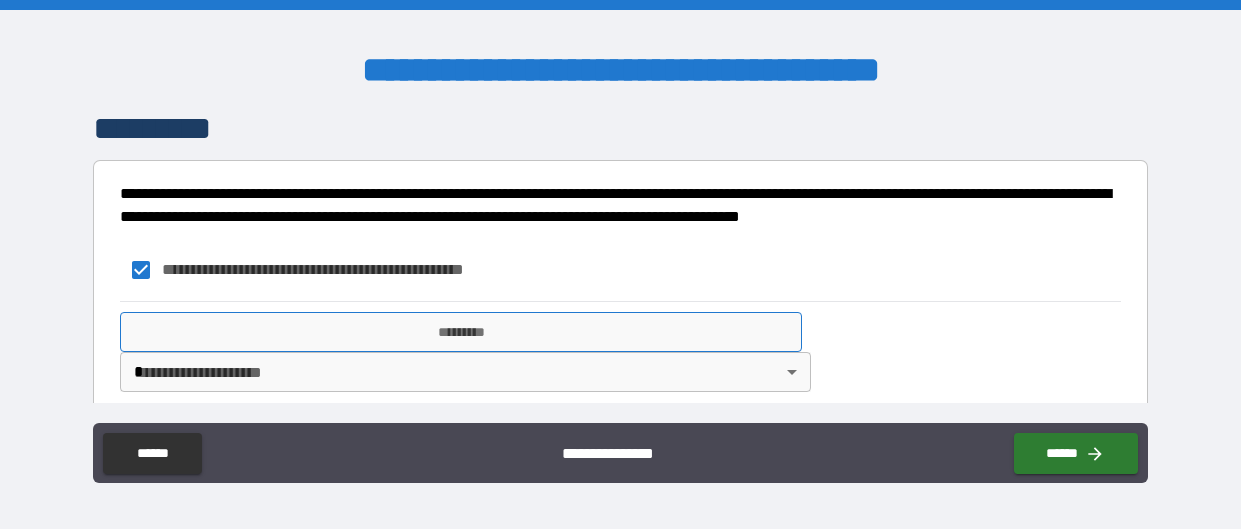 click on "*********" at bounding box center (461, 332) 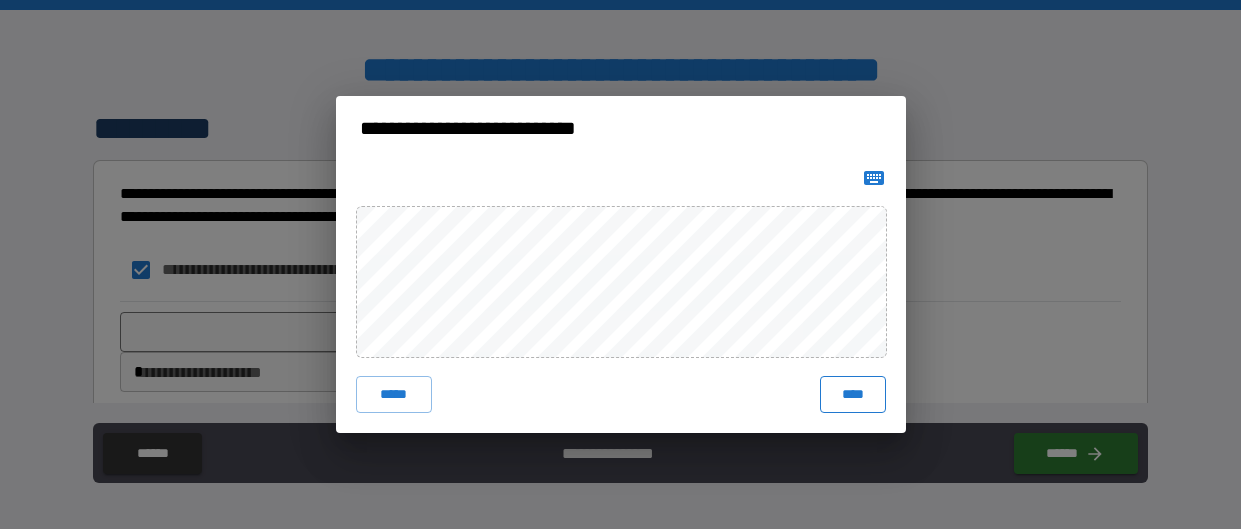 click on "****" at bounding box center (852, 394) 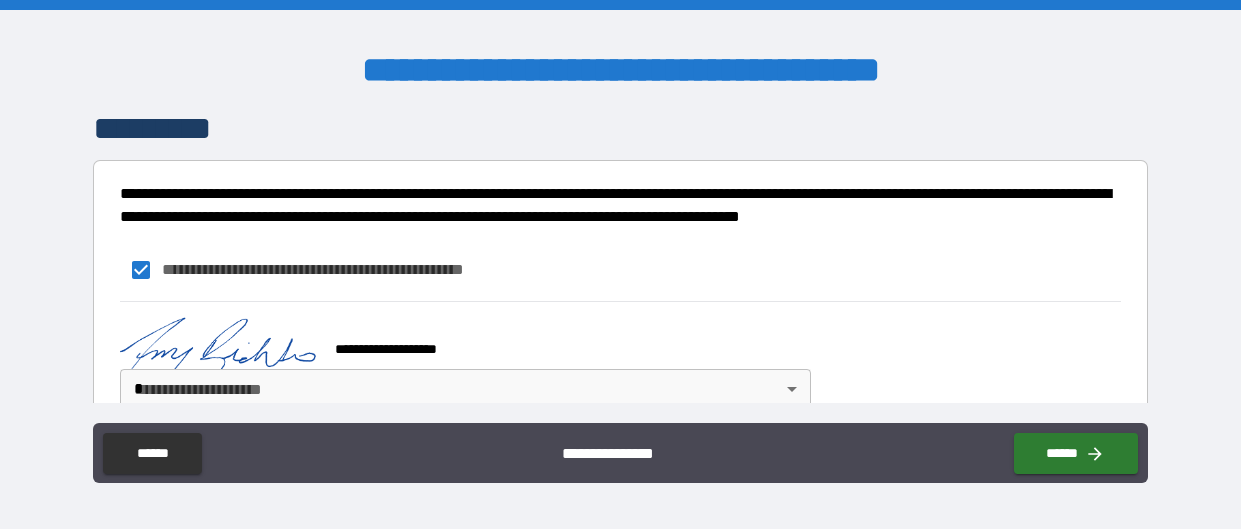 click on "**********" at bounding box center [620, 264] 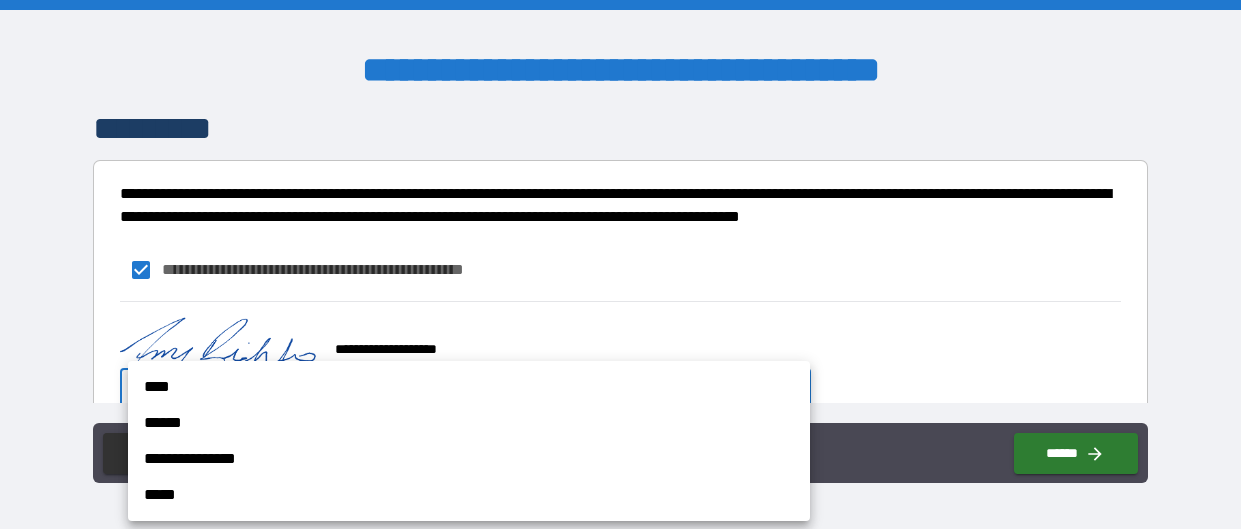 scroll, scrollTop: 660, scrollLeft: 0, axis: vertical 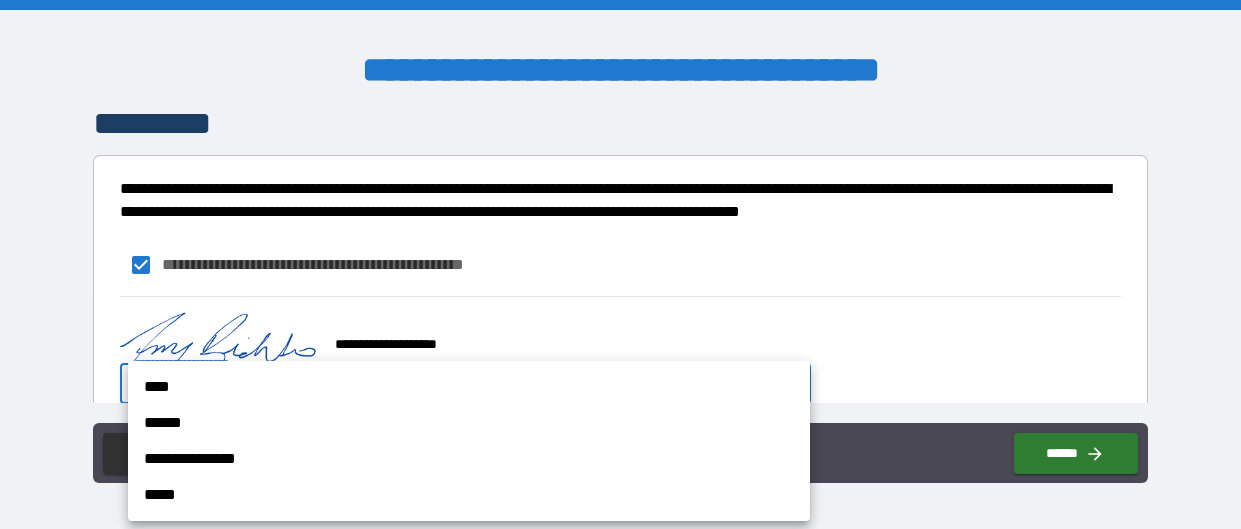 click on "****" at bounding box center [469, 387] 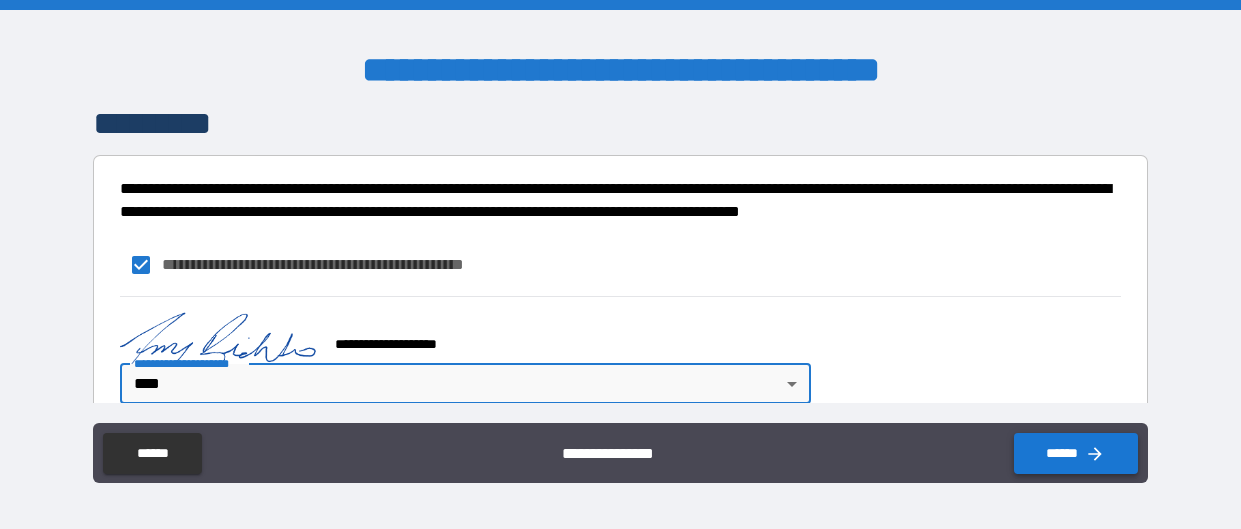 click on "******" at bounding box center [1076, 453] 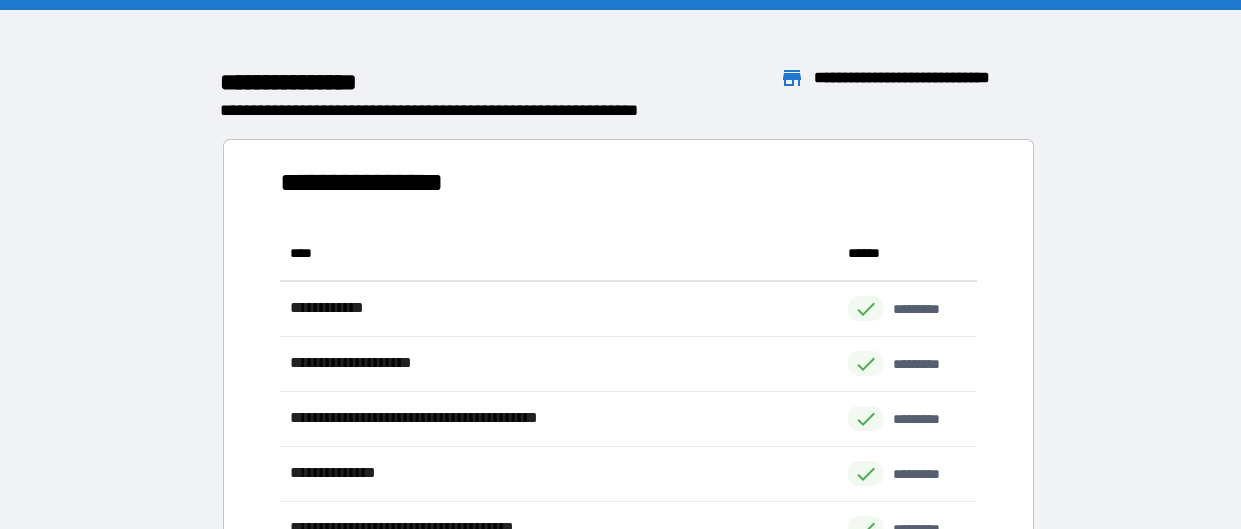 scroll, scrollTop: 1, scrollLeft: 0, axis: vertical 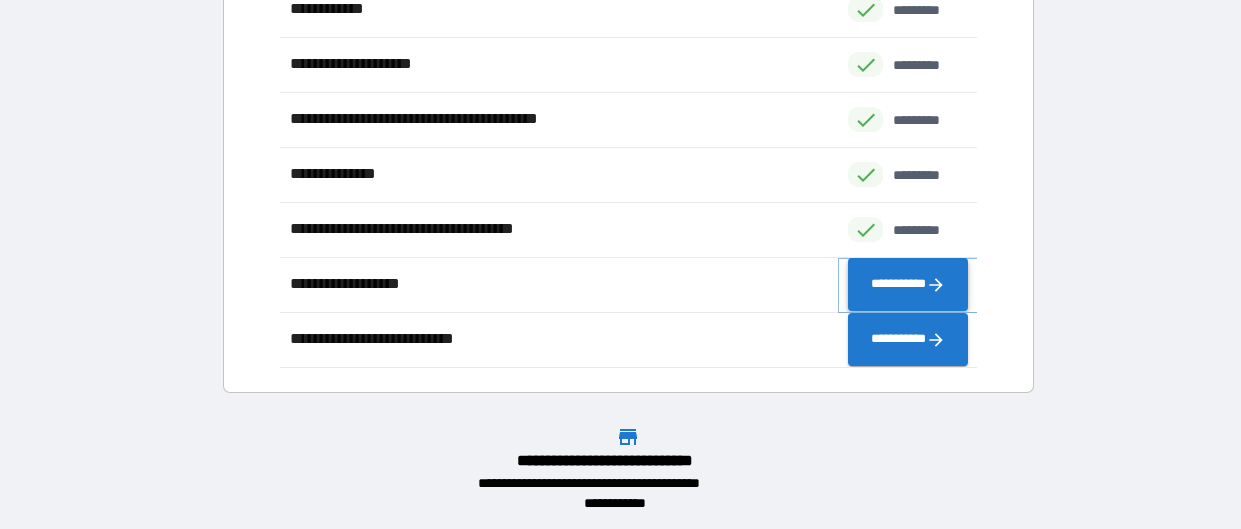 click on "**********" at bounding box center [908, 284] 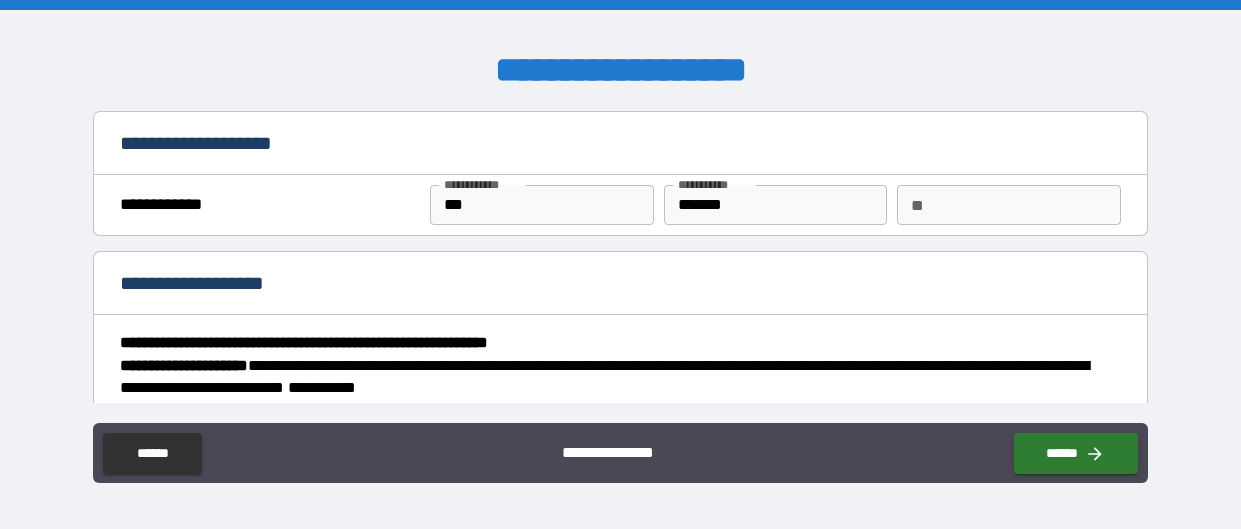 click on "**********" at bounding box center (620, 210) 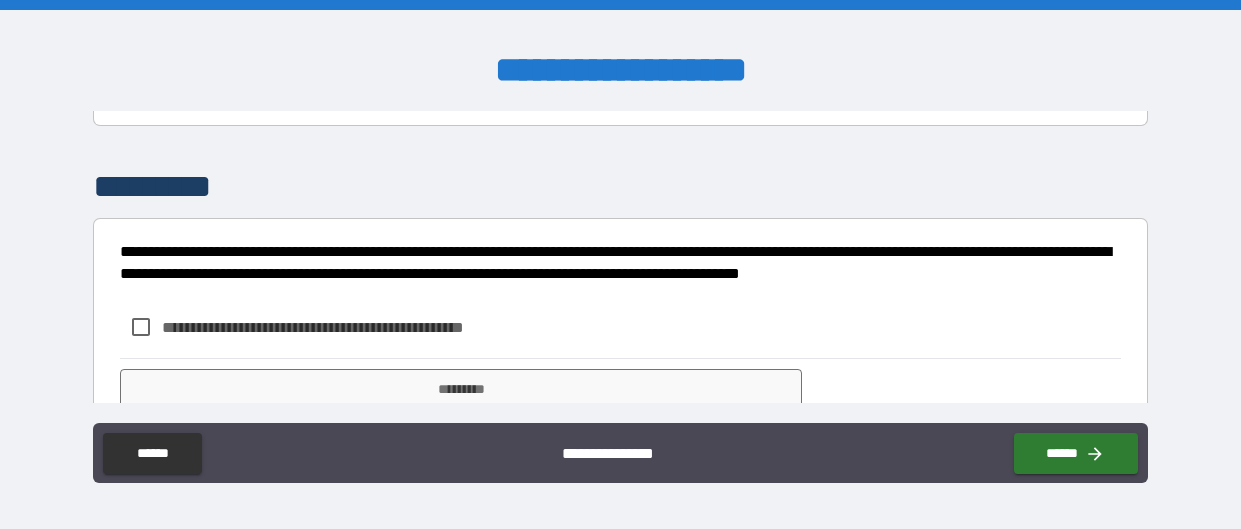 scroll, scrollTop: 2131, scrollLeft: 0, axis: vertical 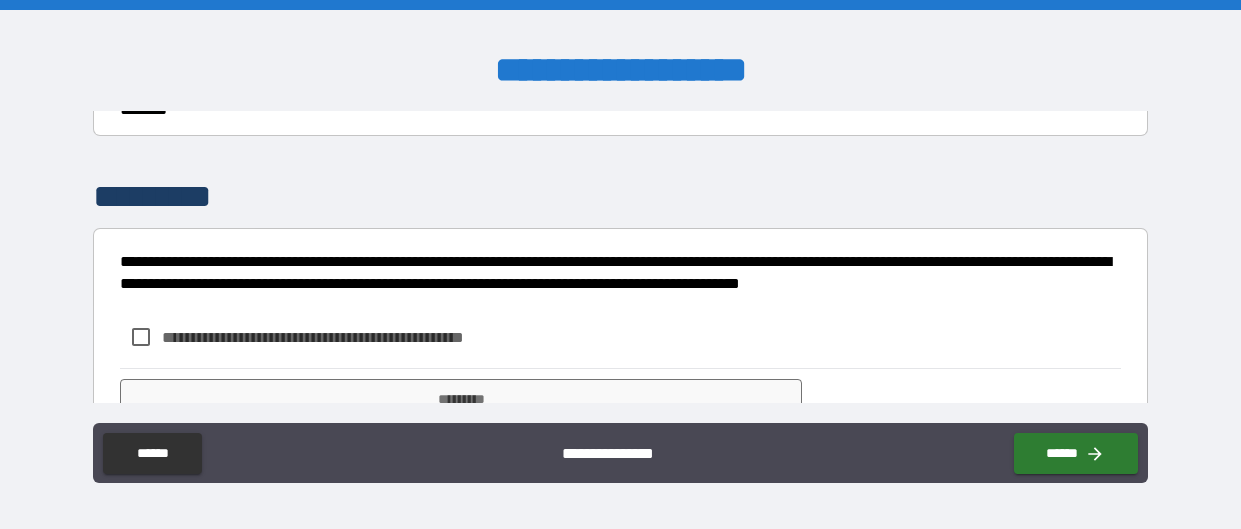 click on "**********" at bounding box center [620, 264] 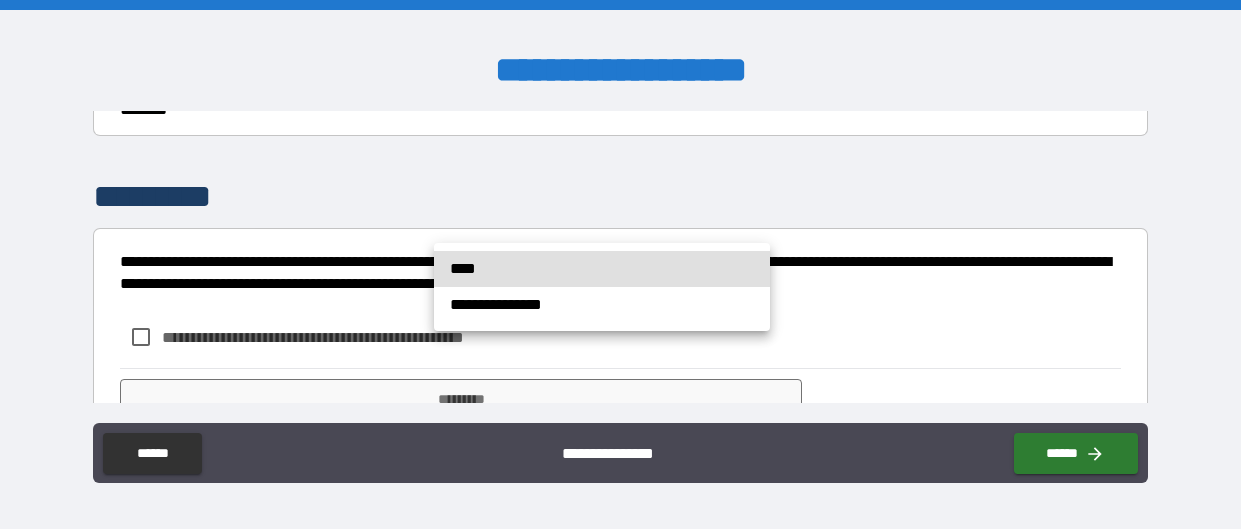 click on "****" at bounding box center [602, 269] 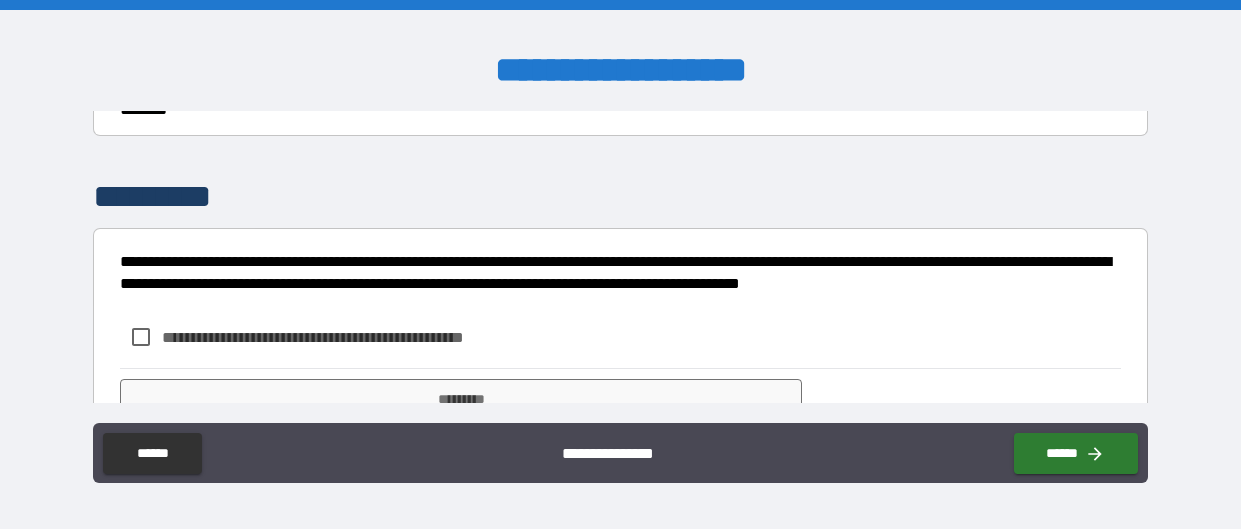click on "*********" at bounding box center (949, 80) 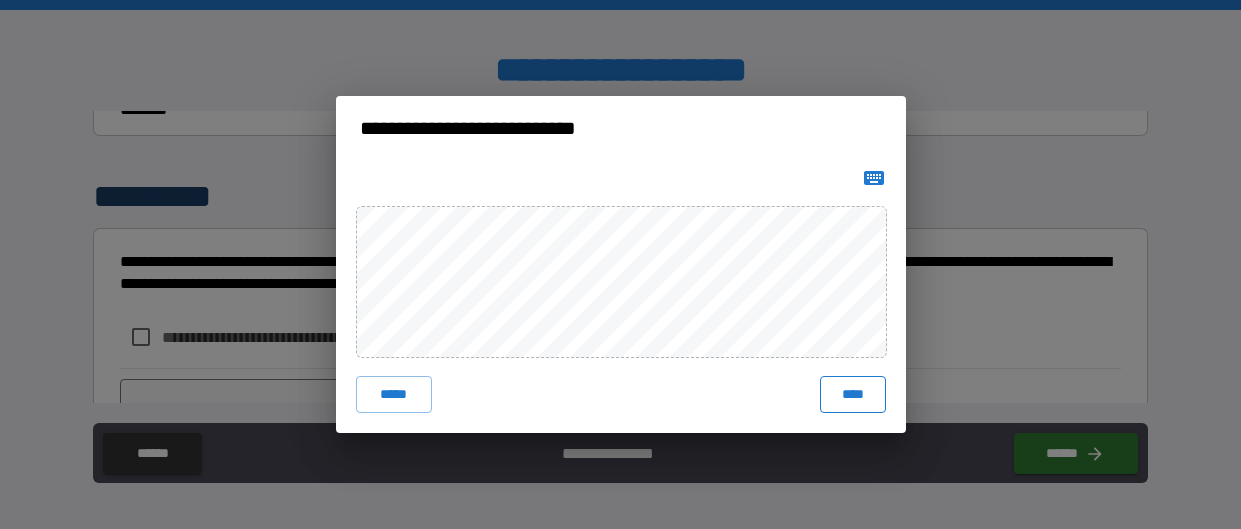 click on "****" at bounding box center (852, 394) 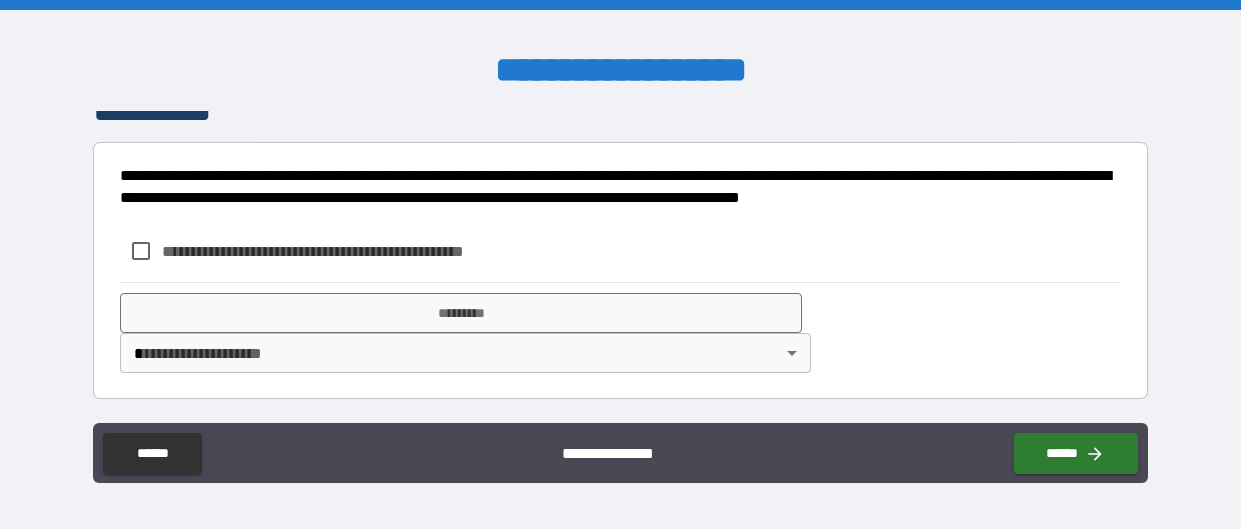 scroll, scrollTop: 2286, scrollLeft: 0, axis: vertical 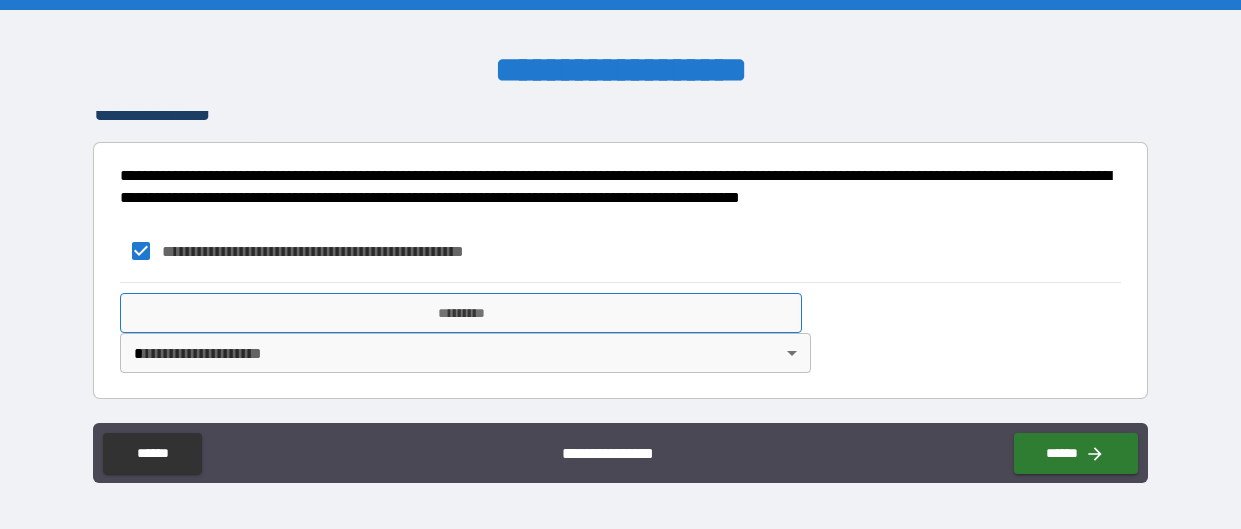 click on "*********" at bounding box center [461, 313] 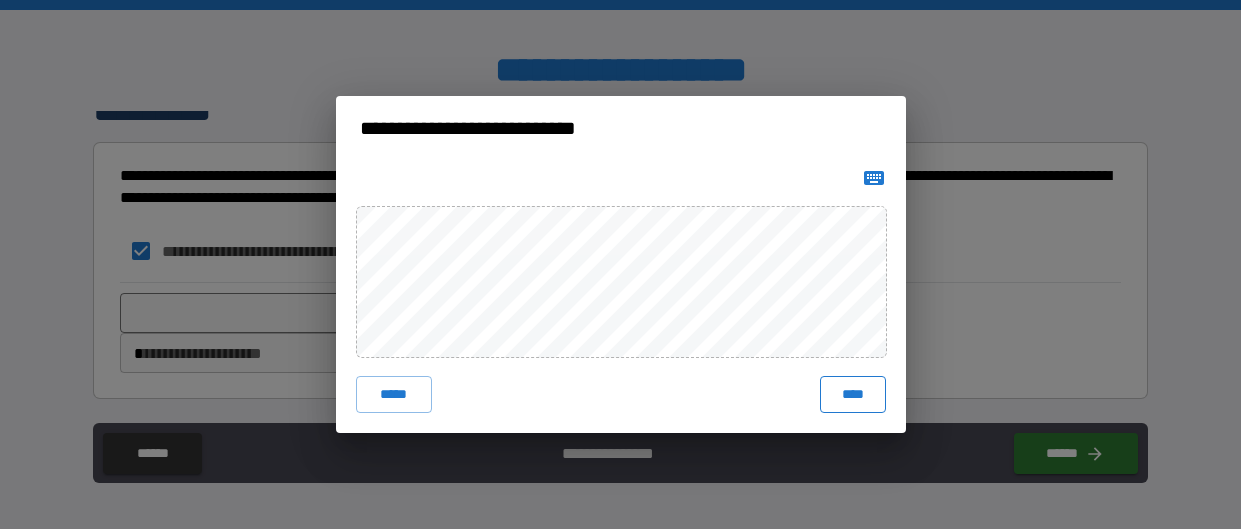 click on "****" at bounding box center (852, 394) 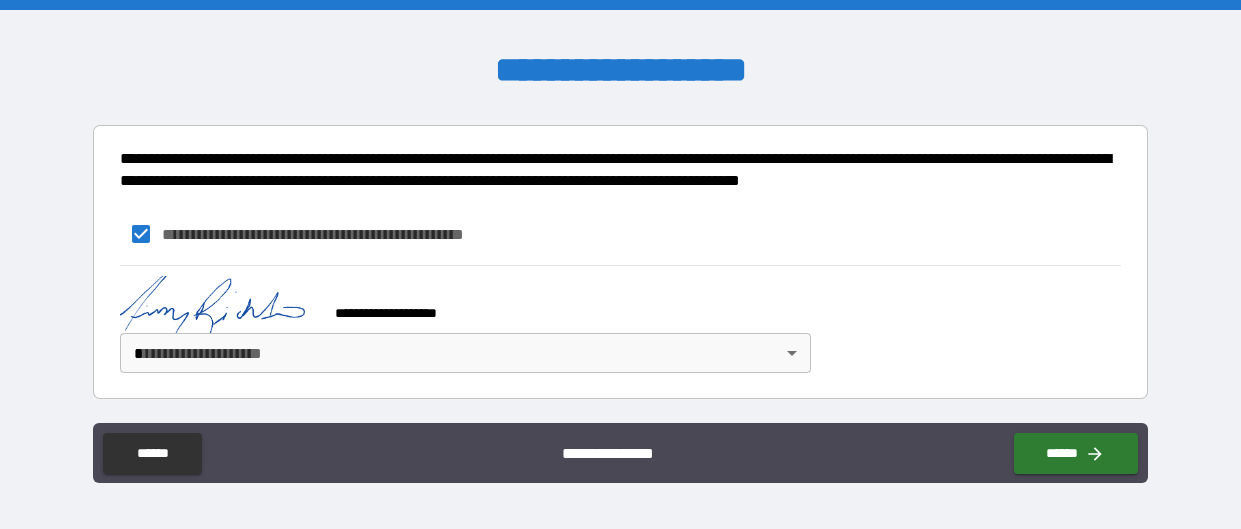 scroll, scrollTop: 2369, scrollLeft: 0, axis: vertical 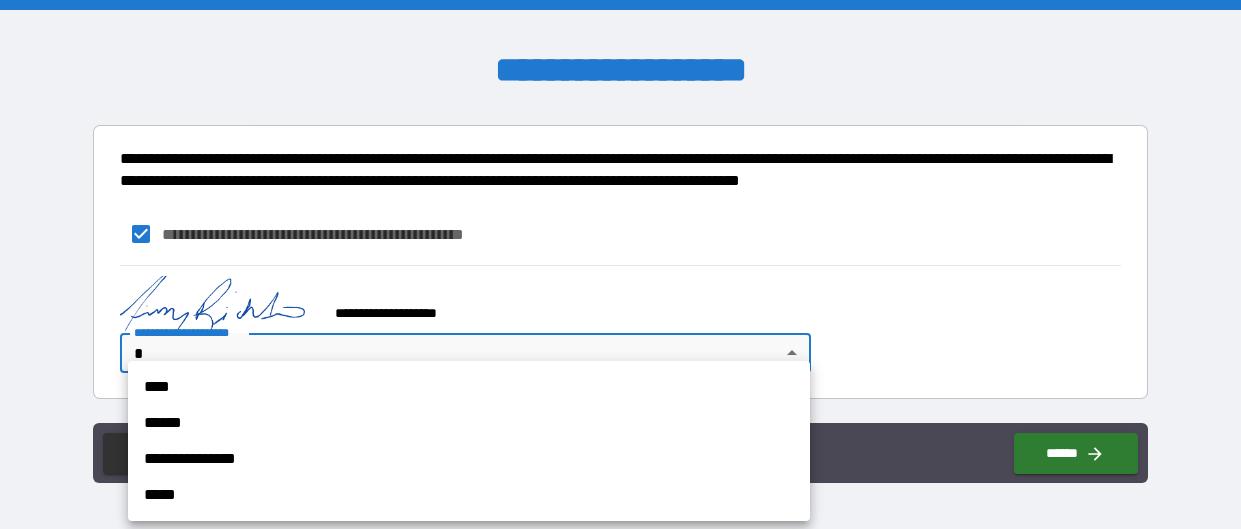 click on "****" at bounding box center (469, 387) 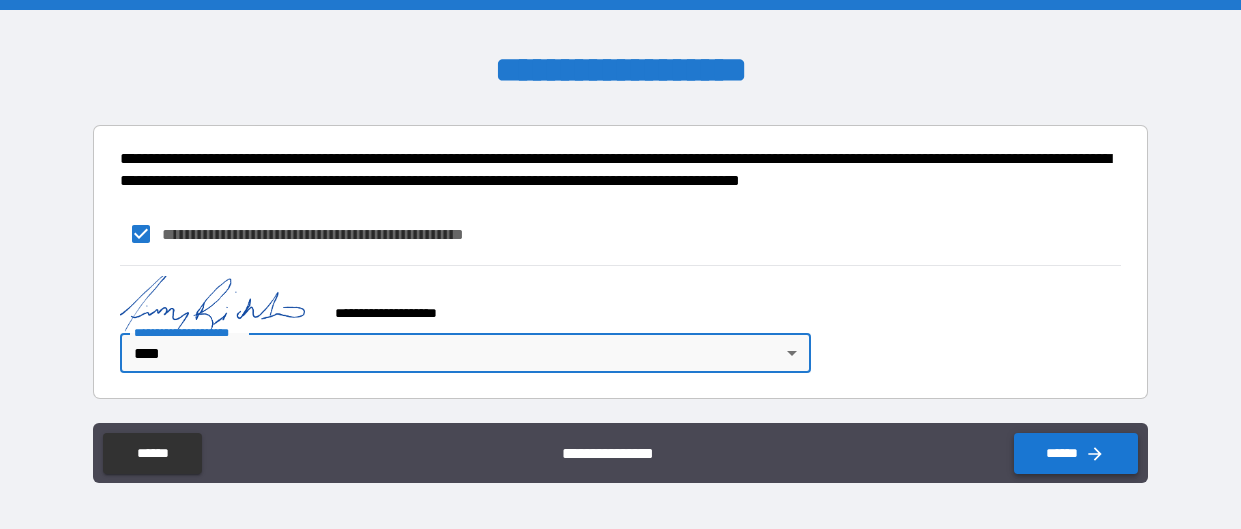 click on "******" at bounding box center [1076, 453] 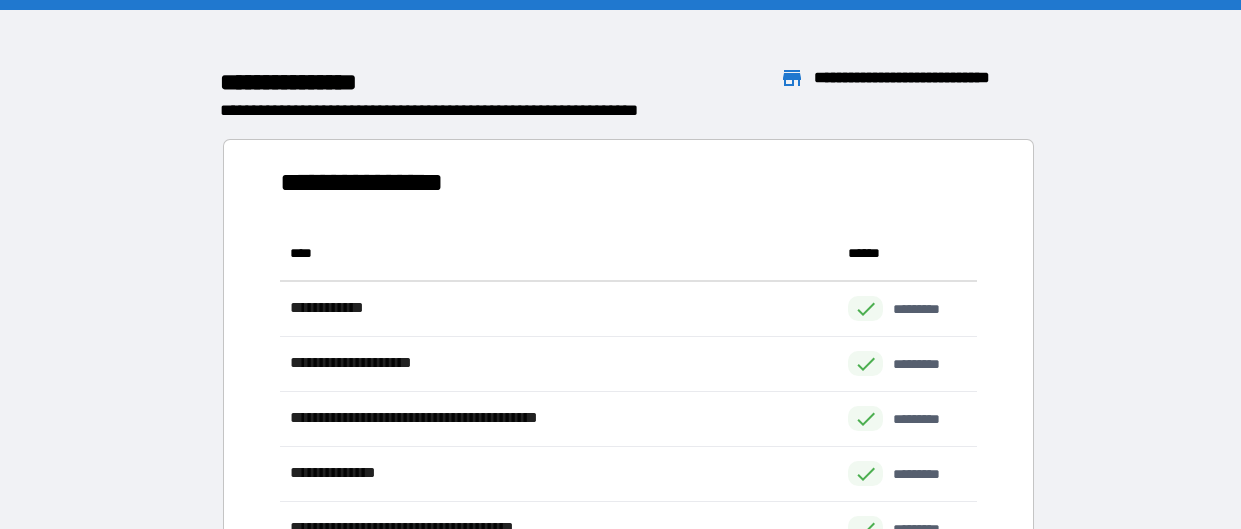 scroll, scrollTop: 1, scrollLeft: 0, axis: vertical 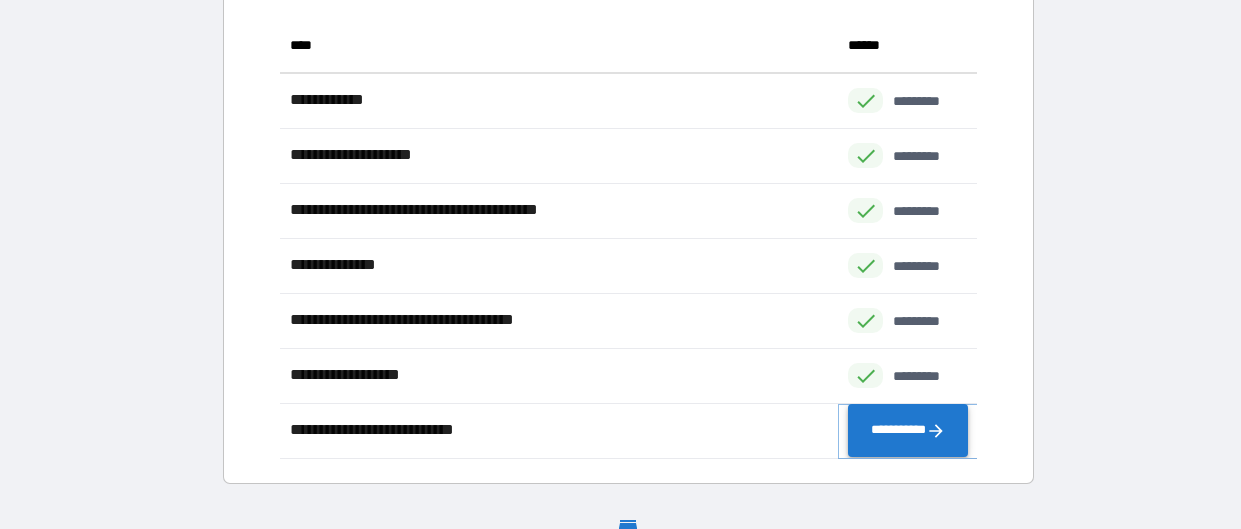click on "**********" at bounding box center [908, 430] 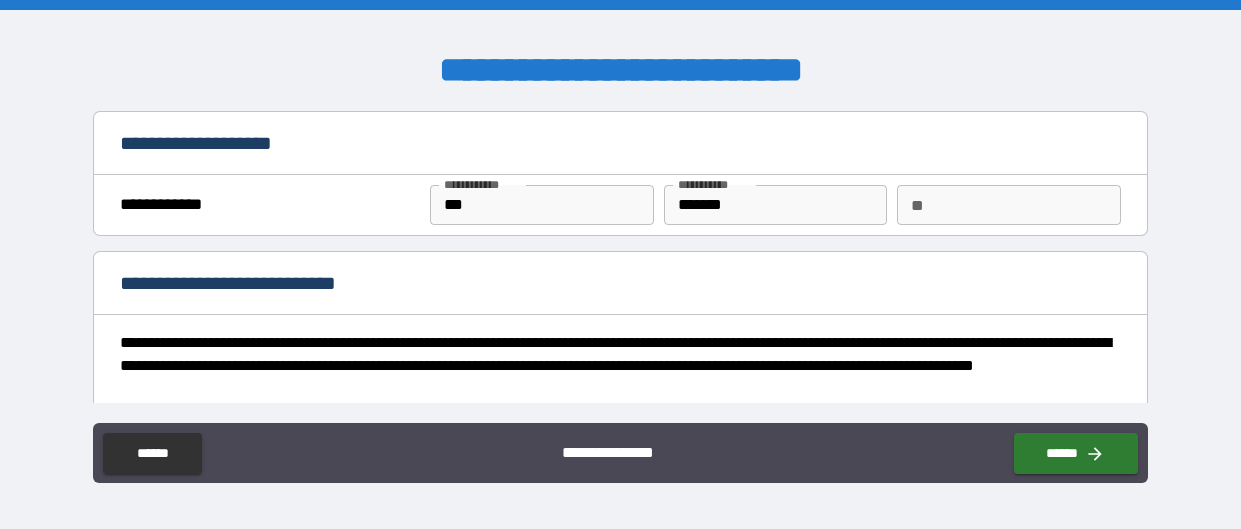 click on "** **" at bounding box center (1008, 205) 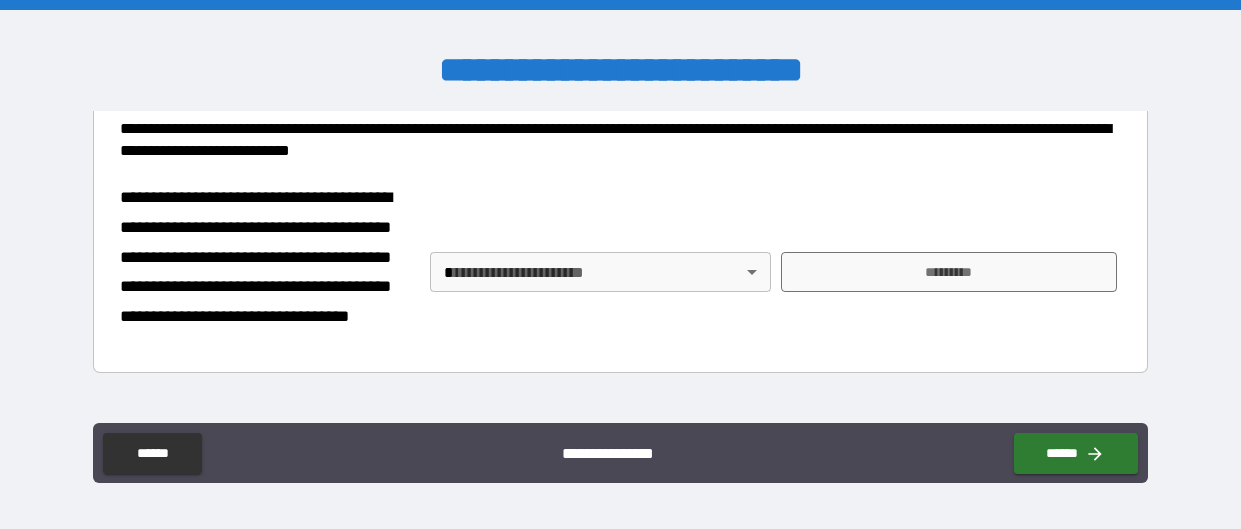 scroll, scrollTop: 706, scrollLeft: 0, axis: vertical 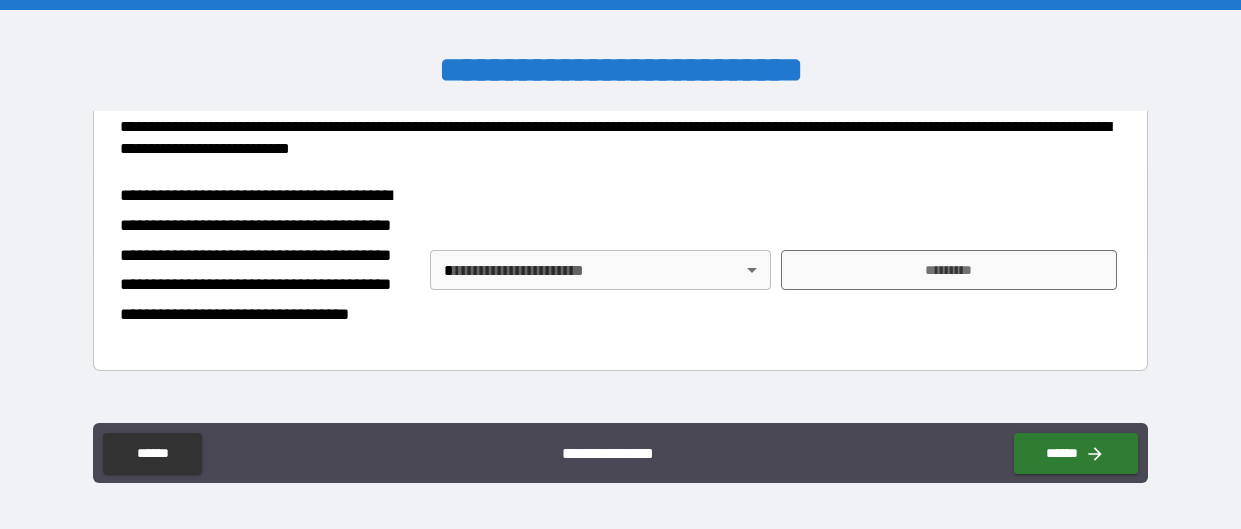 click on "**********" at bounding box center [620, 264] 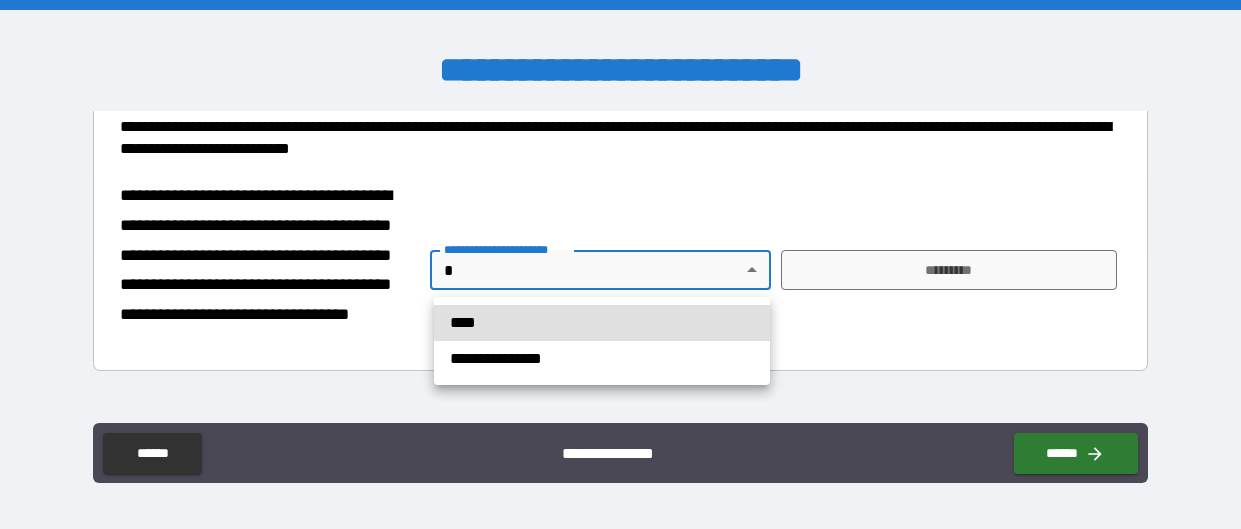 click on "****" at bounding box center [602, 323] 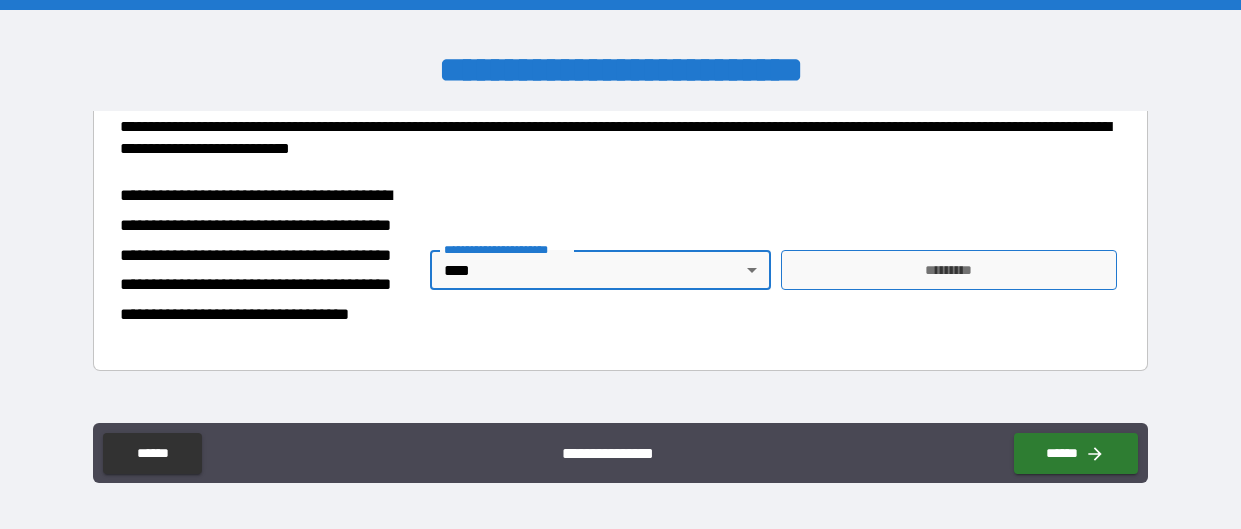 click on "*********" at bounding box center (949, 270) 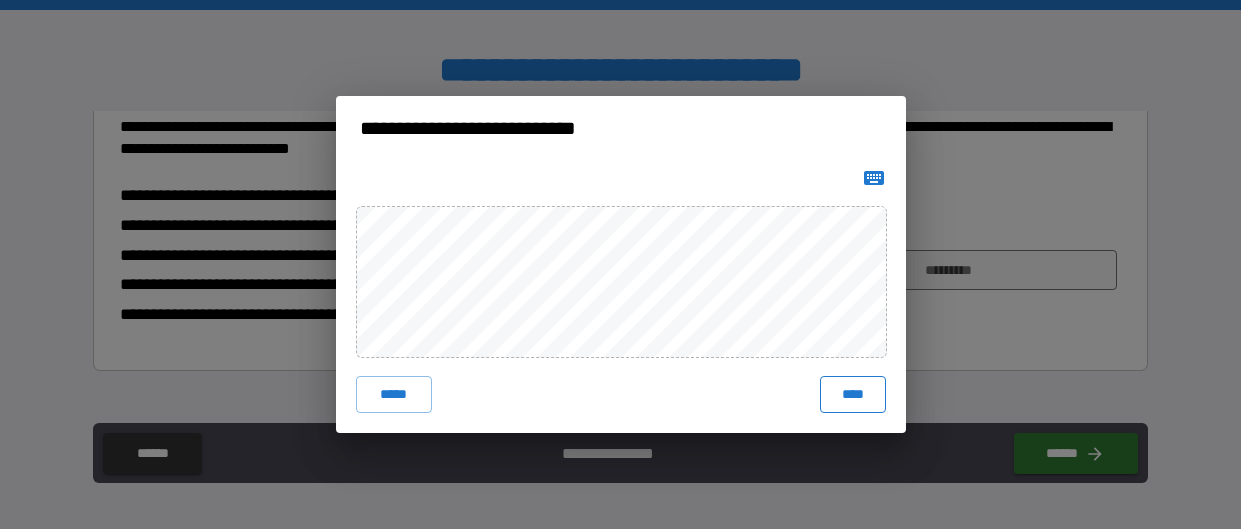 click on "****" at bounding box center (852, 394) 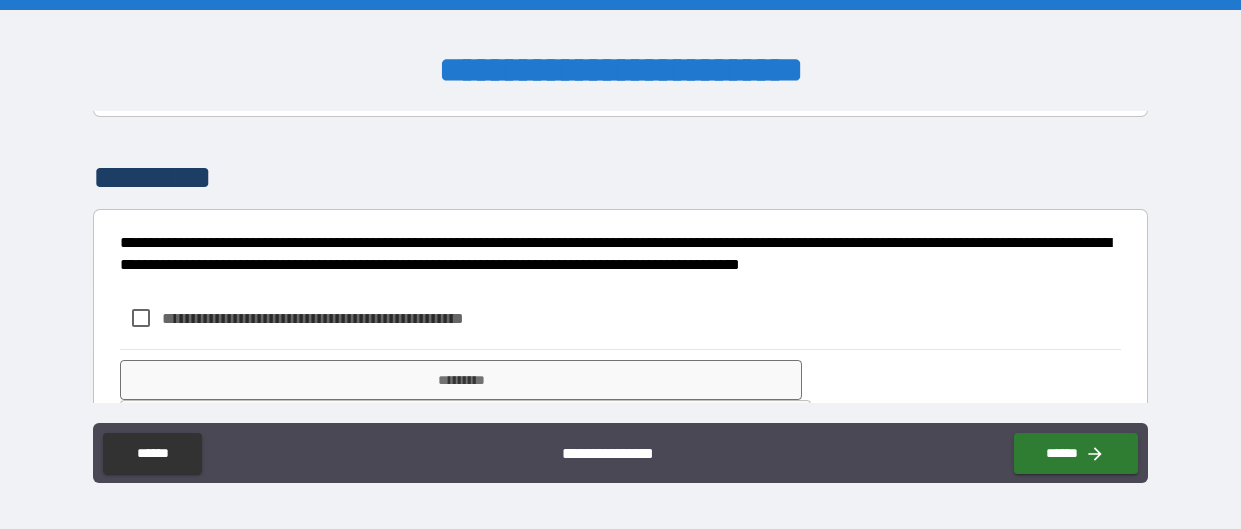 scroll, scrollTop: 966, scrollLeft: 0, axis: vertical 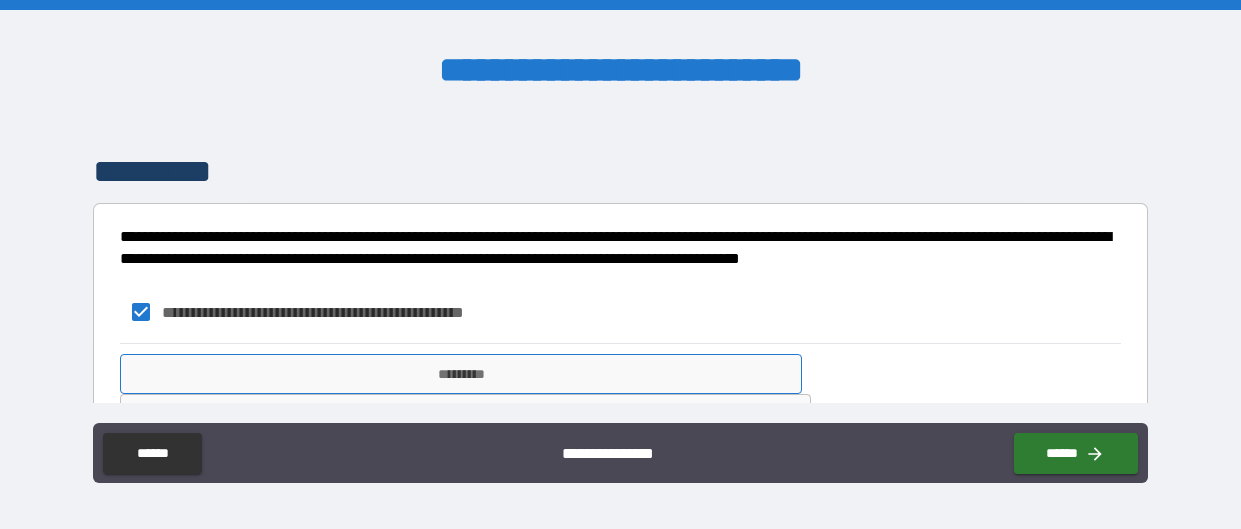 click on "*********" at bounding box center (461, 374) 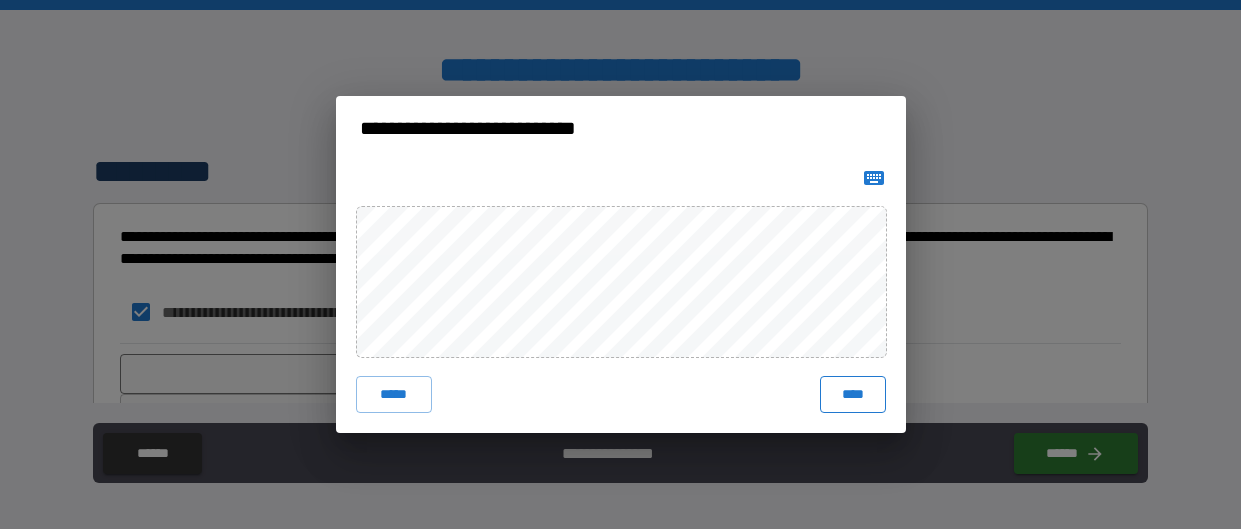 click on "****" at bounding box center [852, 394] 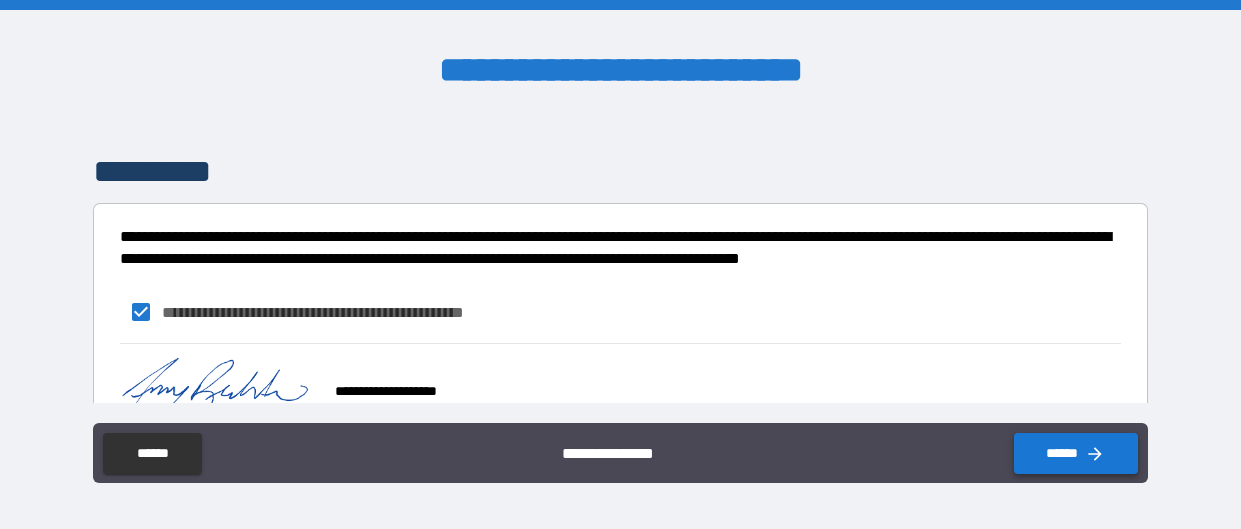 click on "******" at bounding box center [1076, 453] 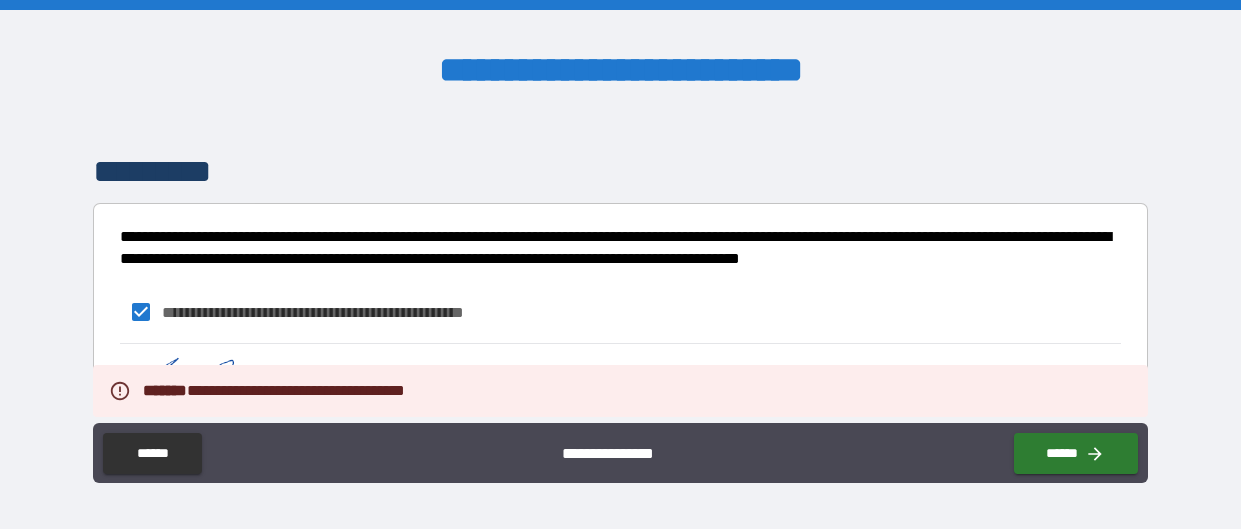 scroll, scrollTop: 1043, scrollLeft: 0, axis: vertical 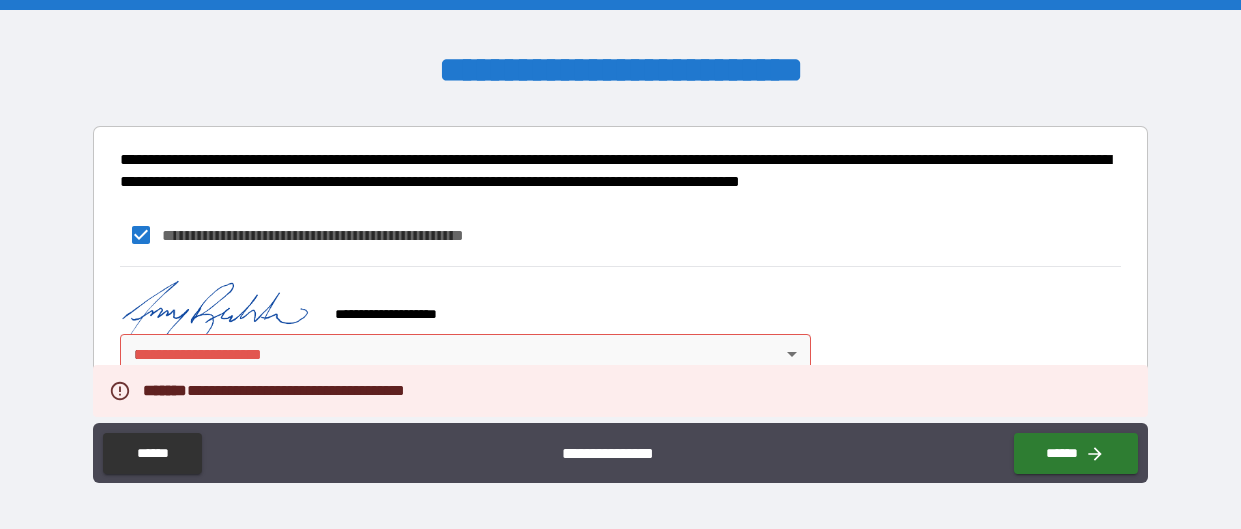 click on "**********" at bounding box center [620, 264] 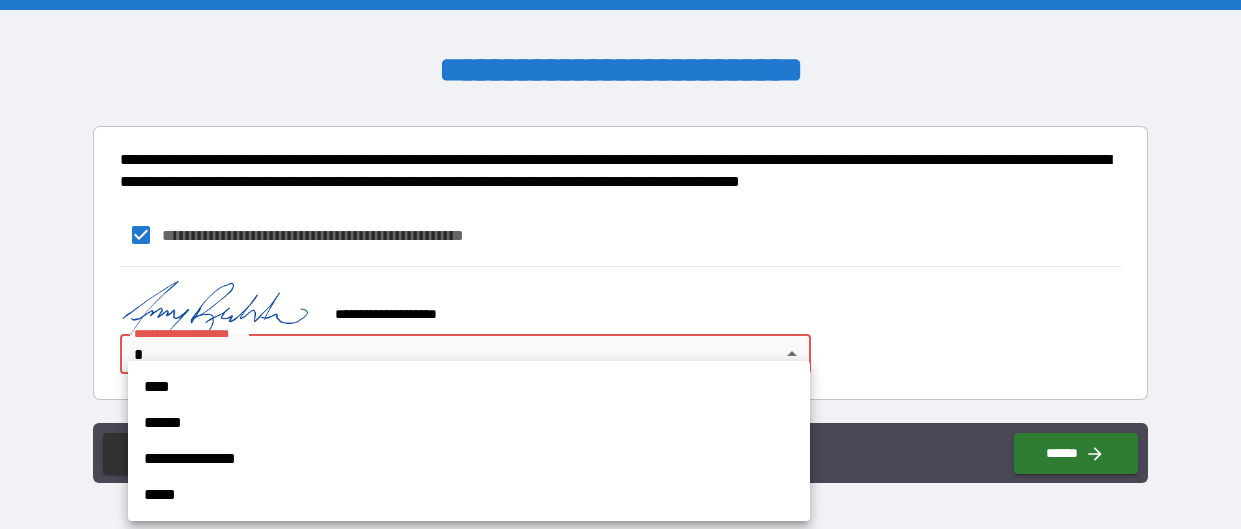 click on "****" at bounding box center (469, 387) 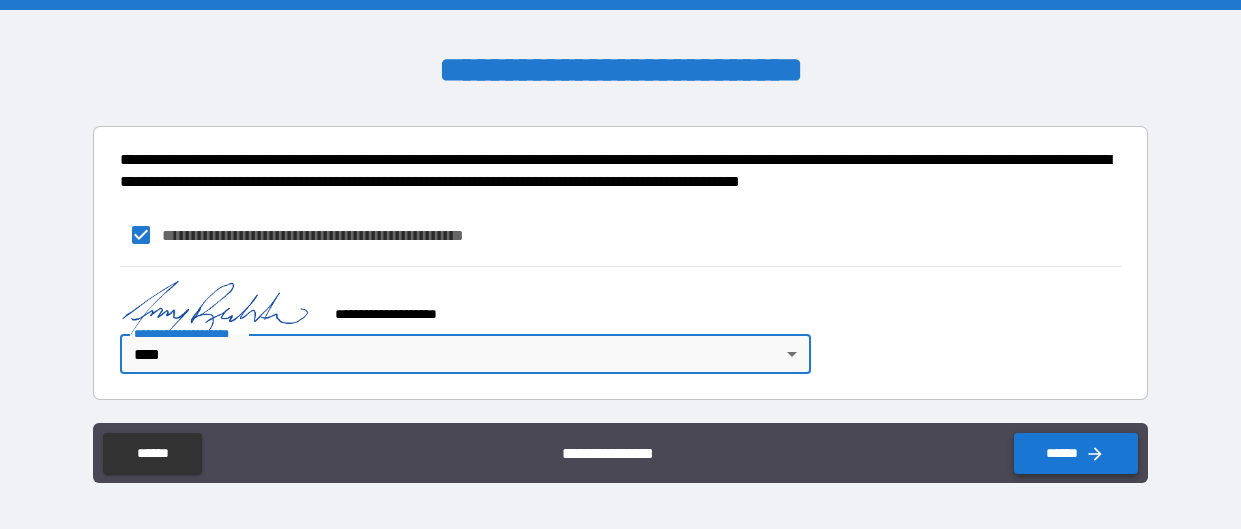 click on "******" at bounding box center (1076, 453) 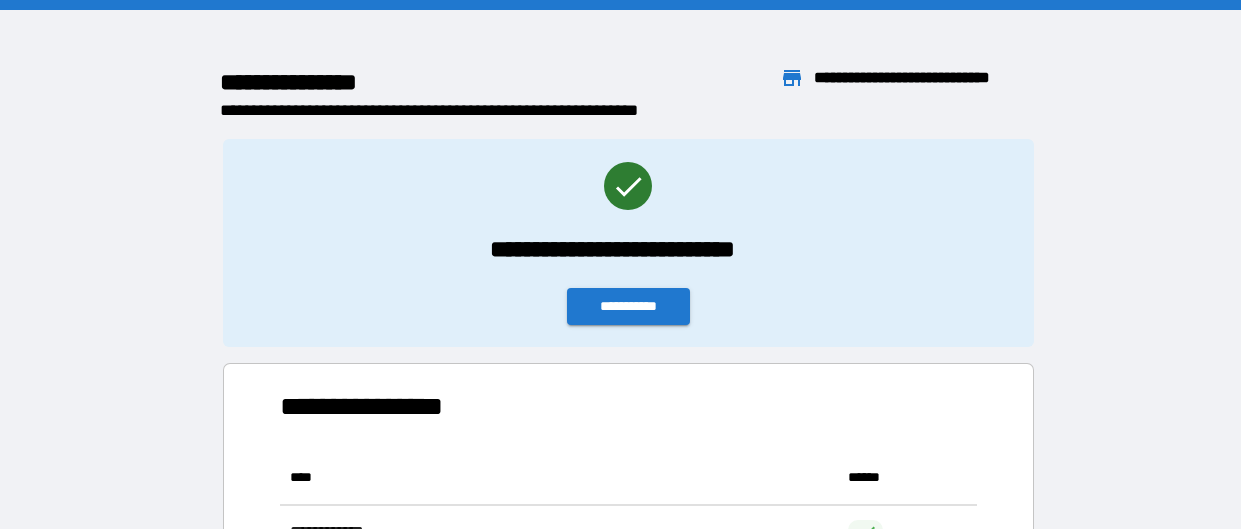 scroll, scrollTop: 1, scrollLeft: 0, axis: vertical 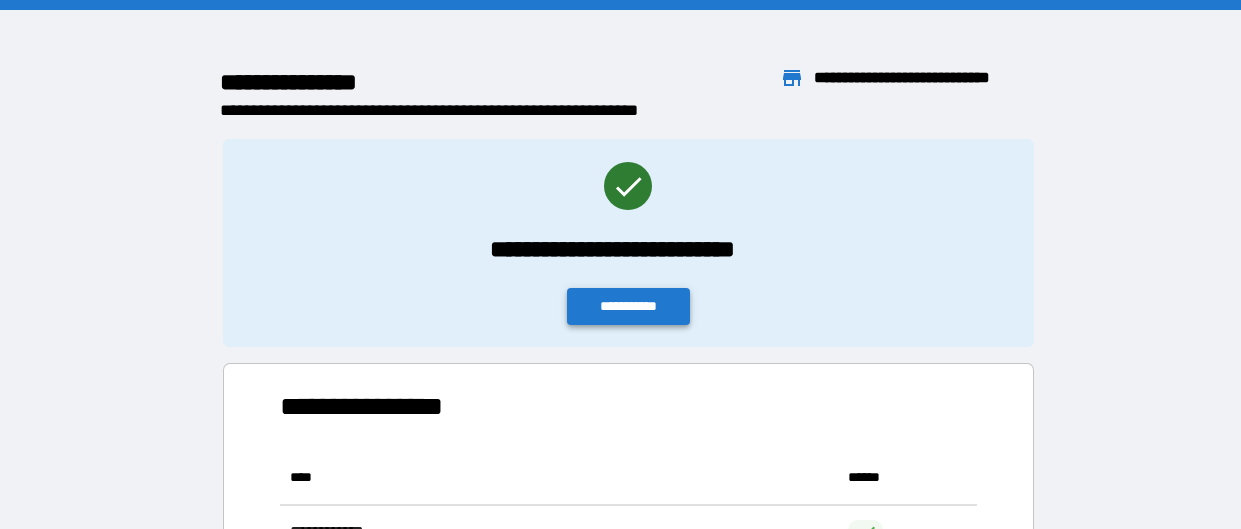 click on "**********" at bounding box center (629, 306) 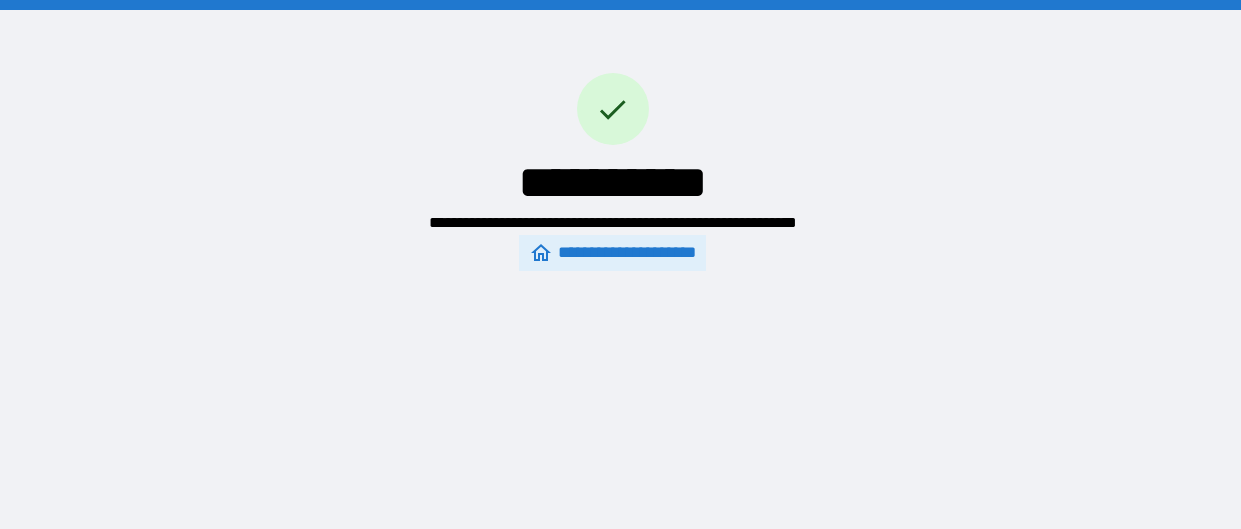 scroll, scrollTop: 0, scrollLeft: 0, axis: both 